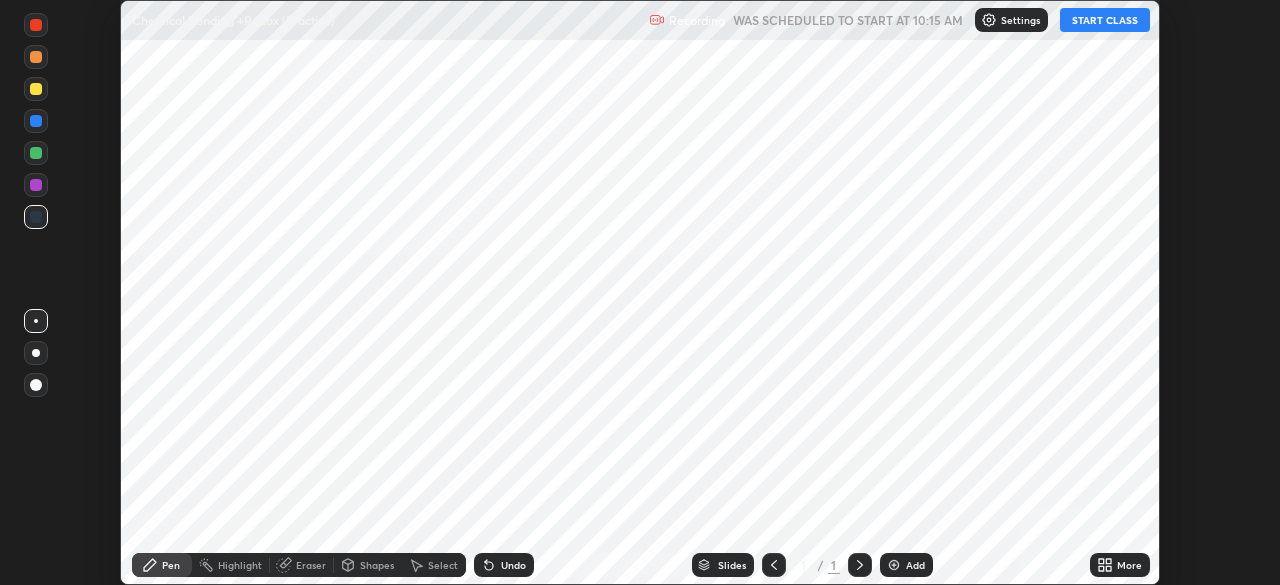 scroll, scrollTop: 0, scrollLeft: 0, axis: both 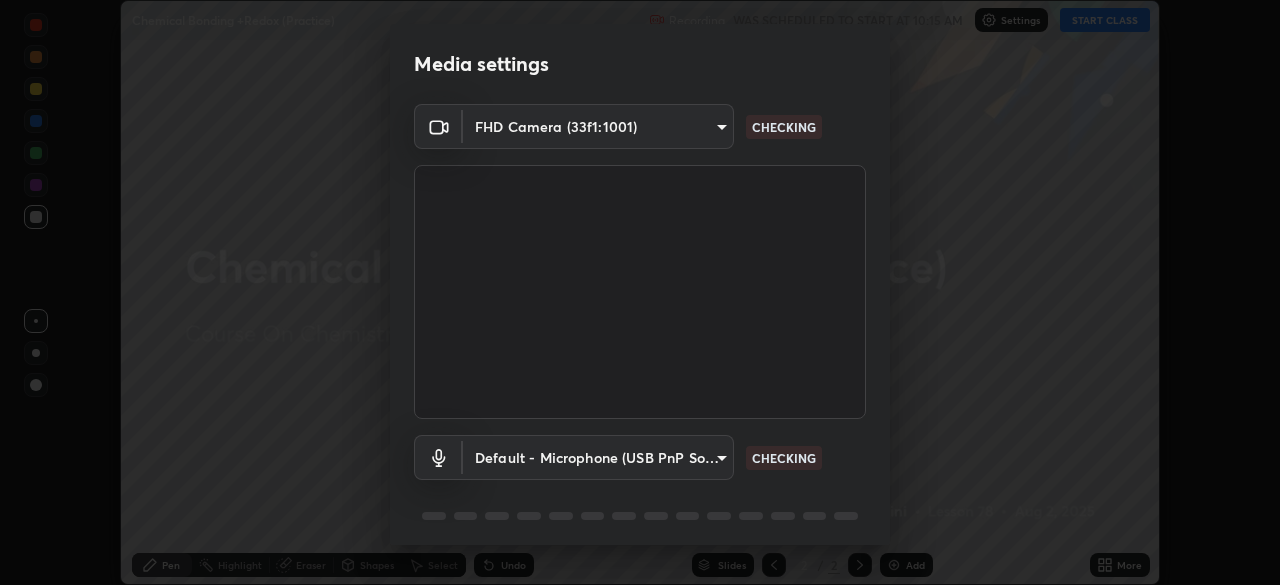 type on "[HASH]" 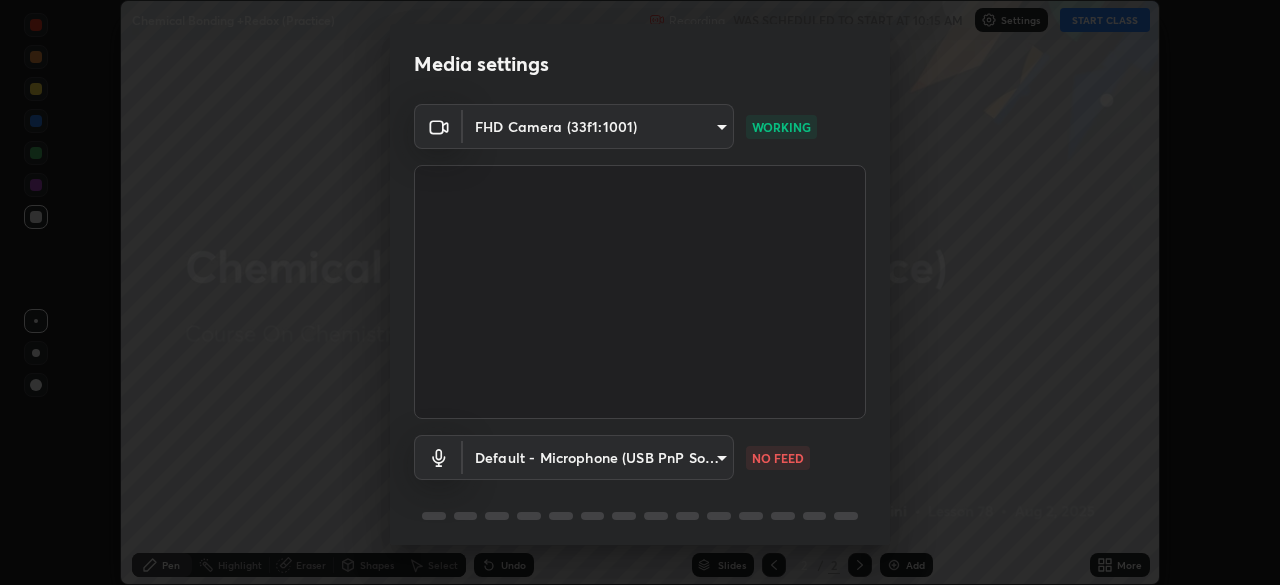 click on "Erase all Chemical Bonding +Redox (Practice) Recording WAS SCHEDULED TO START AT 10:15 AM Settings START CLASS Setting up your live class Chemical Bonding +Redox (Practice) • L78 of Course On Chemistry for JEE Conquer 1 2026 [NAME] Pen Highlight Eraser Shapes Select Undo Slides 2 / 2 Add More No doubts shared Encourage your learners to ask a doubt for better clarity Report an issue Reason for reporting Buffering Chat not working Audio - Video sync issue Educator video quality low ​ Attach an image Report Media settings FHD Camera ([HASH]) [HASH] WORKING Default - Microphone (USB PnP Sound Device) default NO FEED 1 / 5 Next" at bounding box center [640, 292] 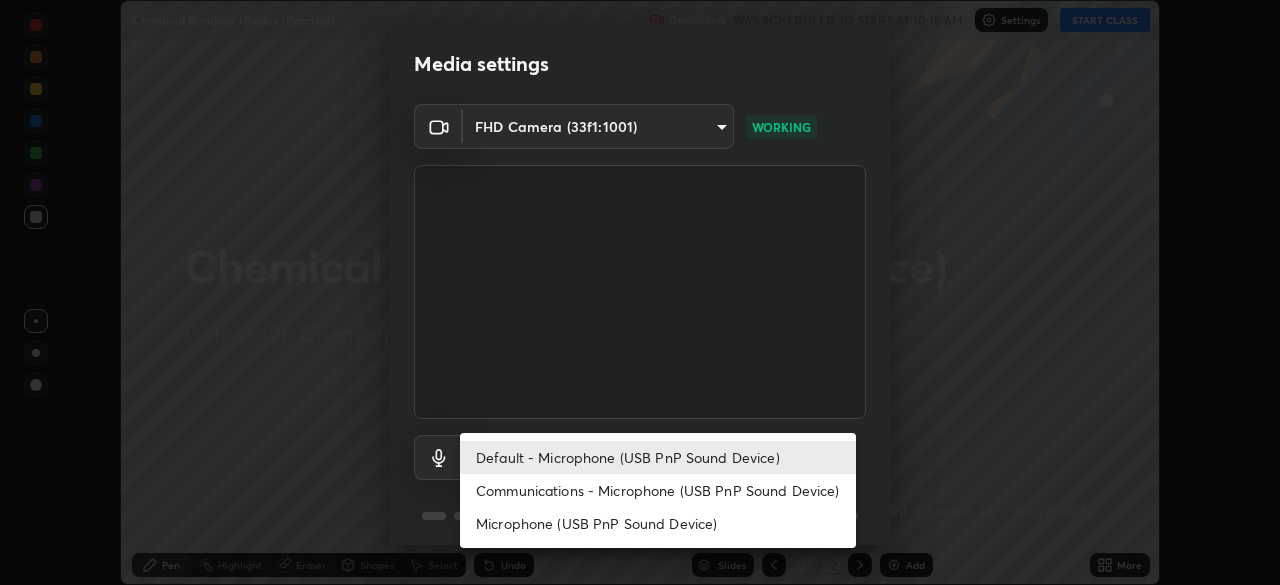 click on "Microphone (USB PnP Sound Device)" at bounding box center (658, 523) 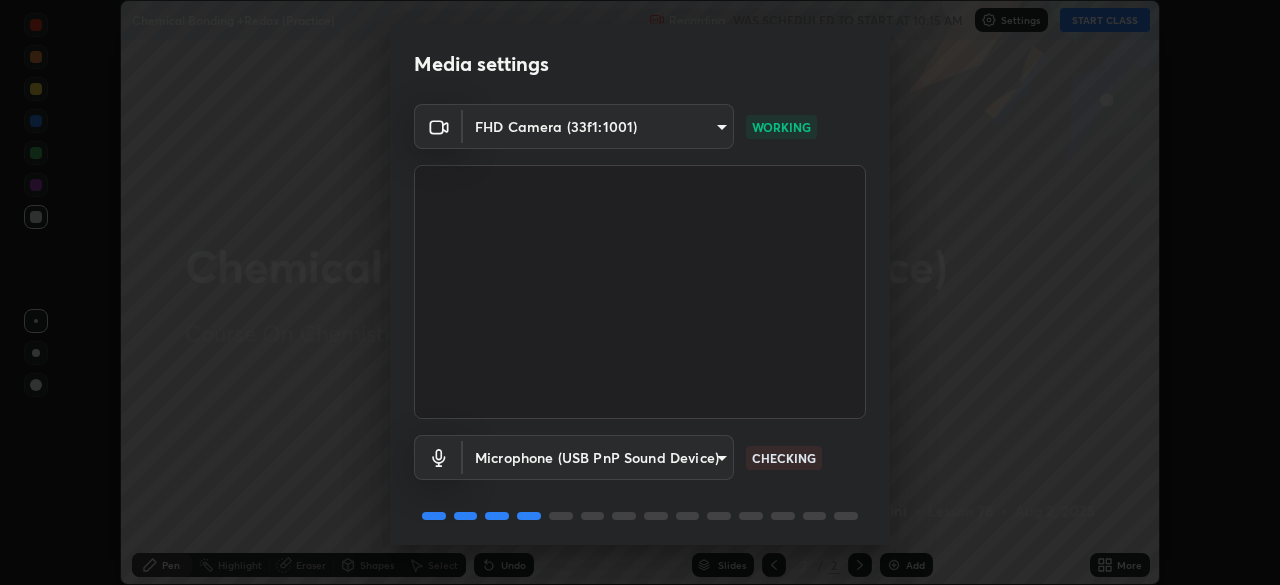 scroll, scrollTop: 71, scrollLeft: 0, axis: vertical 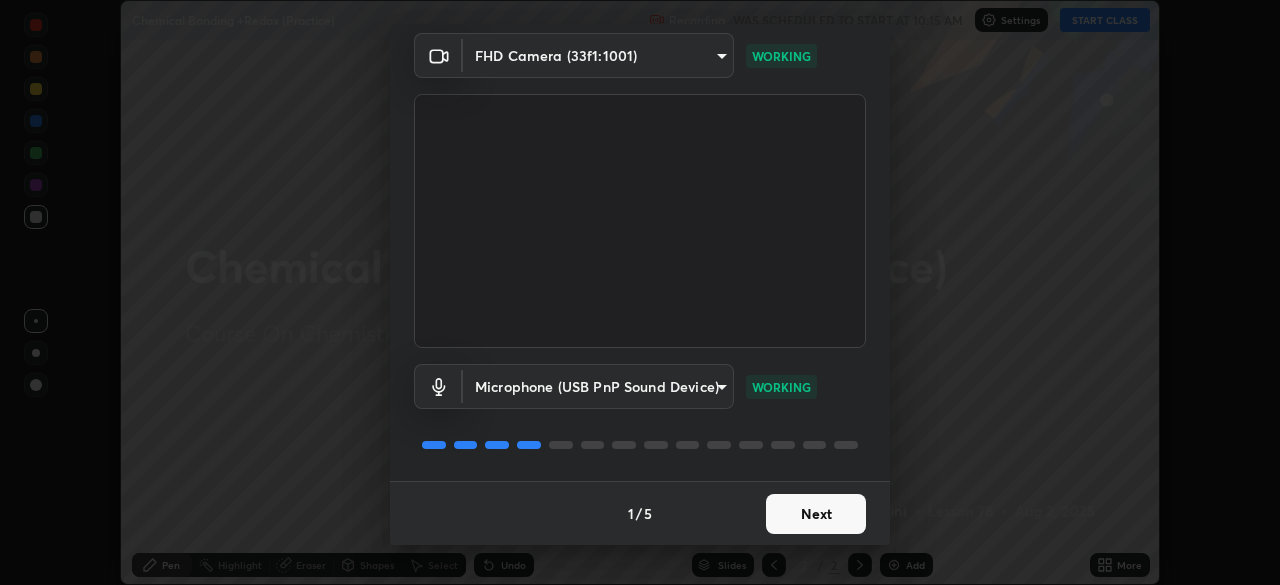 click on "Next" at bounding box center (816, 514) 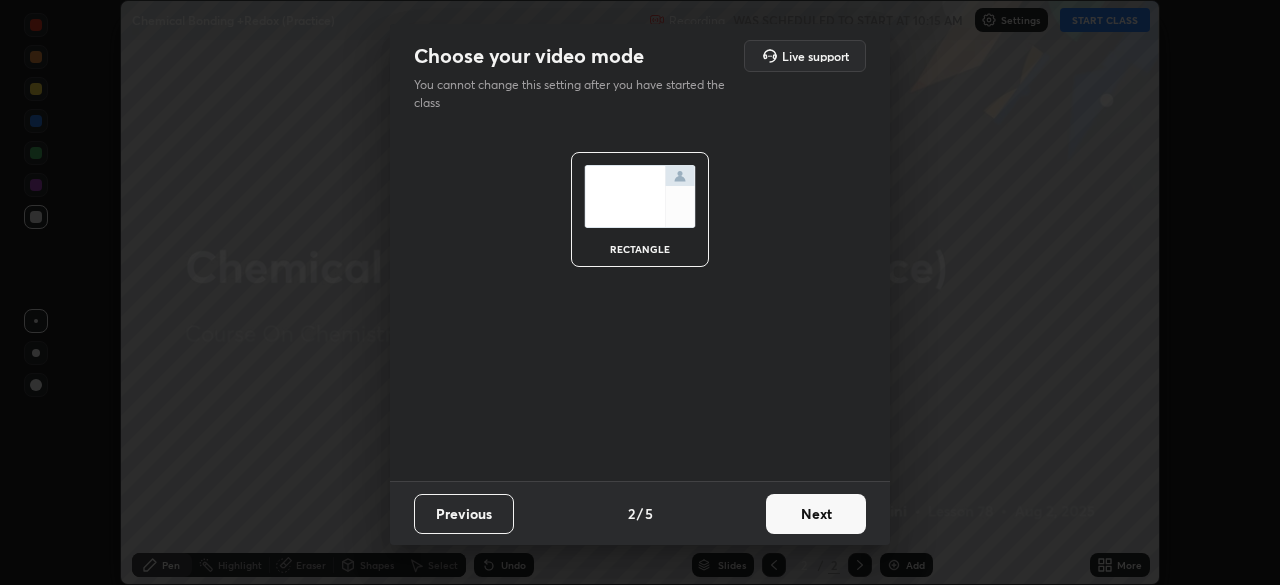 scroll, scrollTop: 0, scrollLeft: 0, axis: both 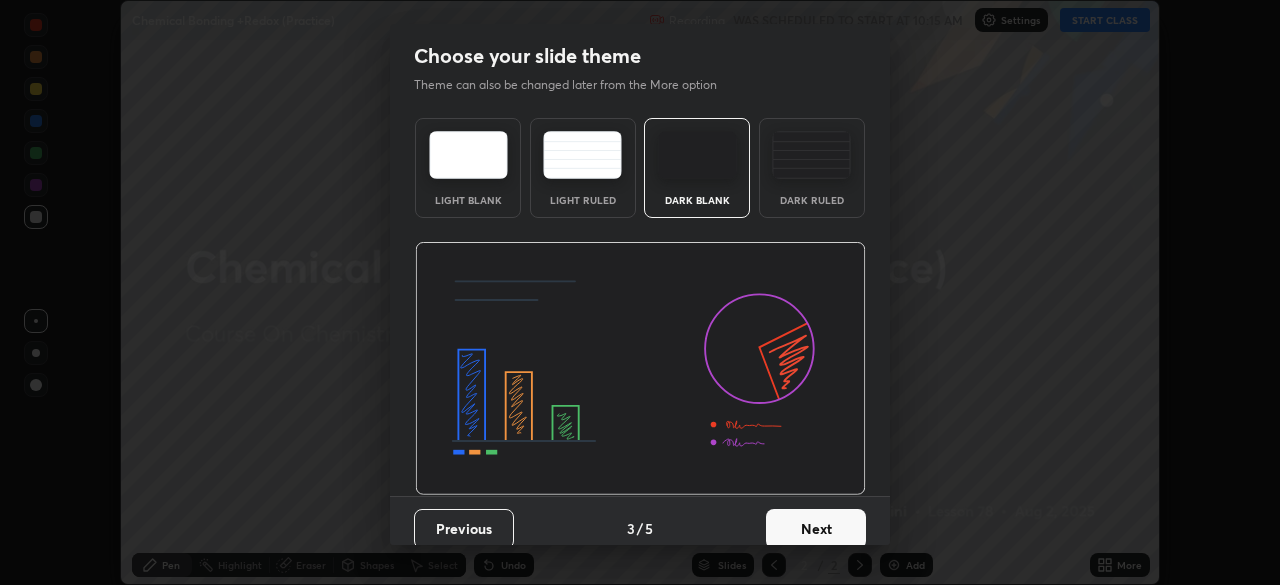 click on "Next" at bounding box center (816, 529) 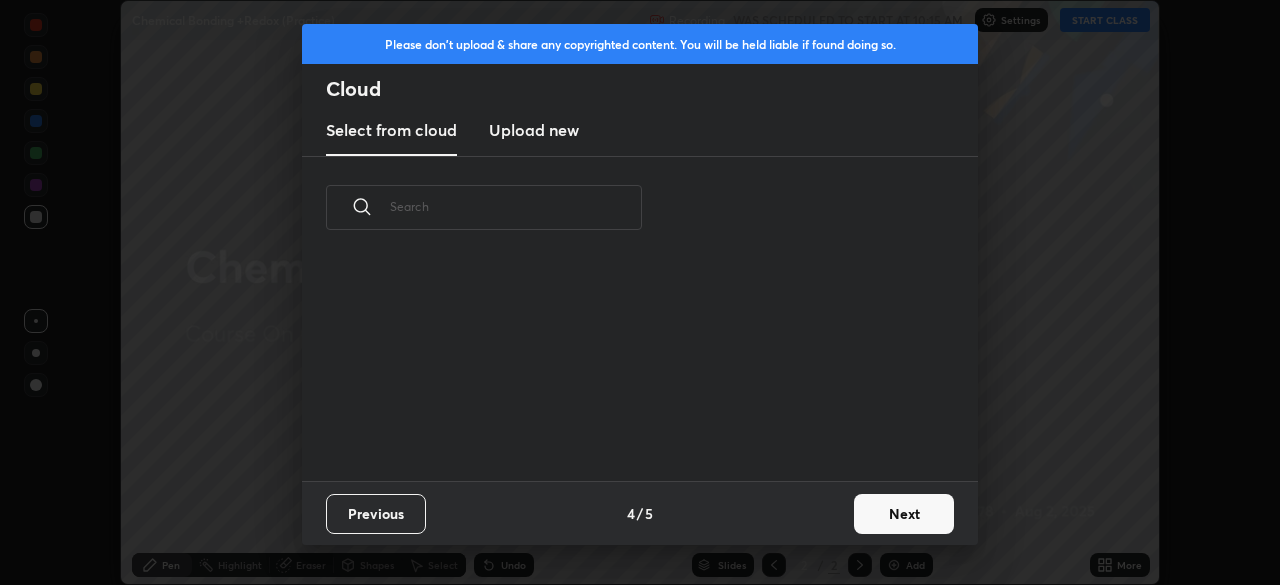 click on "Next" at bounding box center (904, 514) 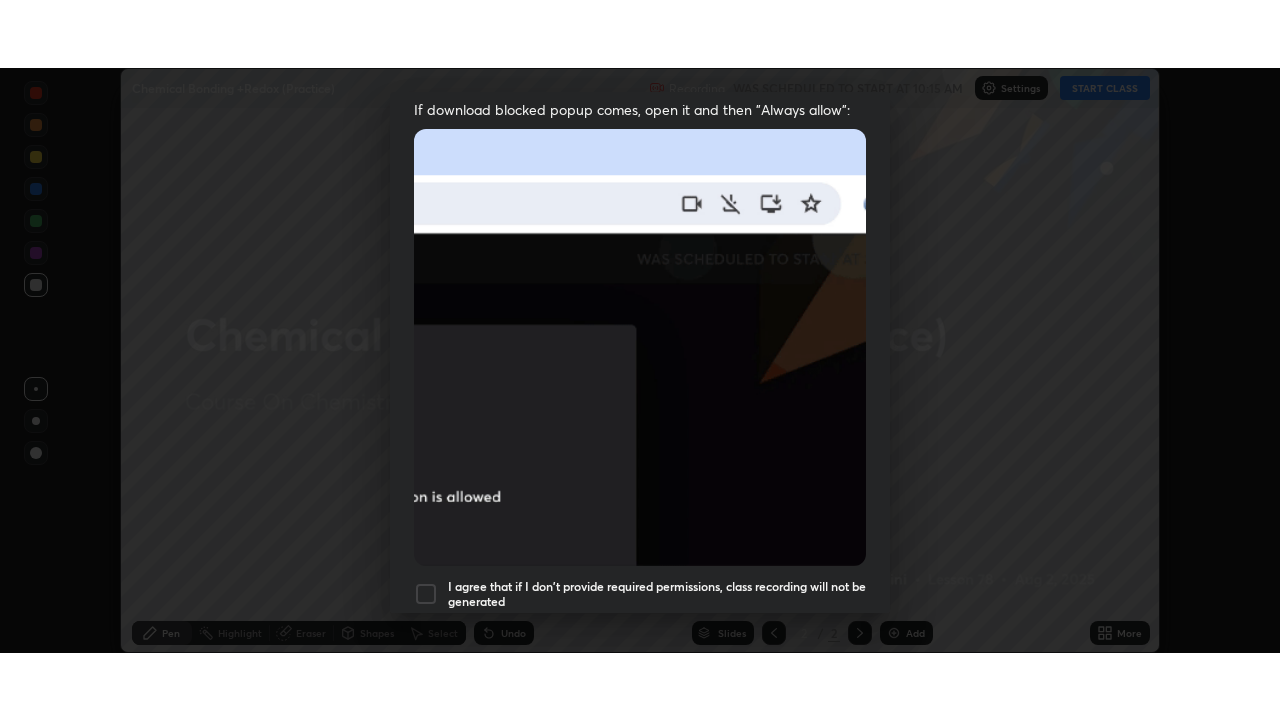 scroll, scrollTop: 479, scrollLeft: 0, axis: vertical 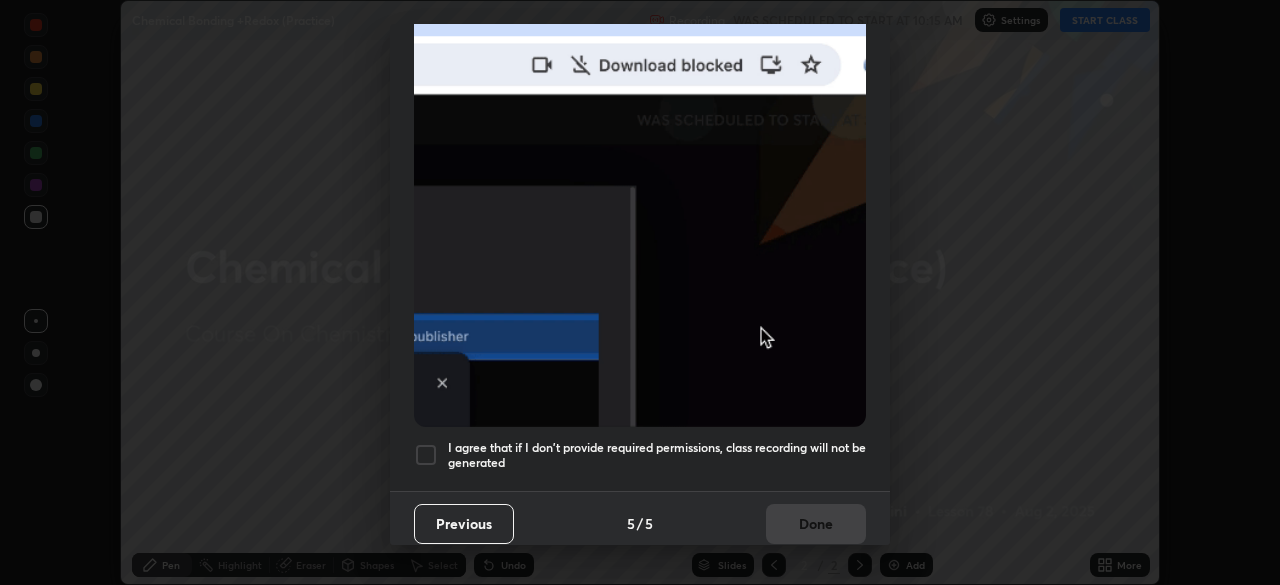 click on "I agree that if I don't provide required permissions, class recording will not be generated" at bounding box center [657, 455] 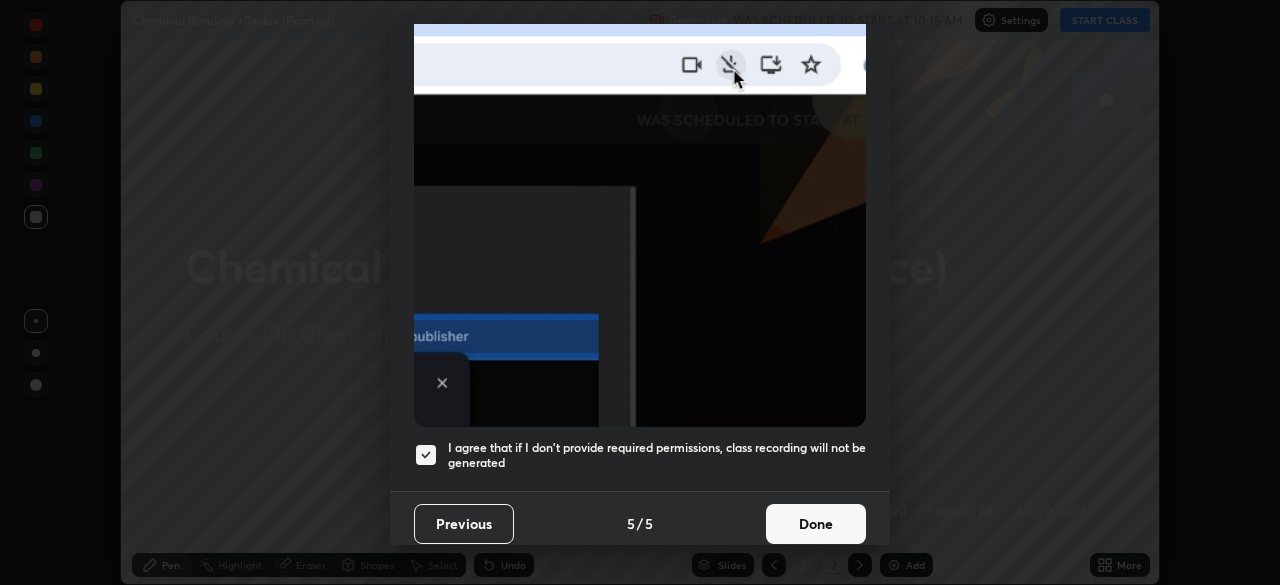 click on "Done" at bounding box center [816, 524] 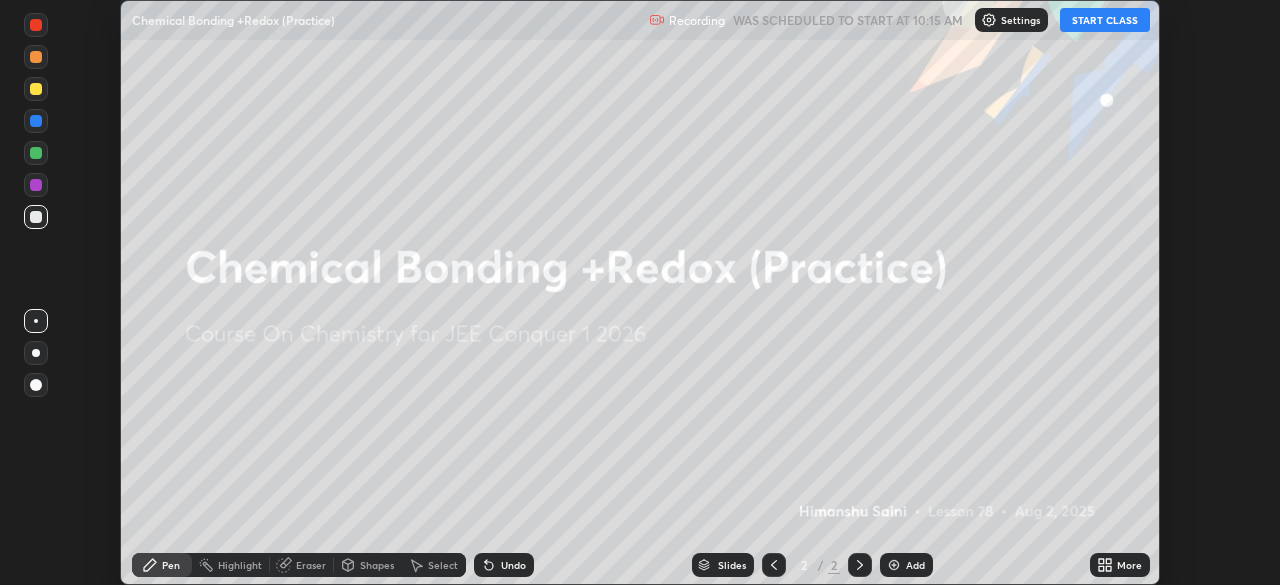 click 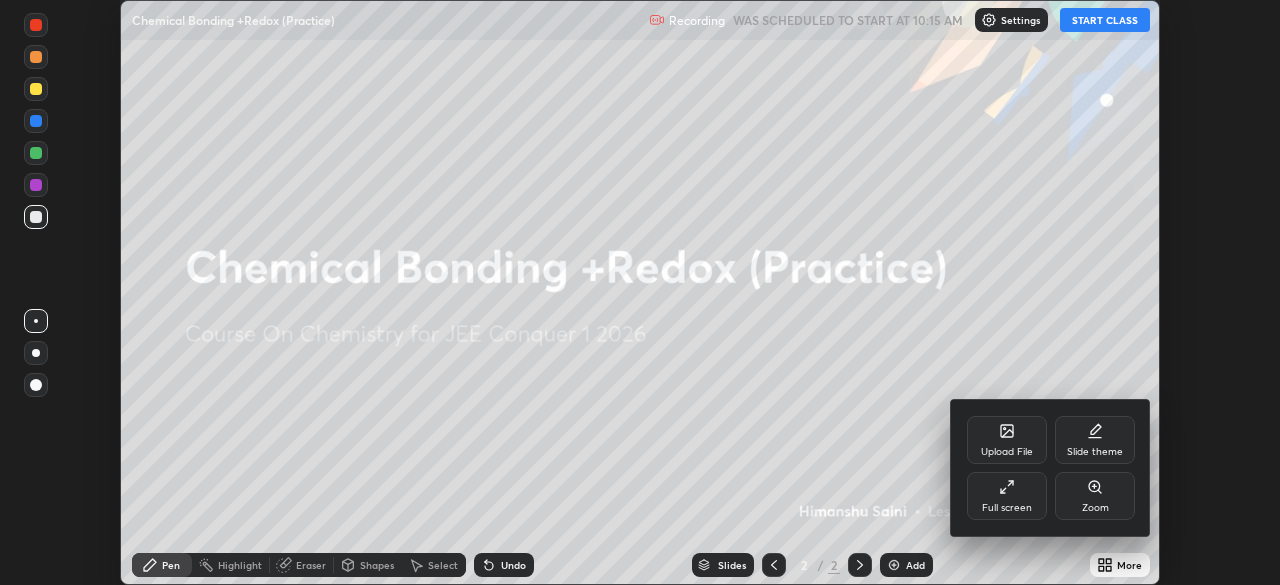 click 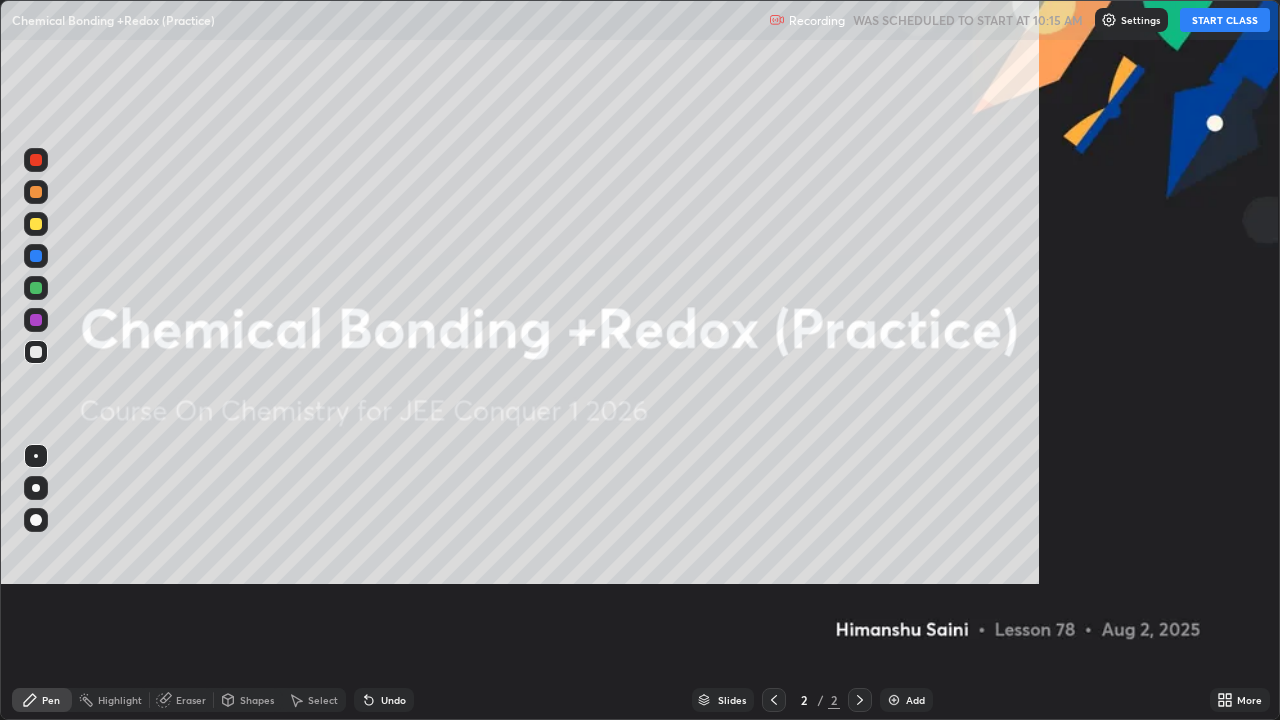 scroll, scrollTop: 99280, scrollLeft: 98720, axis: both 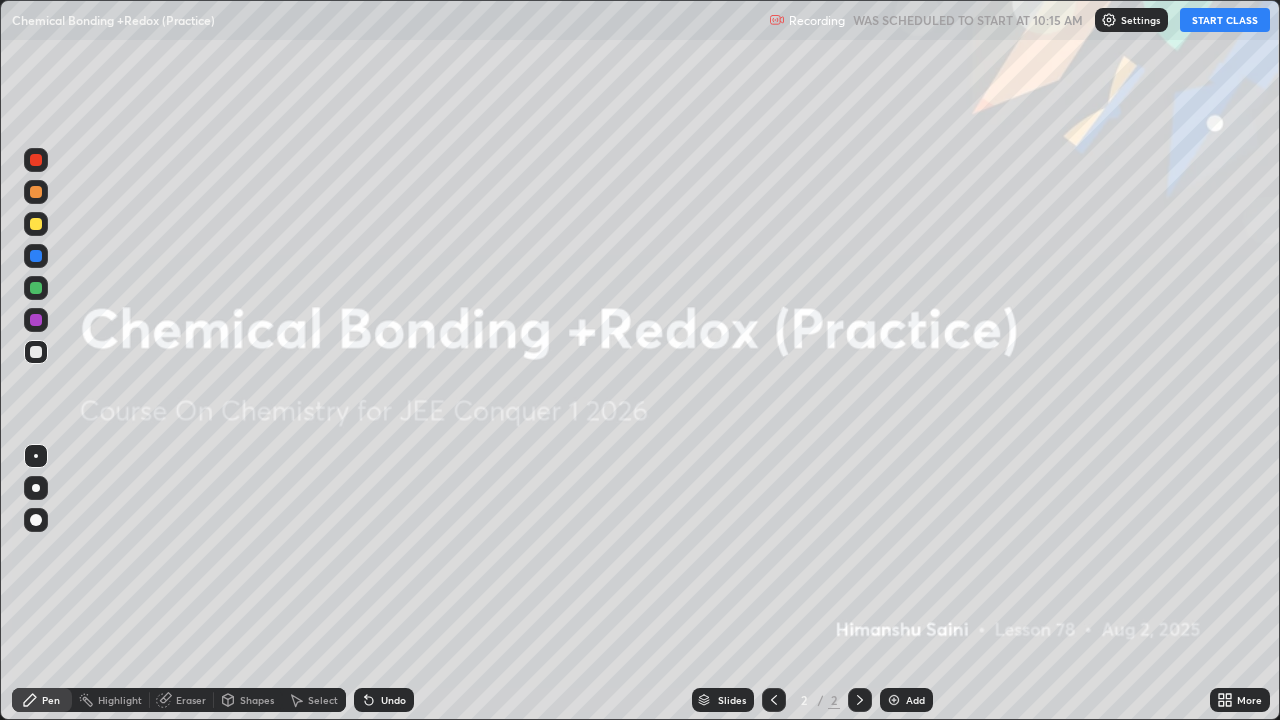 click on "START CLASS" at bounding box center [1225, 20] 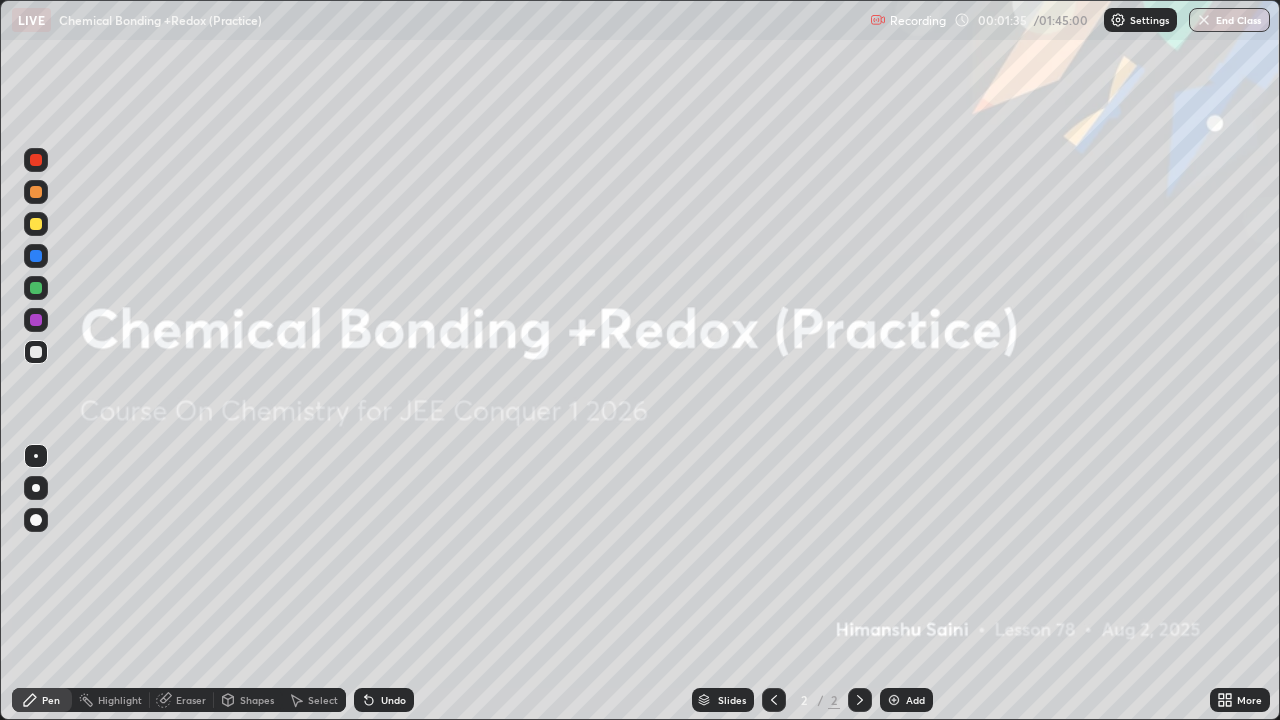 click at bounding box center [36, 520] 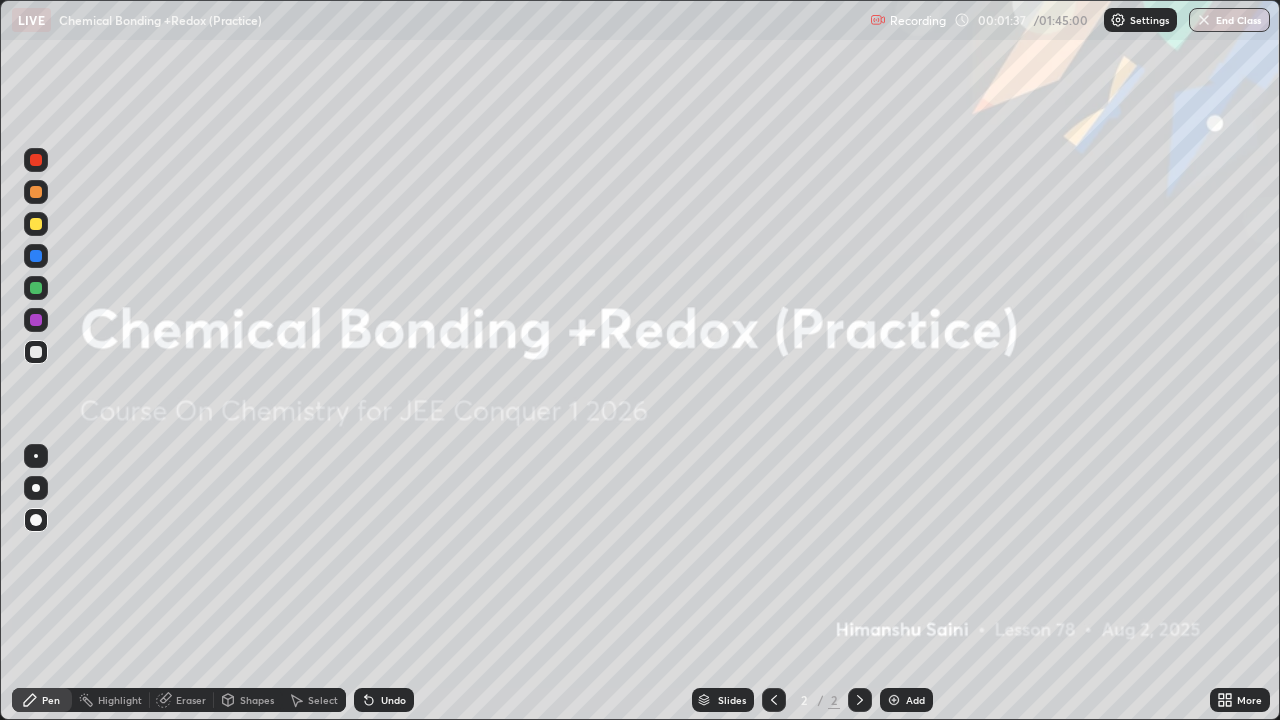 click on "Add" at bounding box center [906, 700] 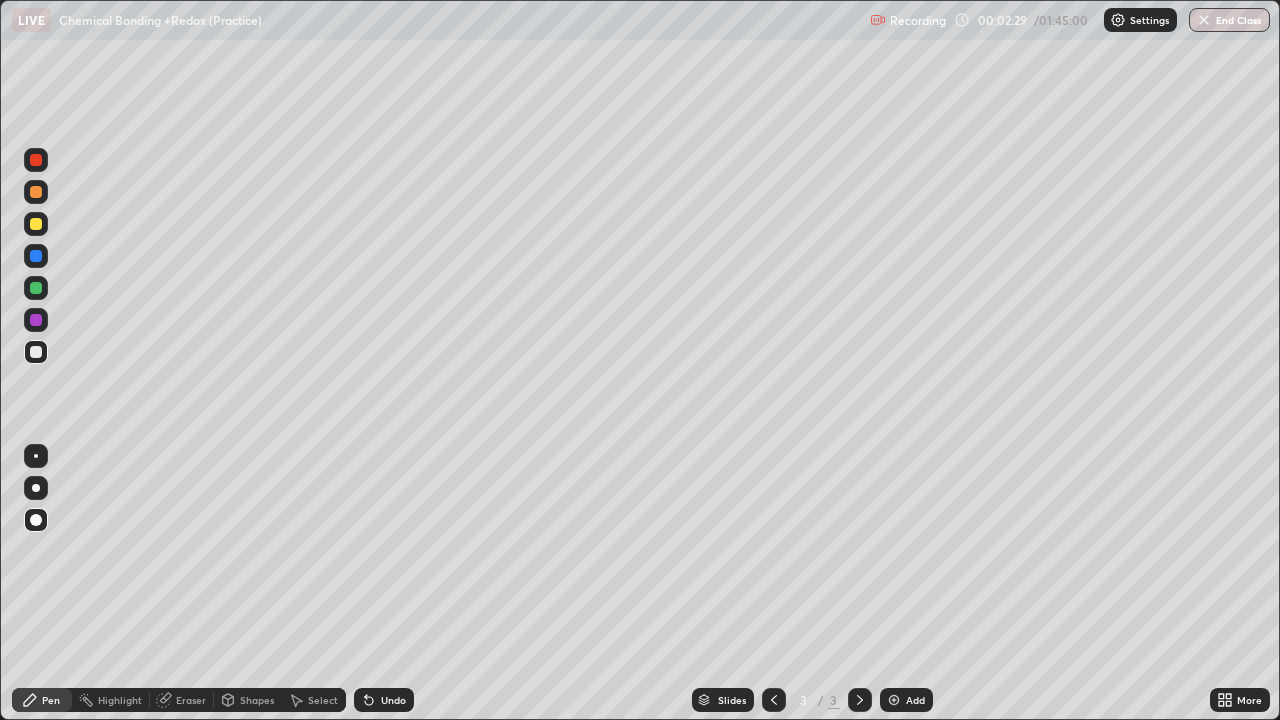 click 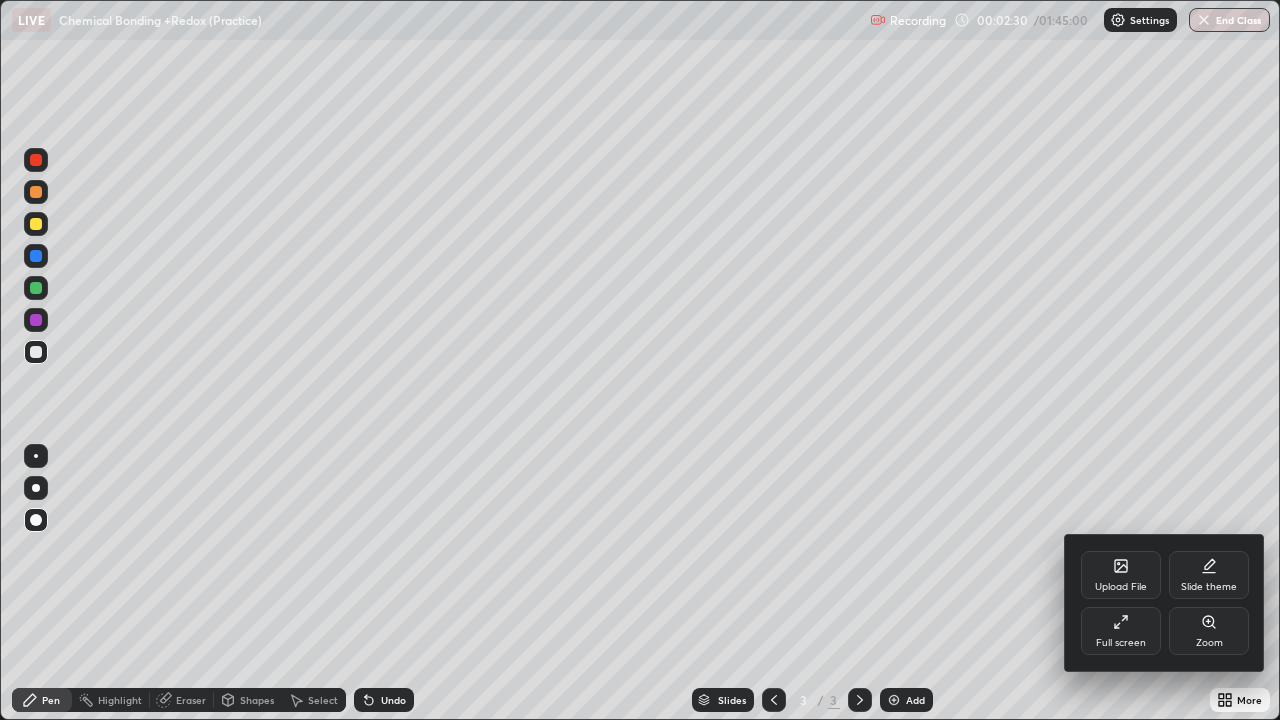 click on "Upload File" at bounding box center (1121, 587) 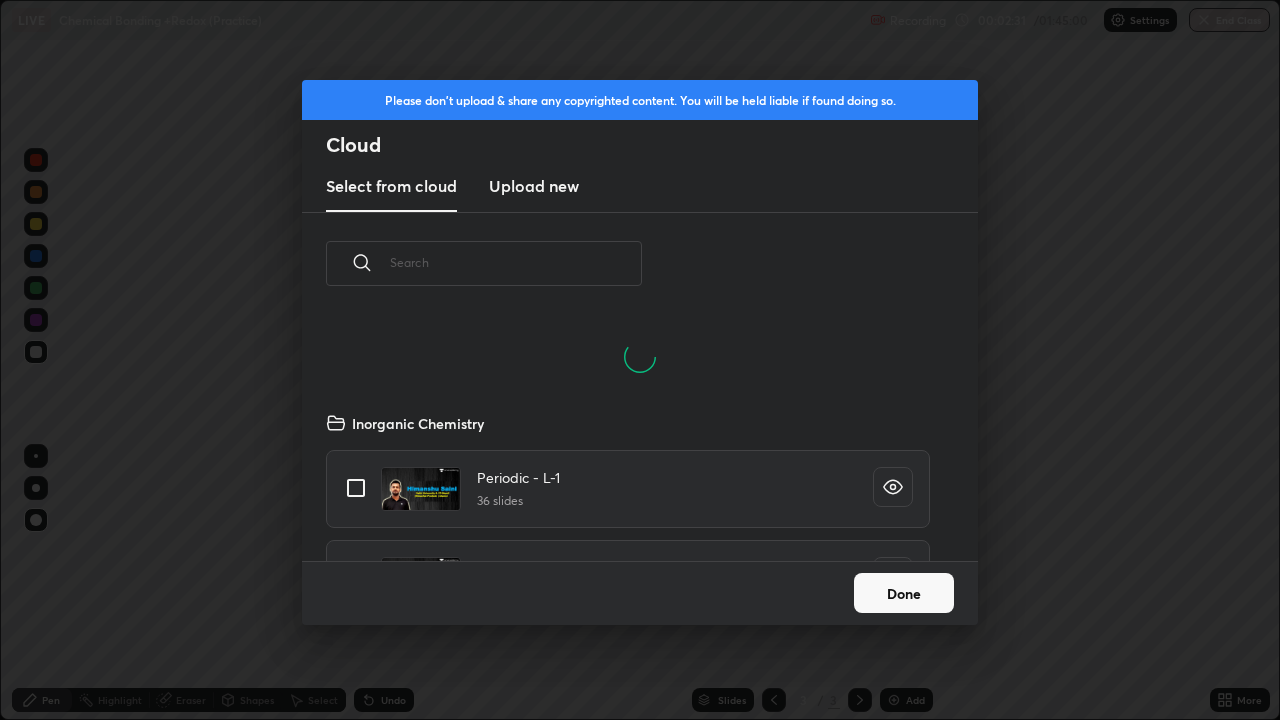 scroll, scrollTop: 7, scrollLeft: 11, axis: both 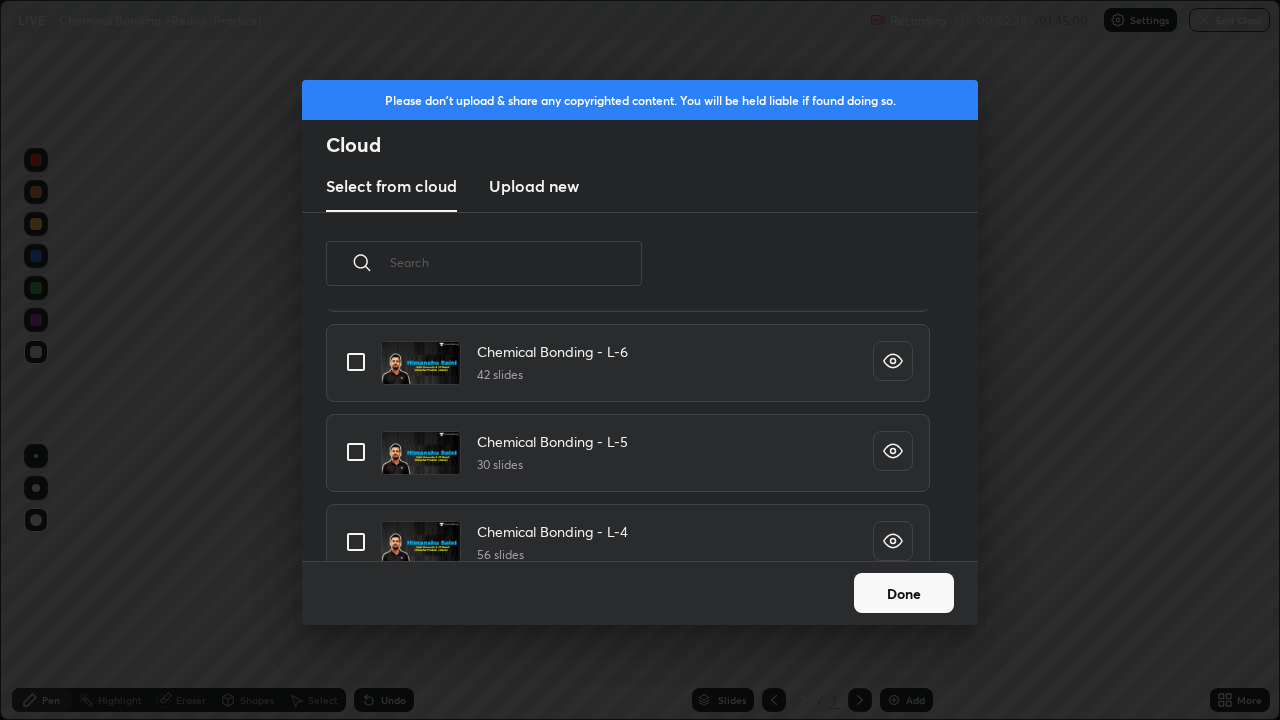 click at bounding box center (356, 362) 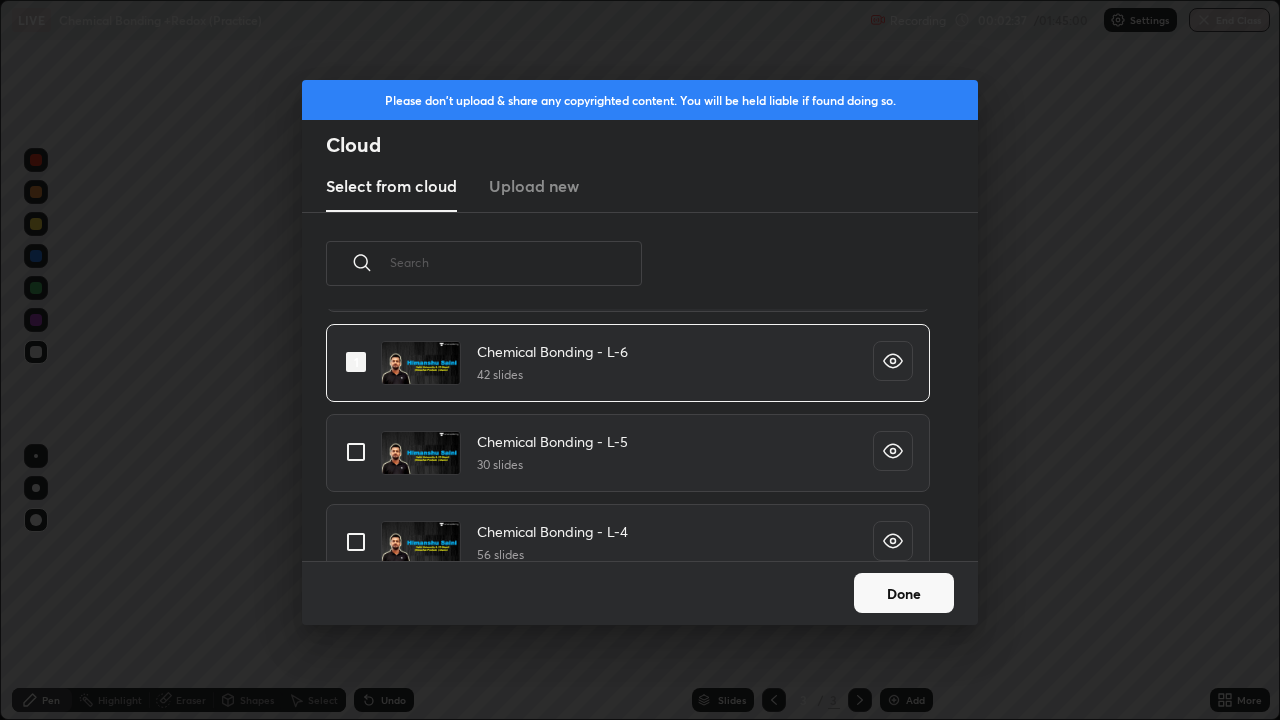 click on "Done" at bounding box center [904, 593] 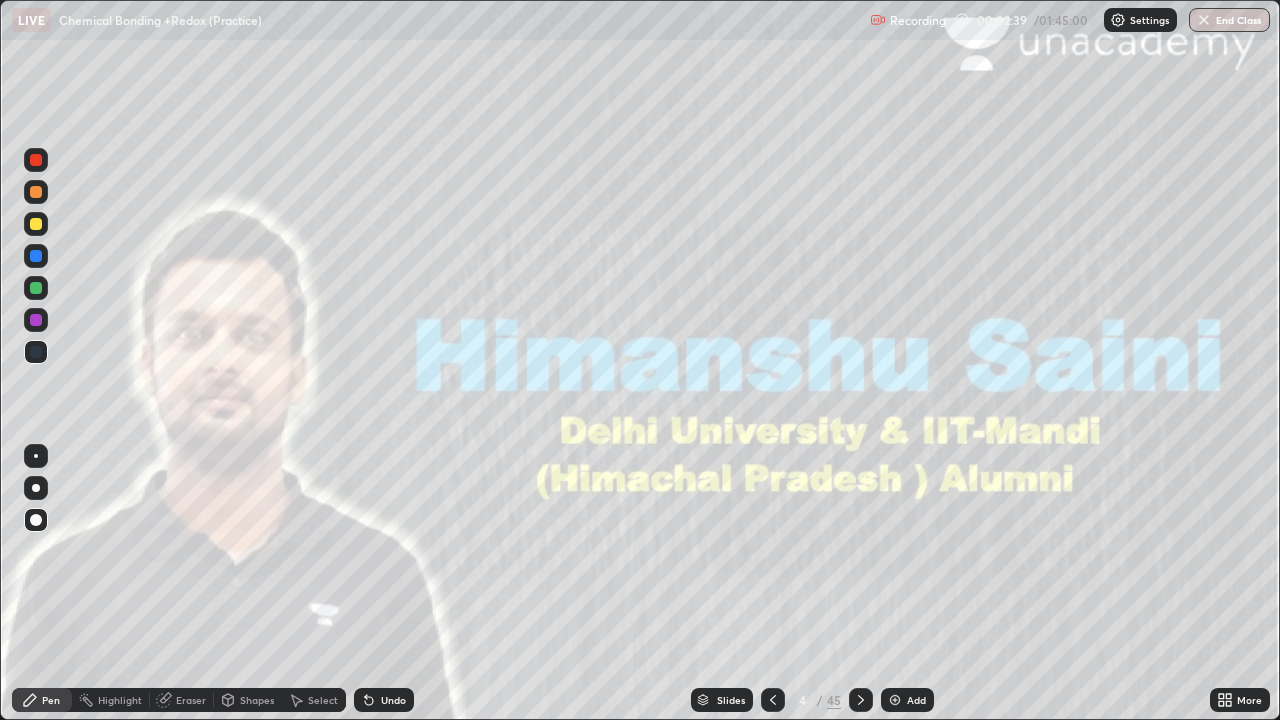 click on "Slides" at bounding box center (731, 700) 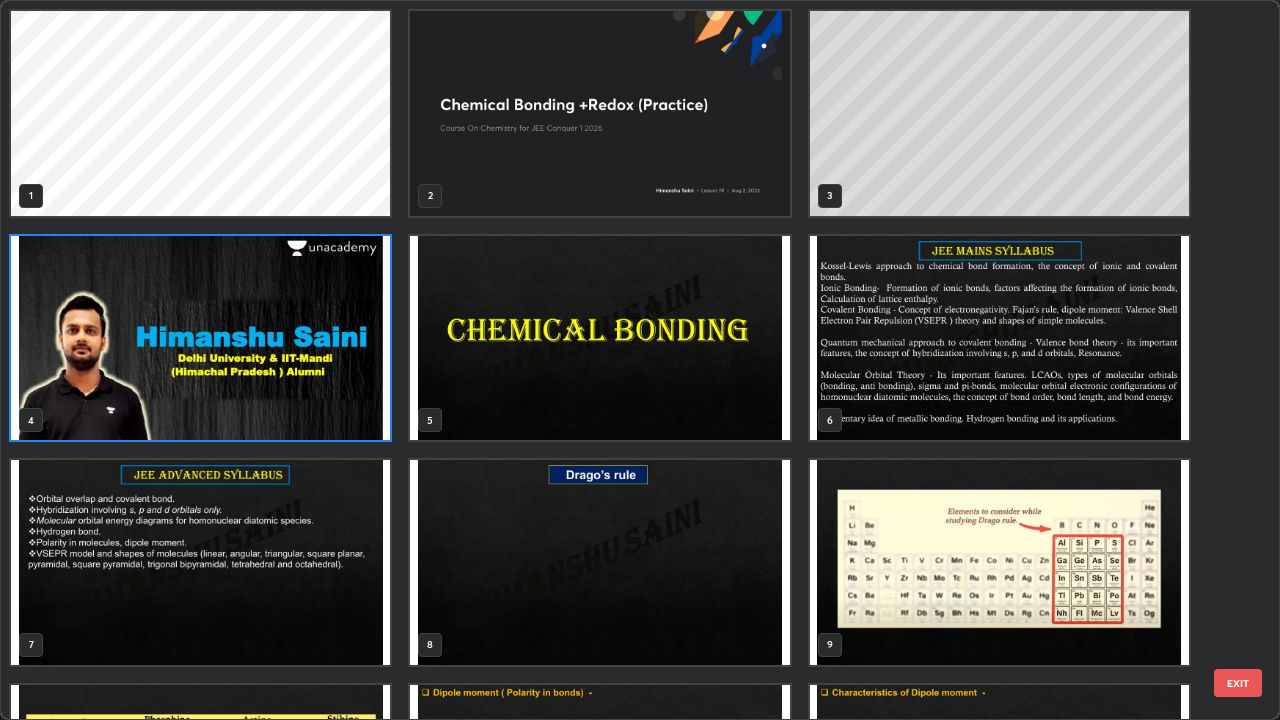 scroll, scrollTop: 7, scrollLeft: 11, axis: both 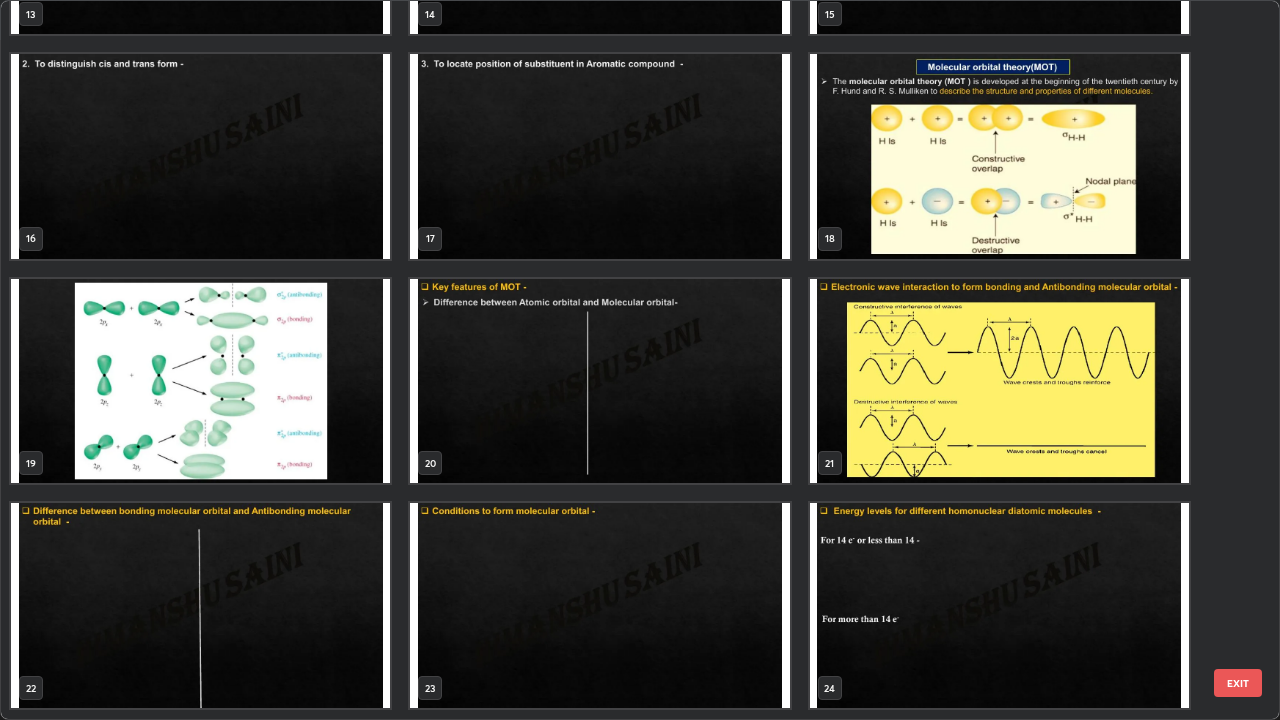 click at bounding box center [599, 381] 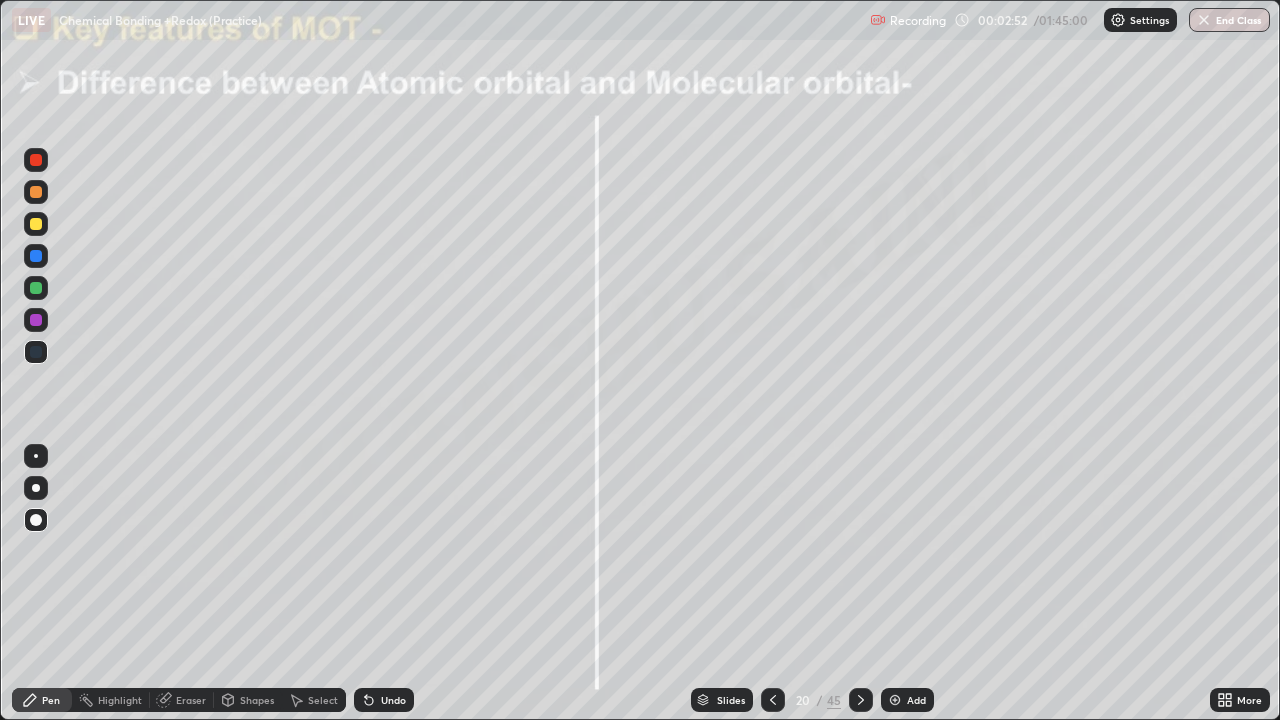 click at bounding box center (599, 381) 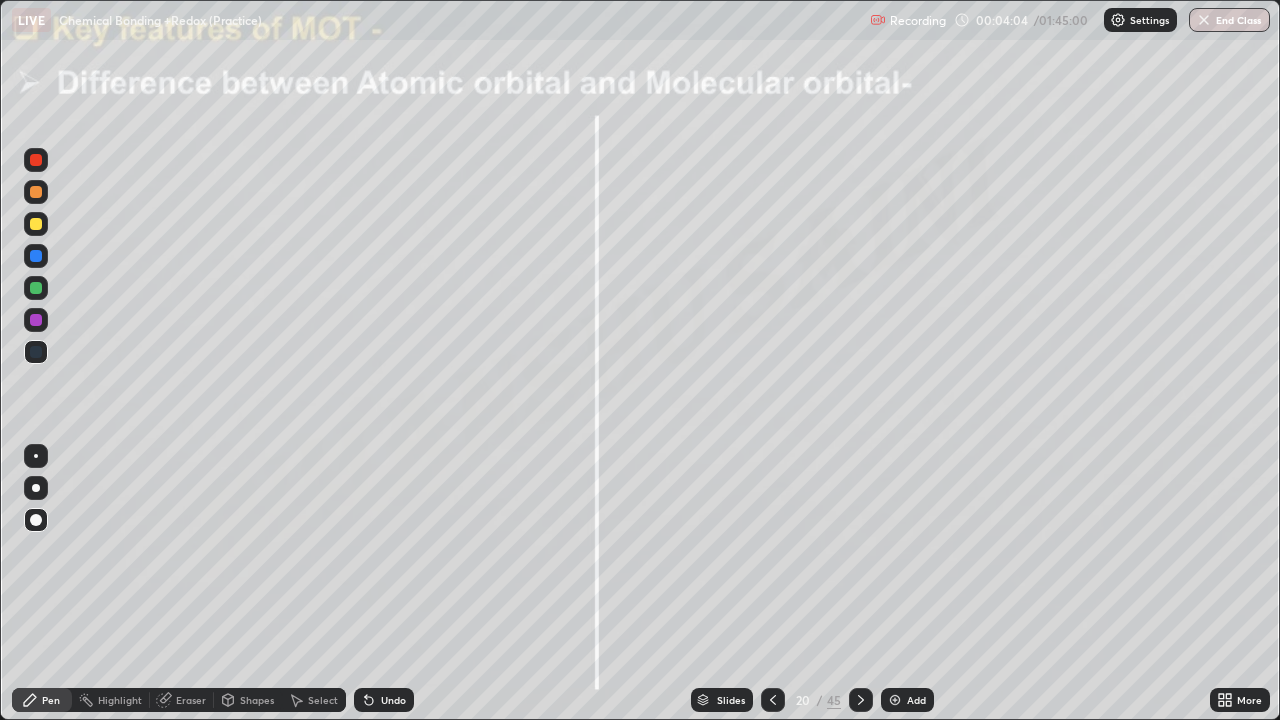 click at bounding box center [36, 288] 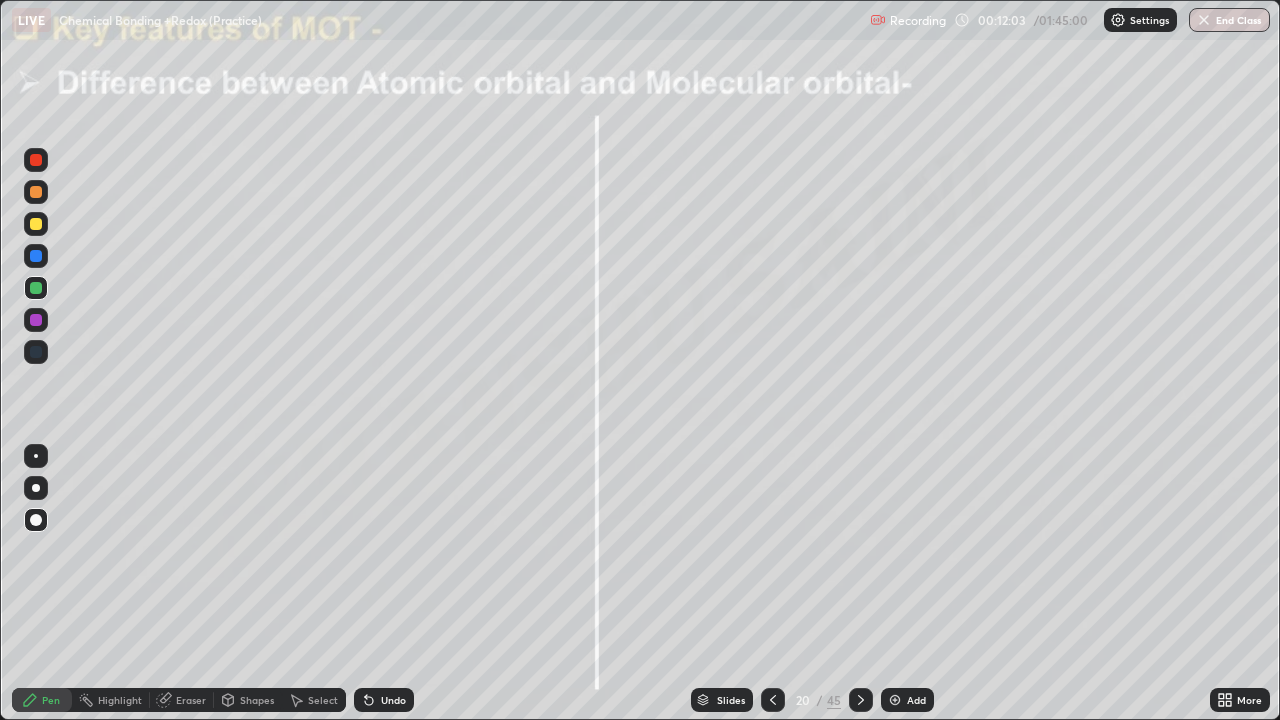 click on "Slides" at bounding box center [731, 700] 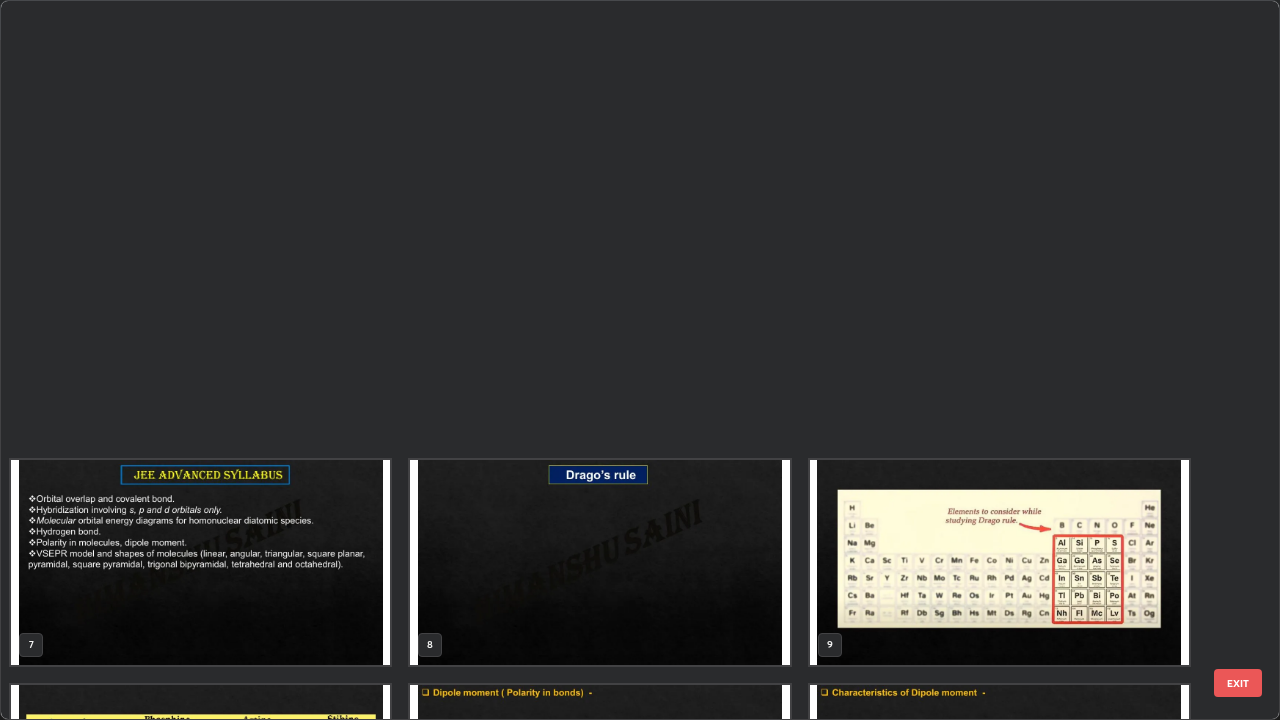 scroll, scrollTop: 854, scrollLeft: 0, axis: vertical 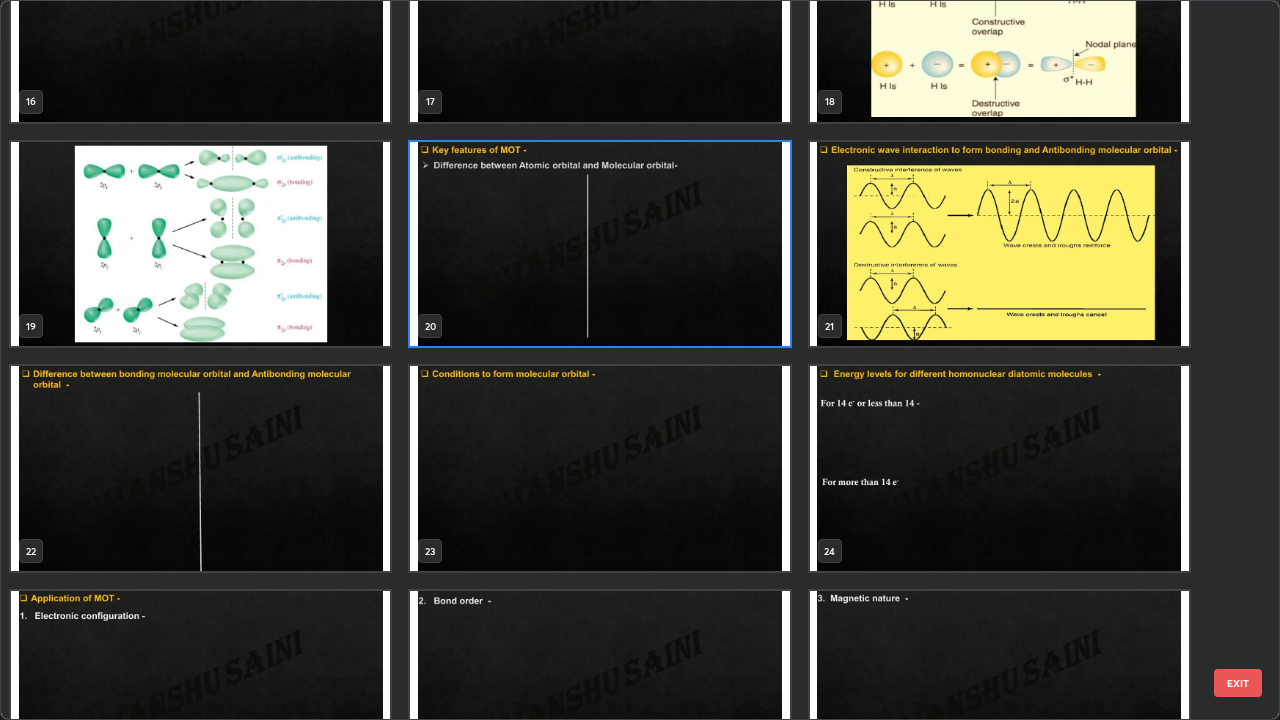 click at bounding box center [999, 468] 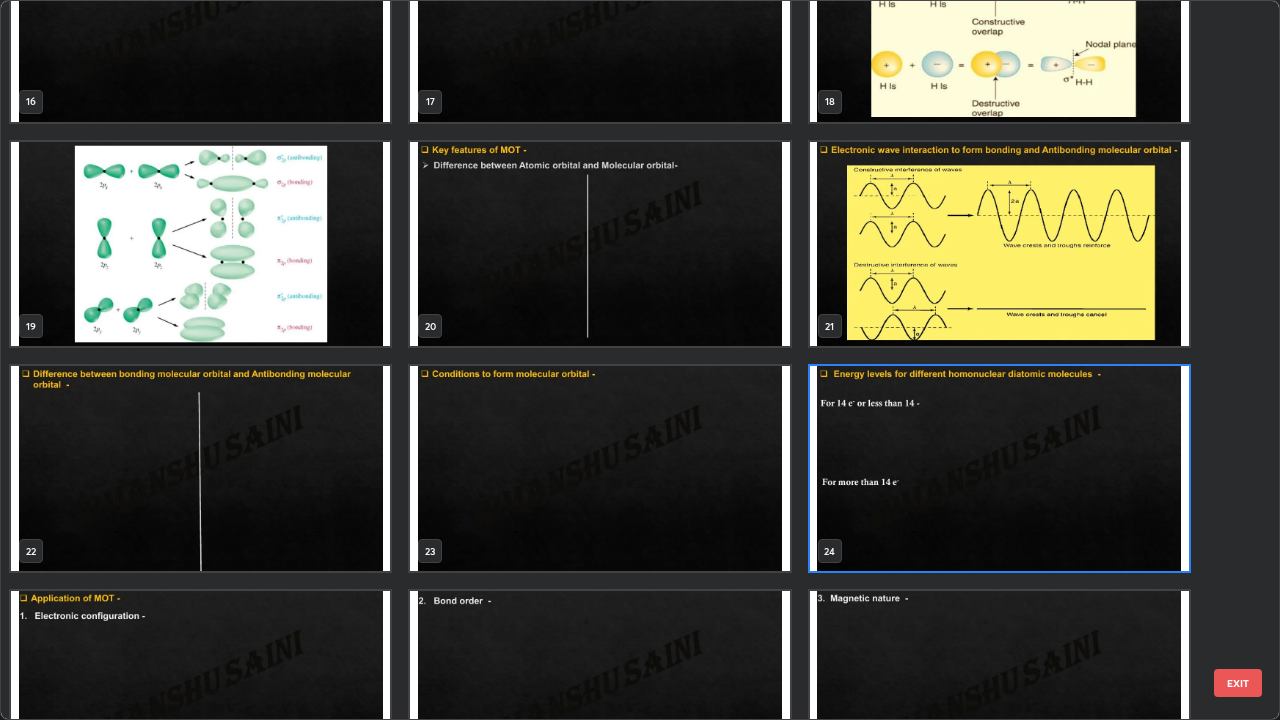 click at bounding box center (999, 468) 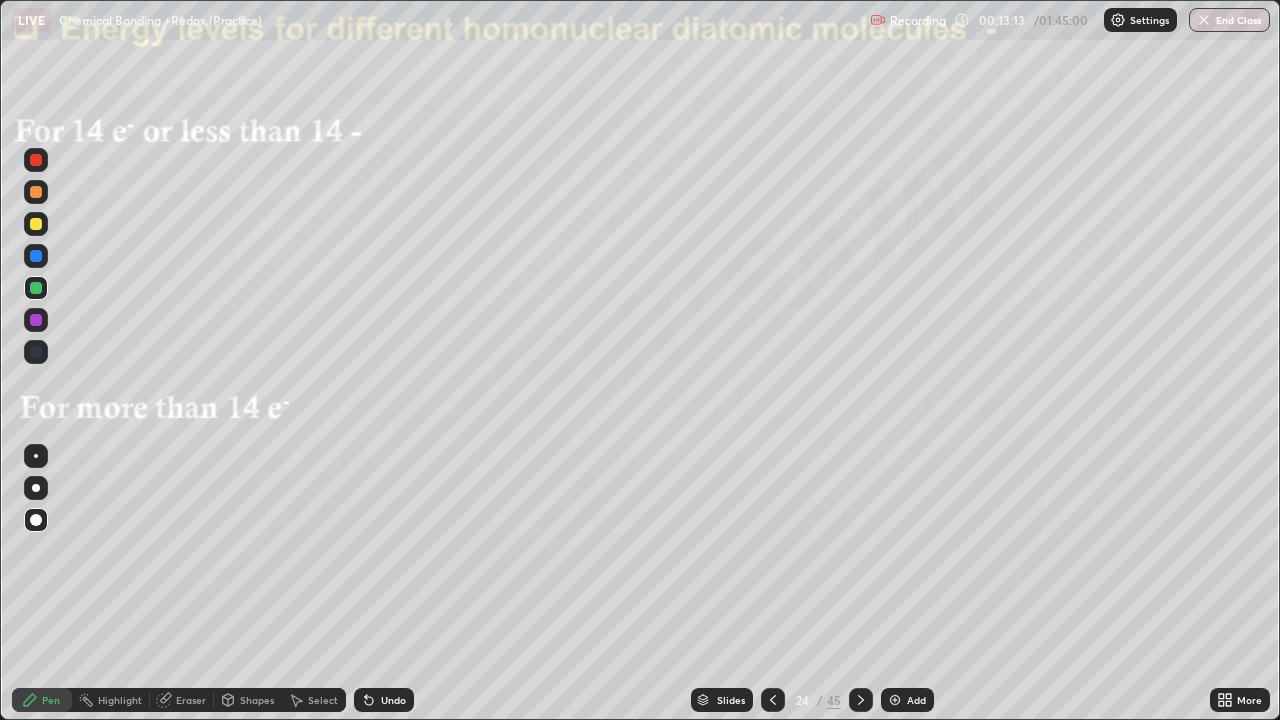 click on "Slides" at bounding box center (731, 700) 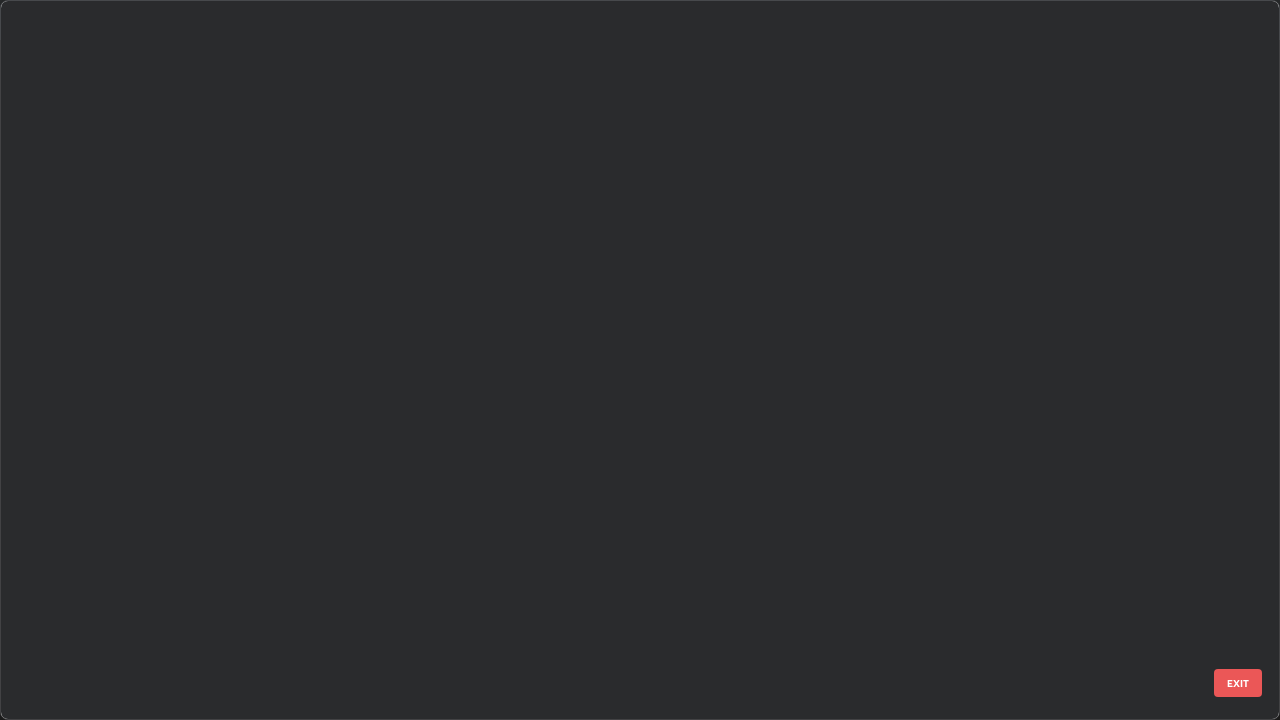 scroll, scrollTop: 1079, scrollLeft: 0, axis: vertical 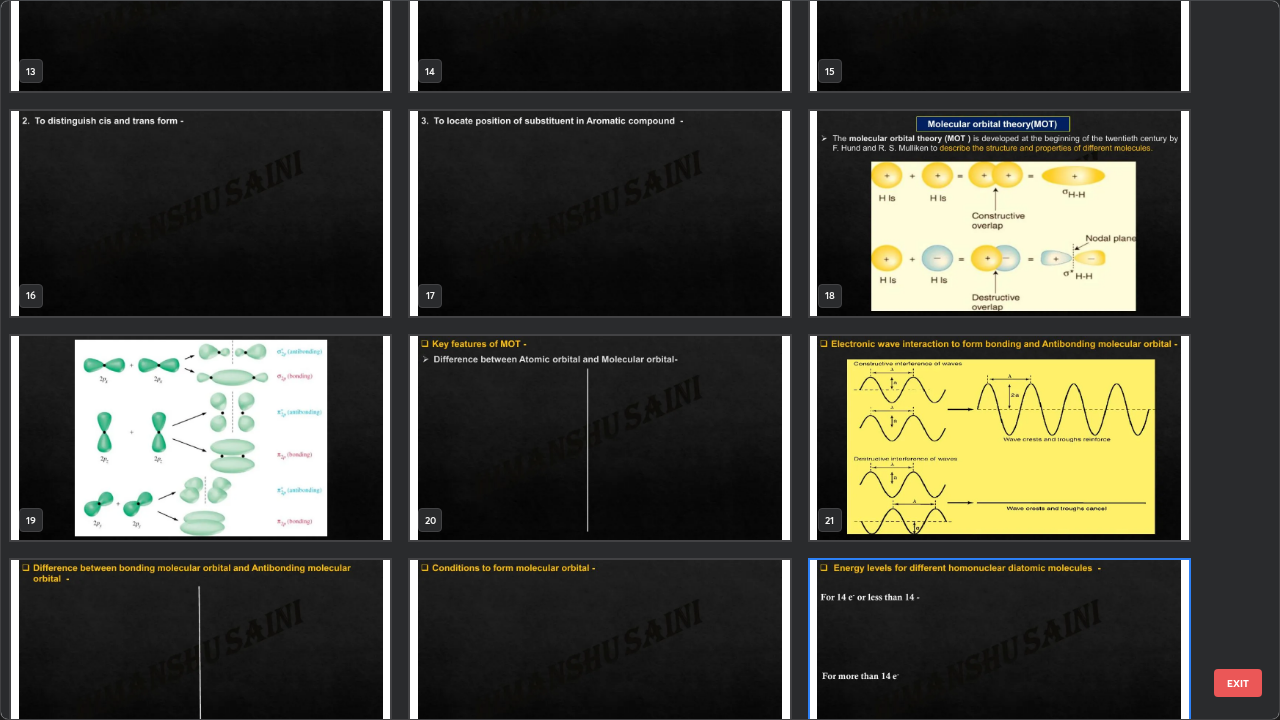 click at bounding box center (599, 438) 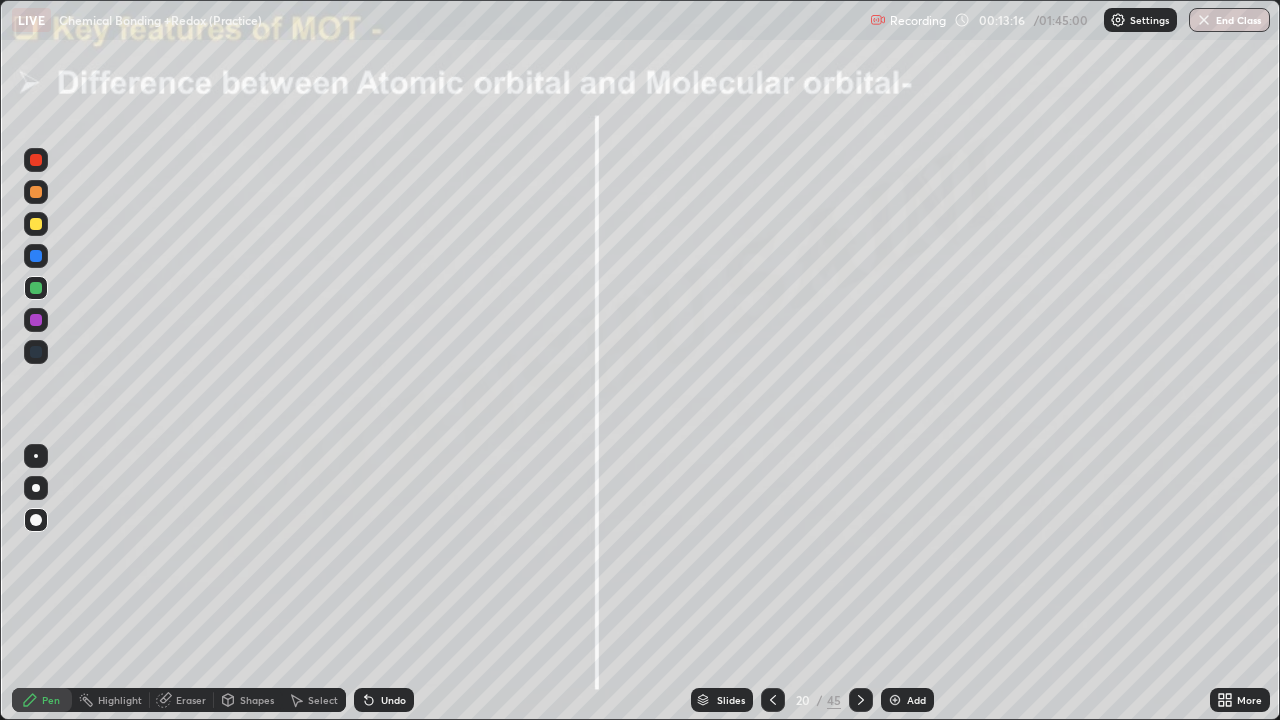click at bounding box center [599, 438] 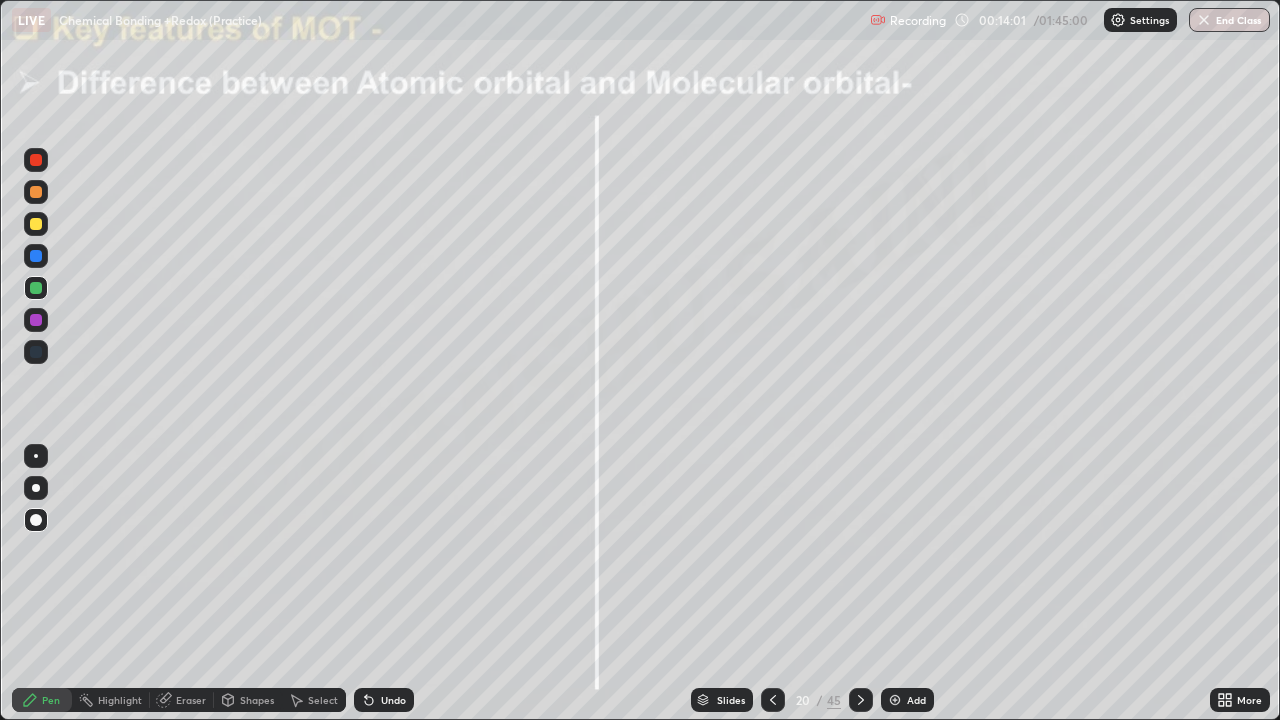 click on "Slides" at bounding box center (722, 700) 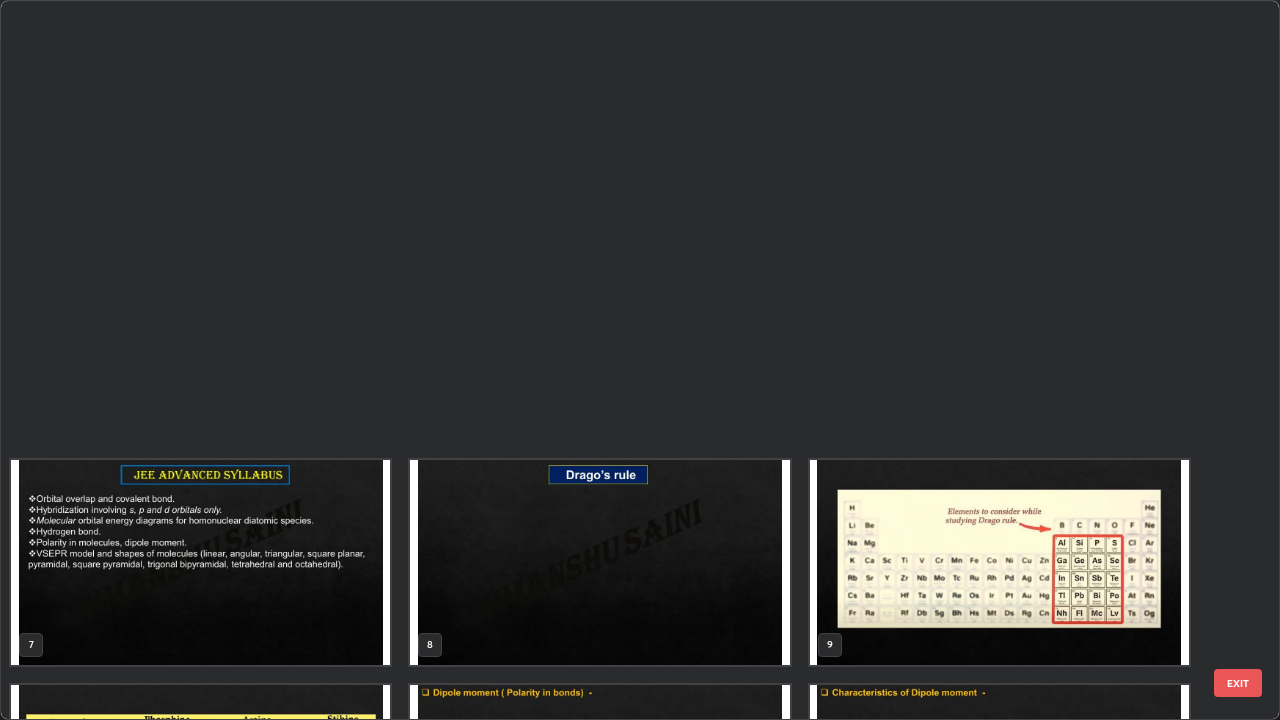 scroll, scrollTop: 854, scrollLeft: 0, axis: vertical 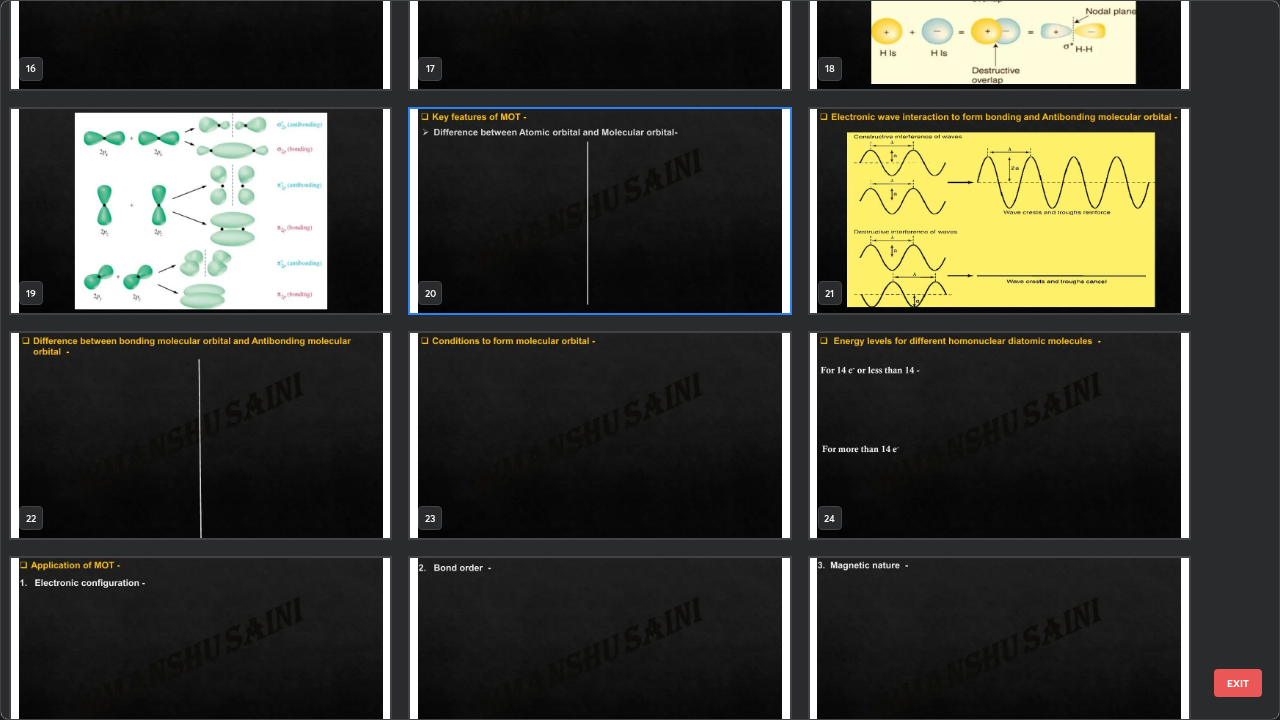 click at bounding box center (200, 435) 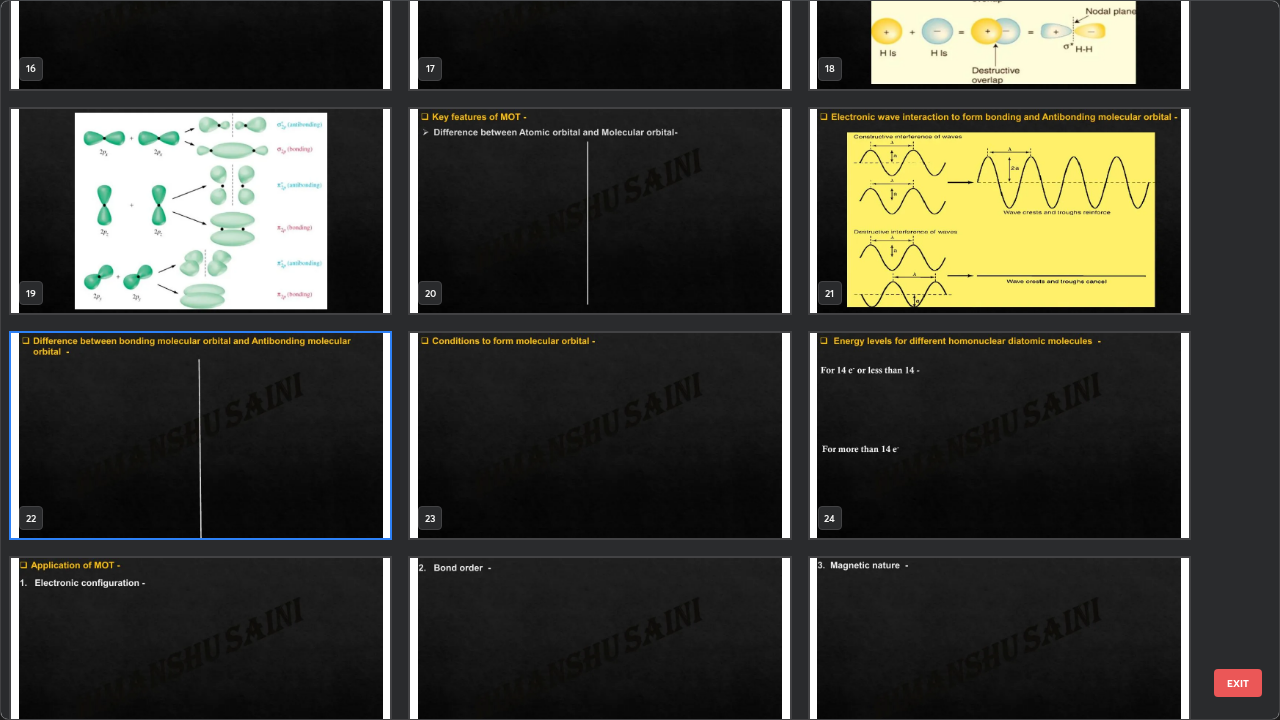 click at bounding box center [200, 435] 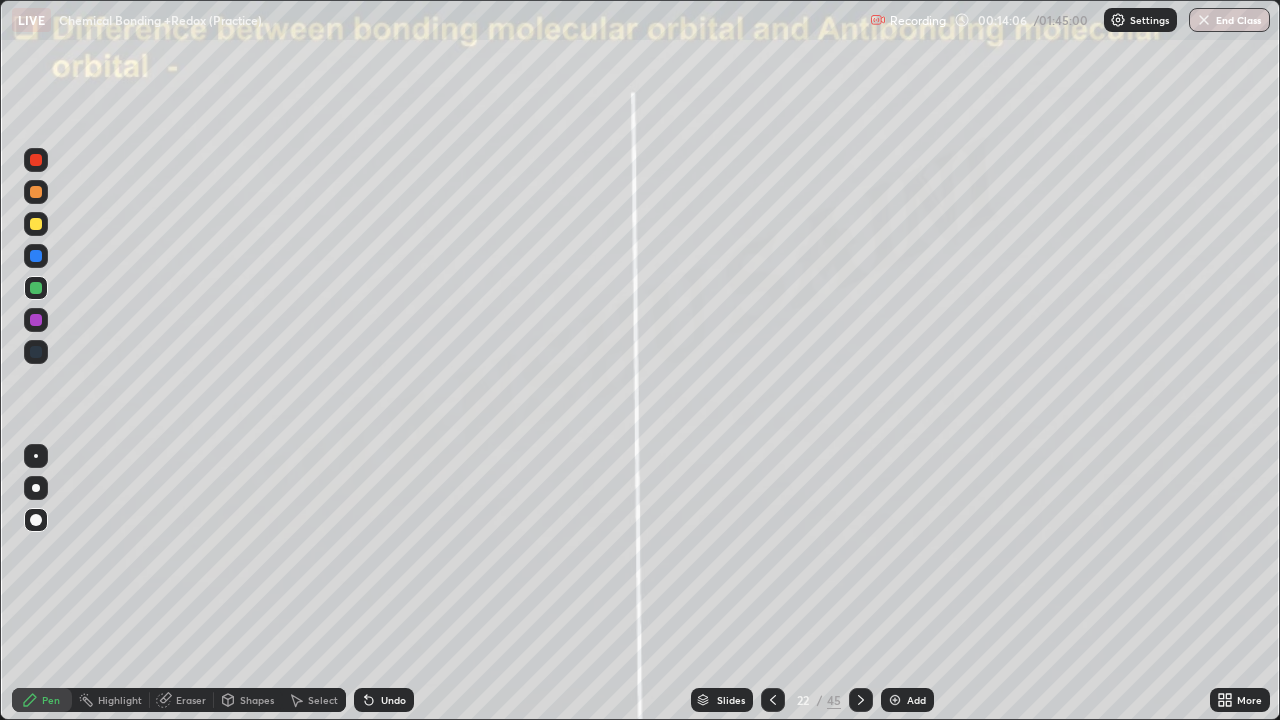 click on "Eraser" at bounding box center [191, 700] 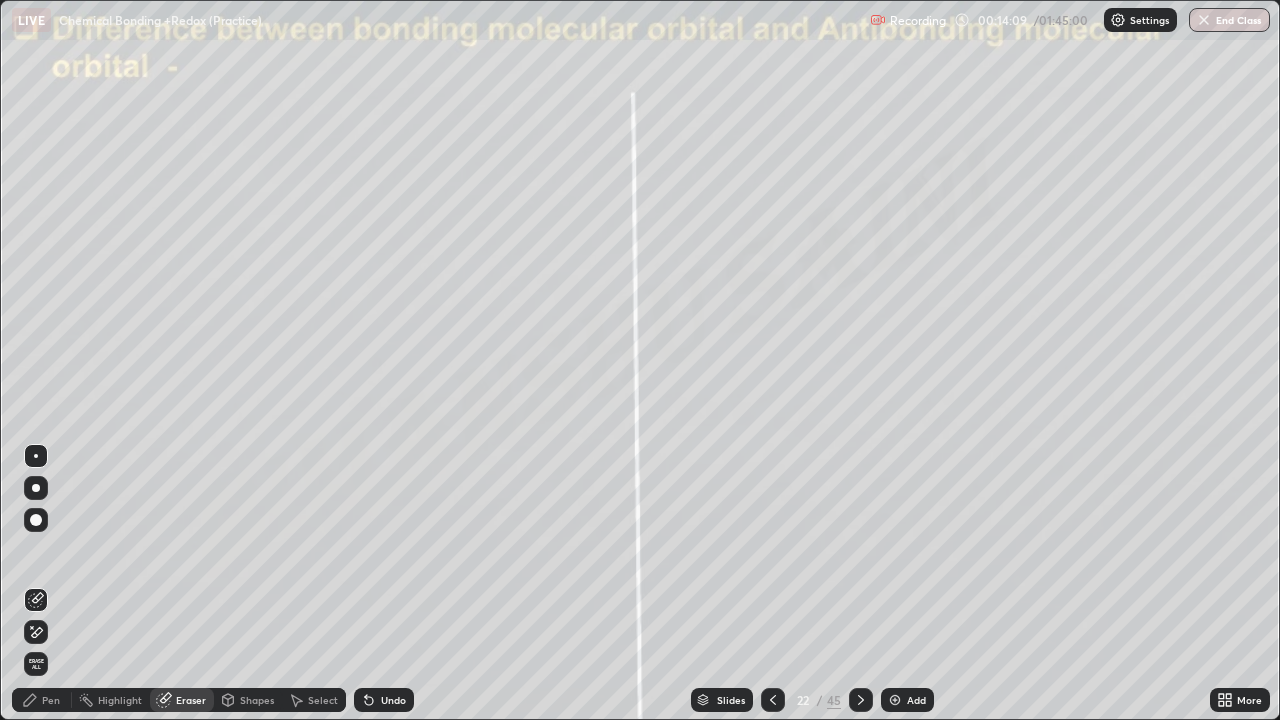 click on "Pen" at bounding box center [51, 700] 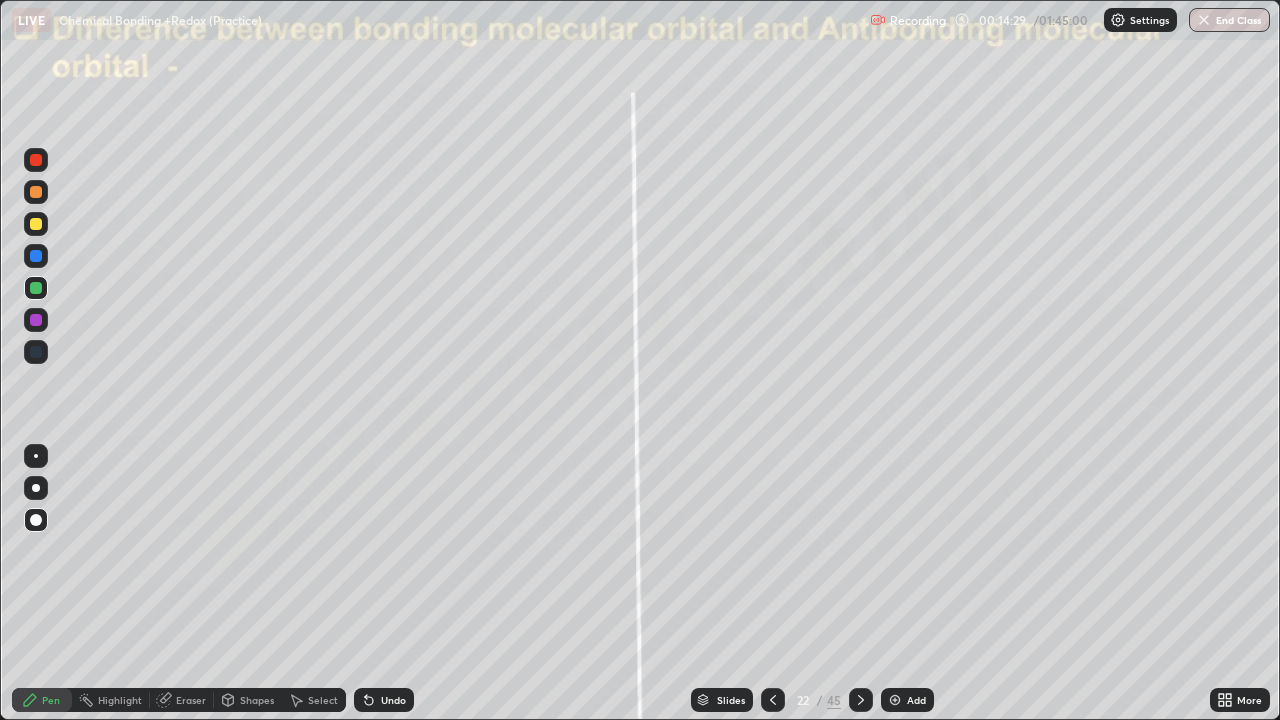 click at bounding box center [36, 224] 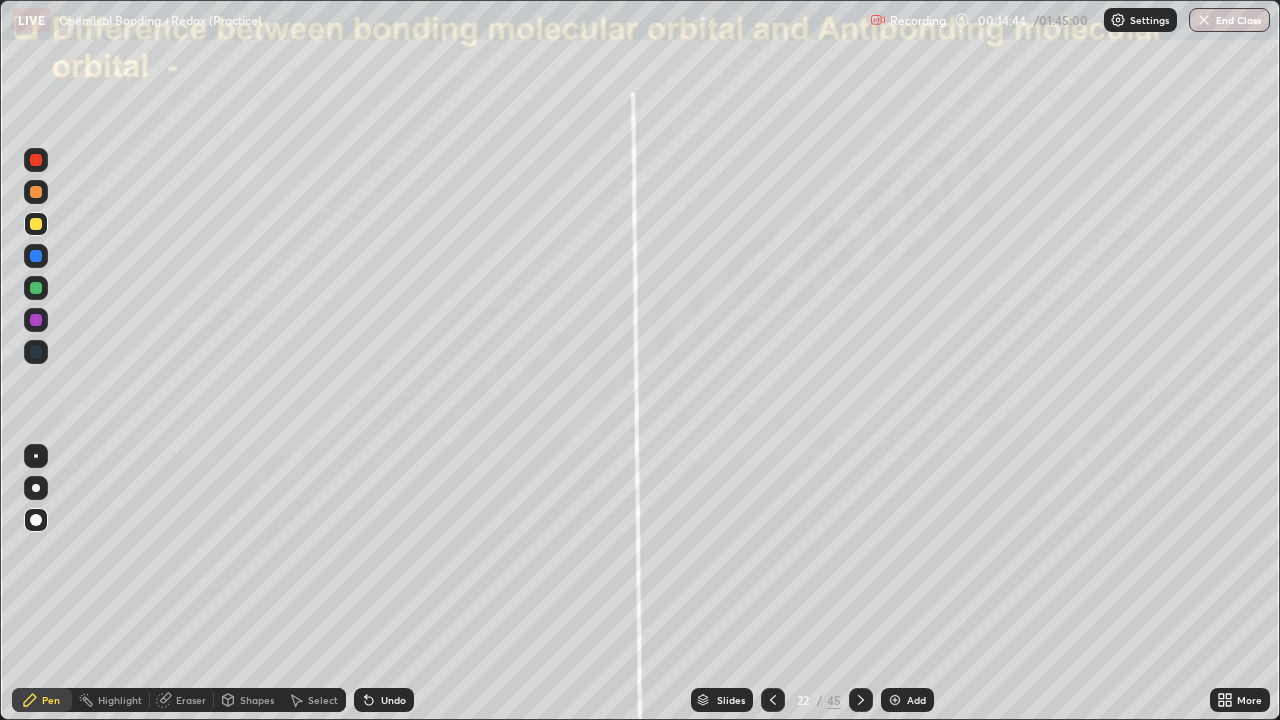 click at bounding box center (36, 256) 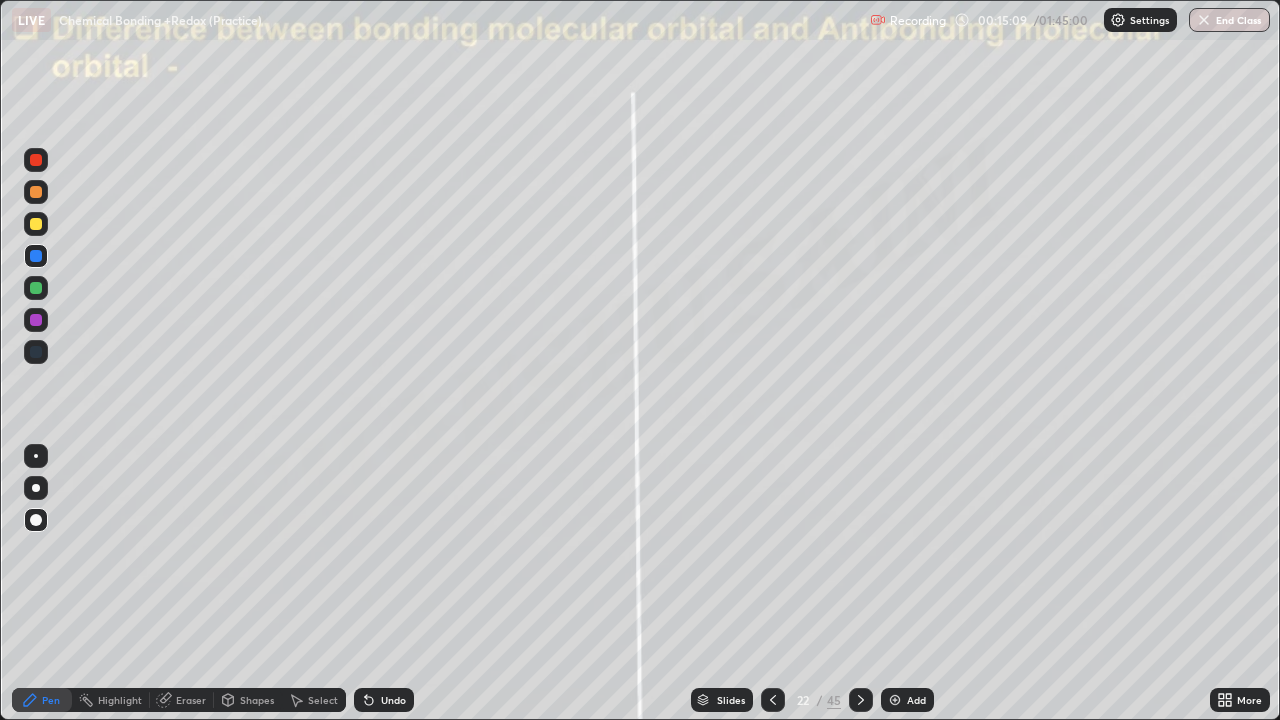 click at bounding box center [36, 288] 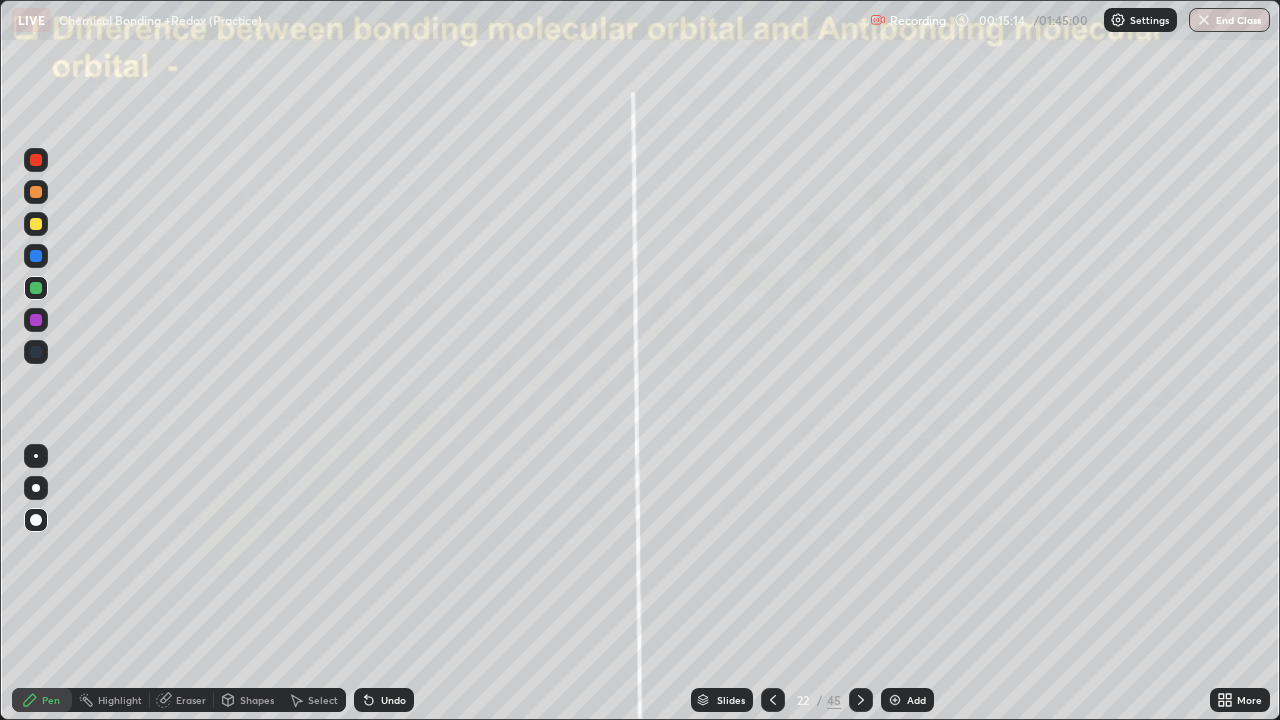 click on "Highlight" at bounding box center [120, 700] 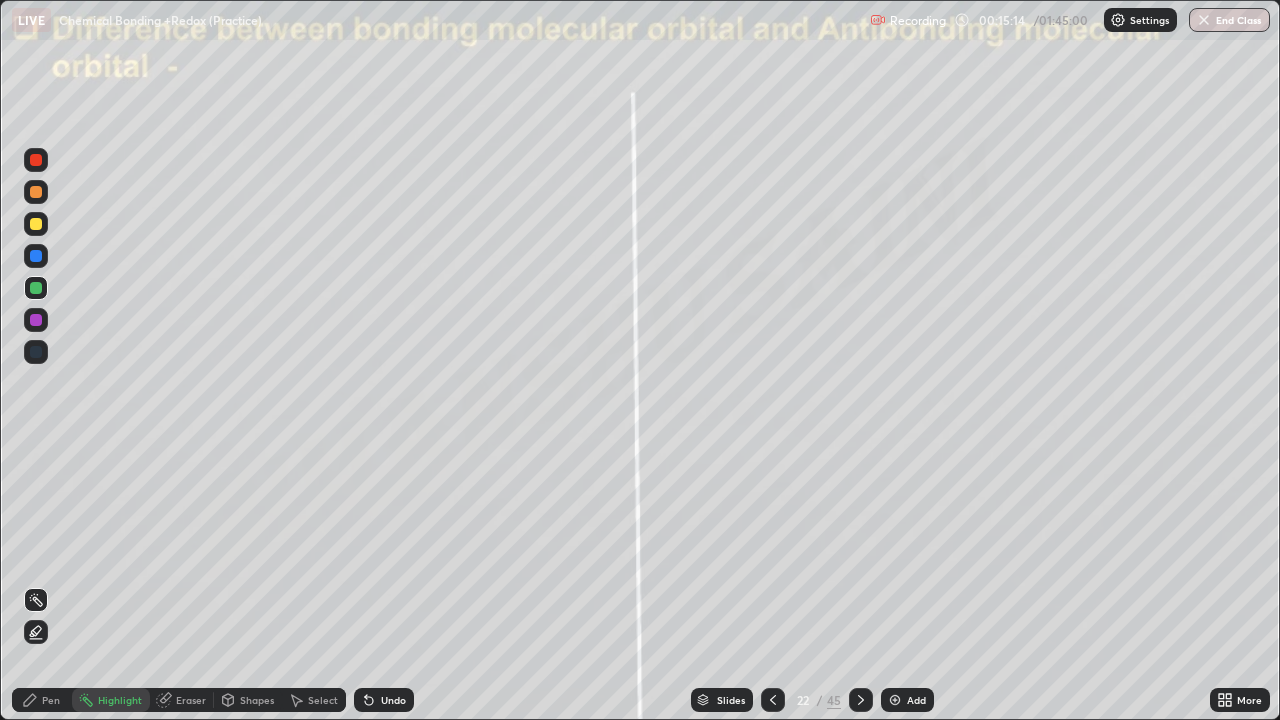 click on "Eraser" at bounding box center (191, 700) 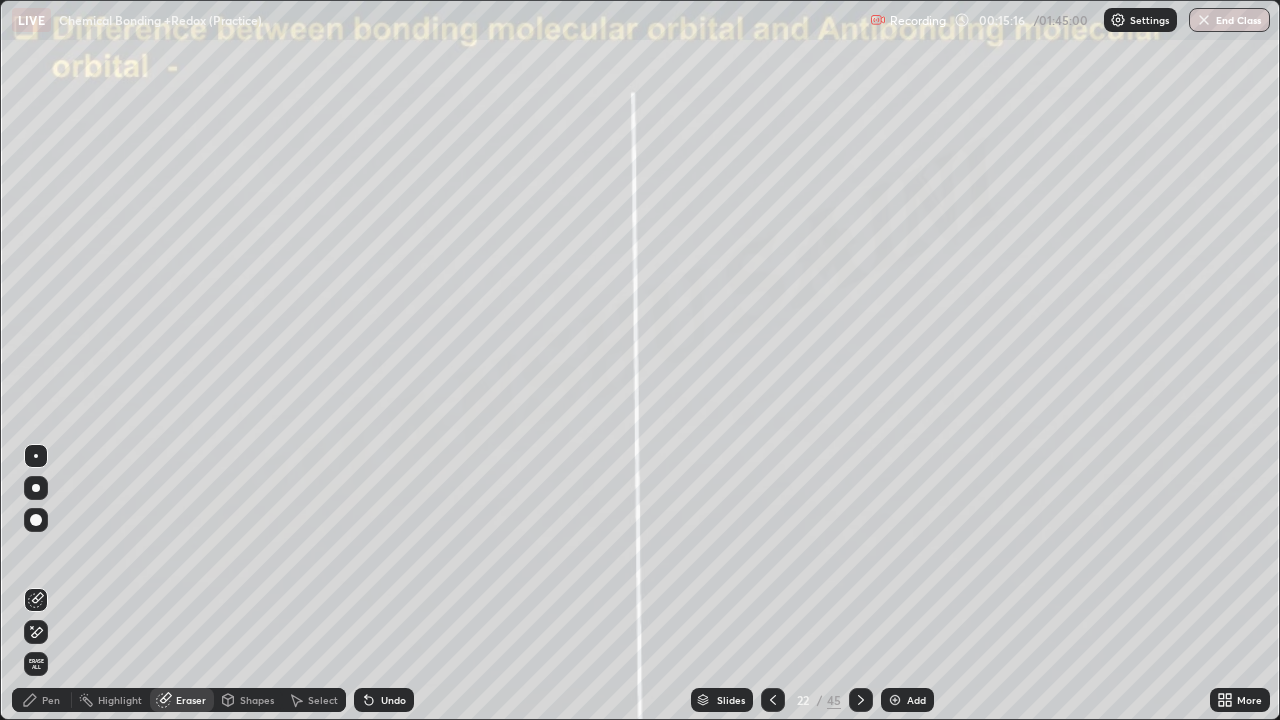 click on "Pen" at bounding box center (51, 700) 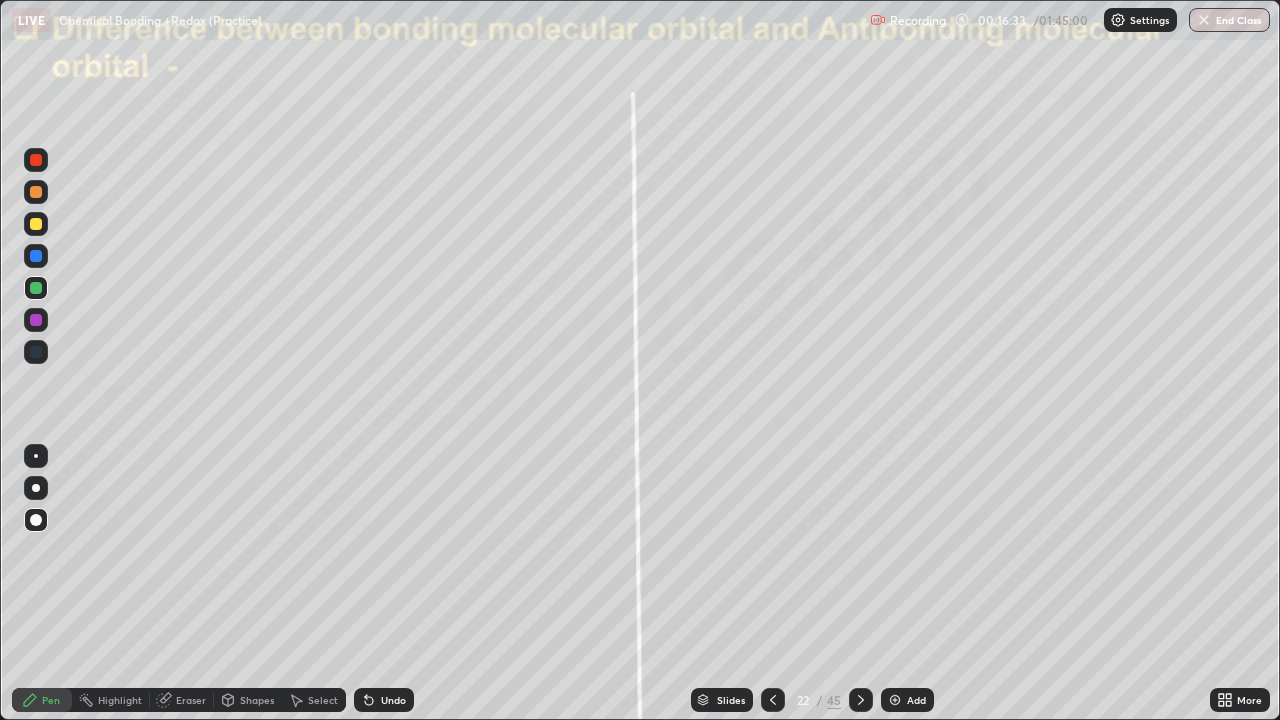 click at bounding box center [36, 224] 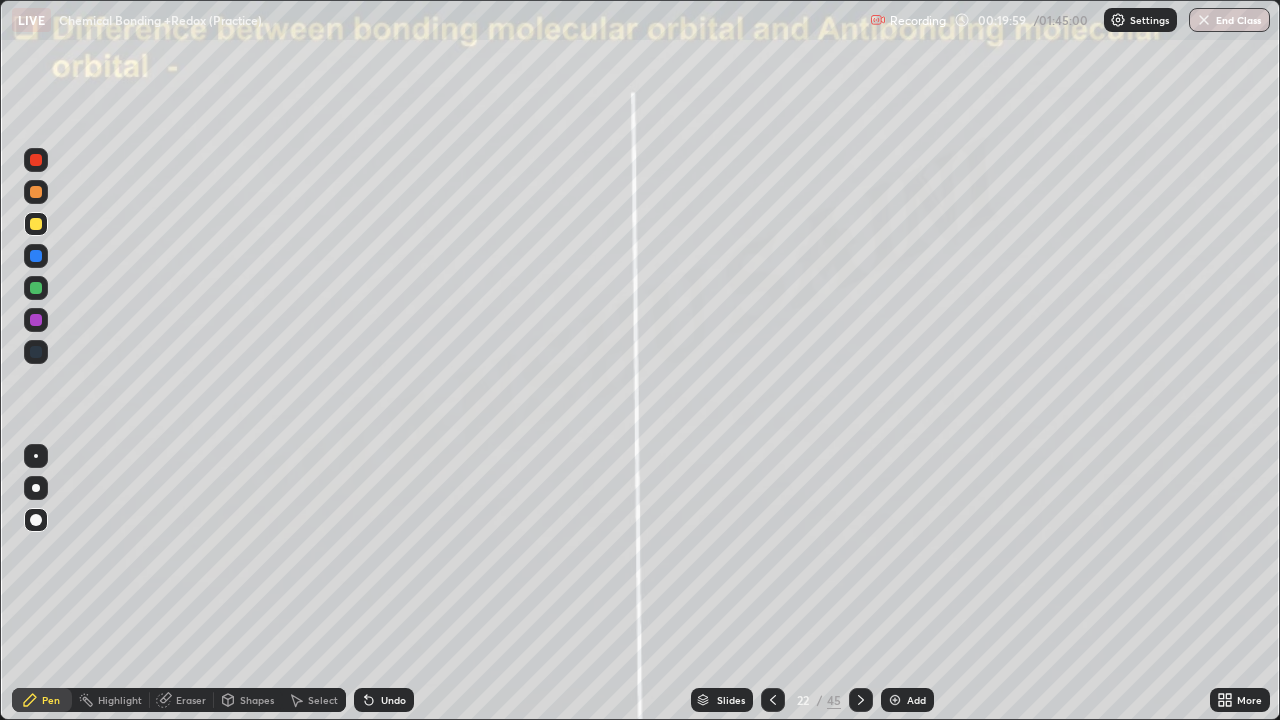 click on "Add" at bounding box center (907, 700) 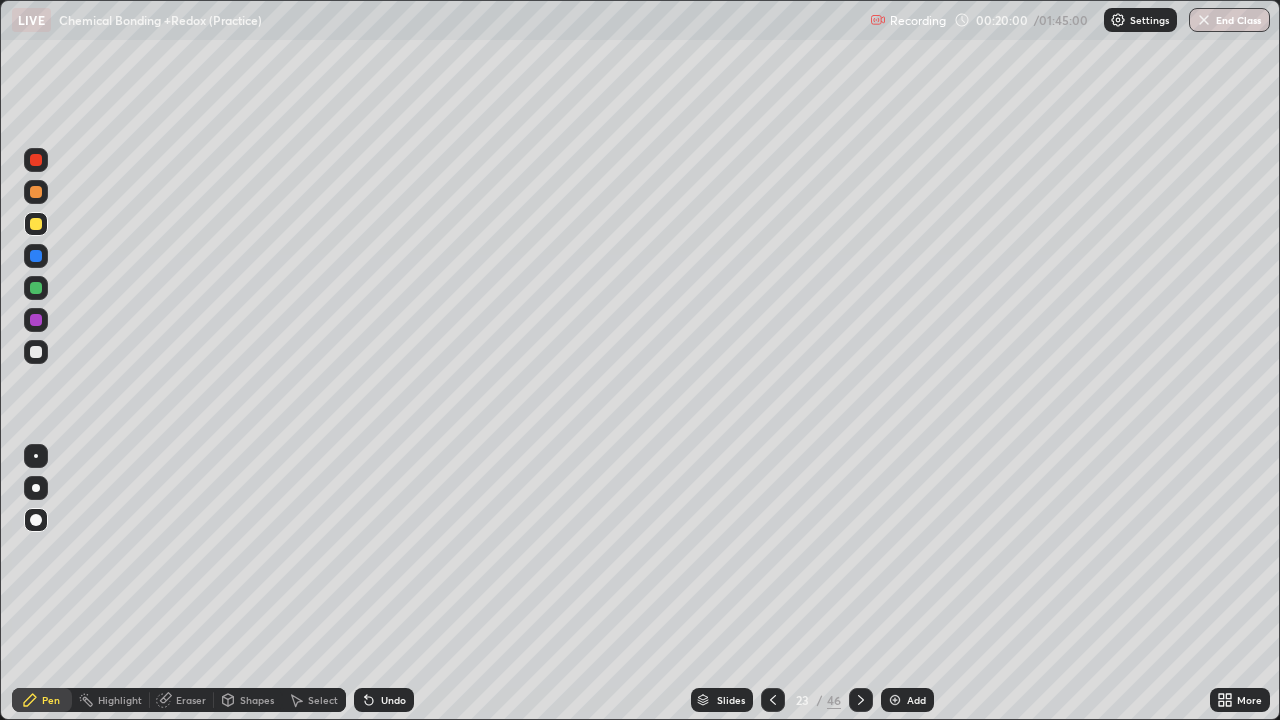 click at bounding box center (36, 352) 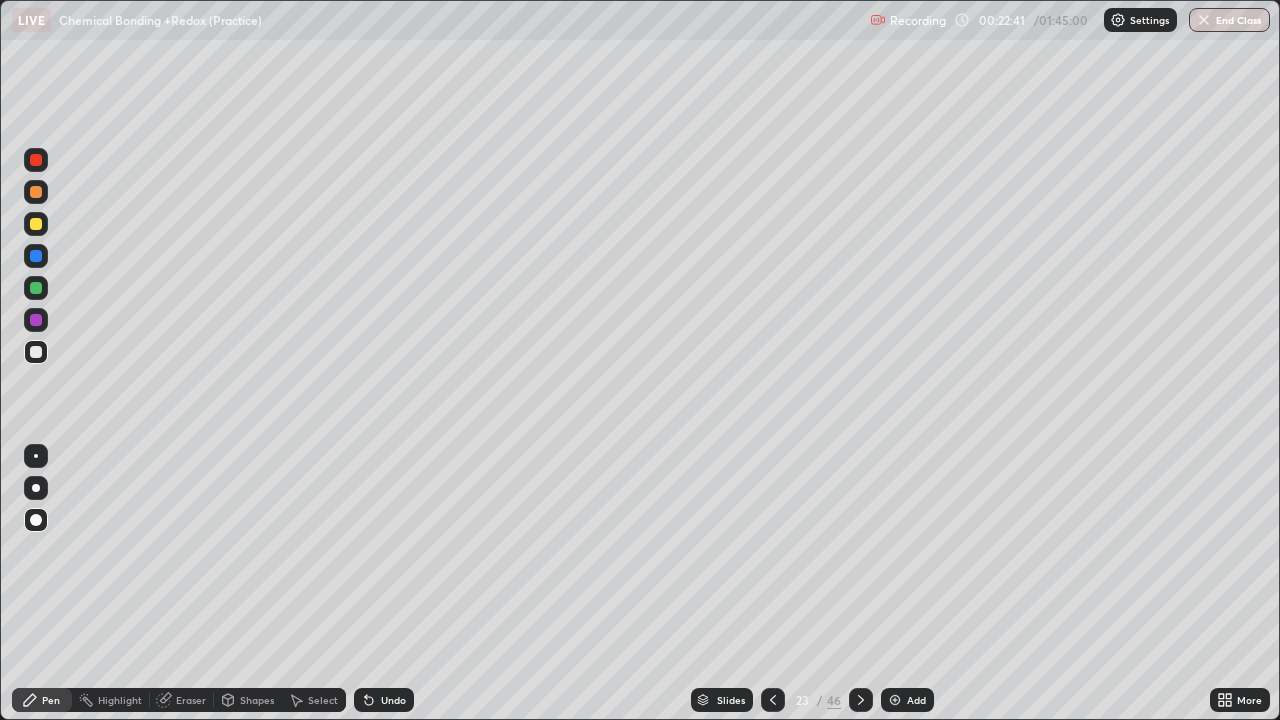 click 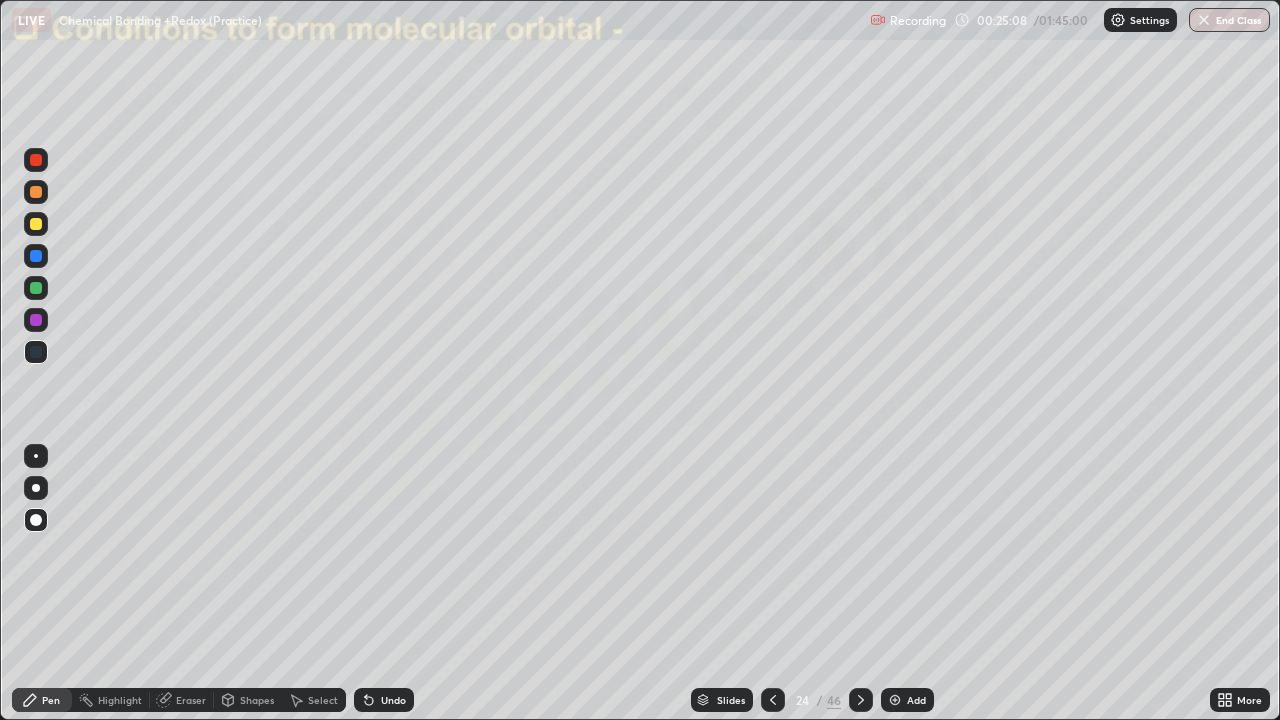 click 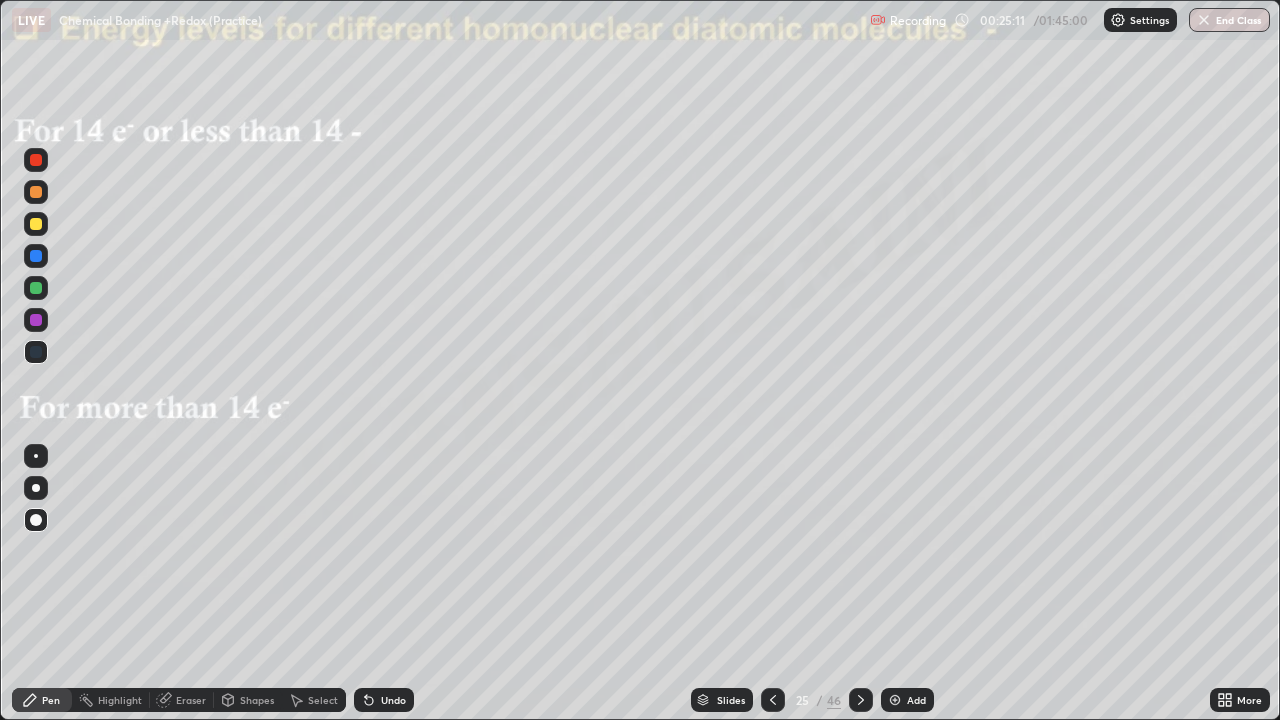 click on "Eraser" at bounding box center [182, 700] 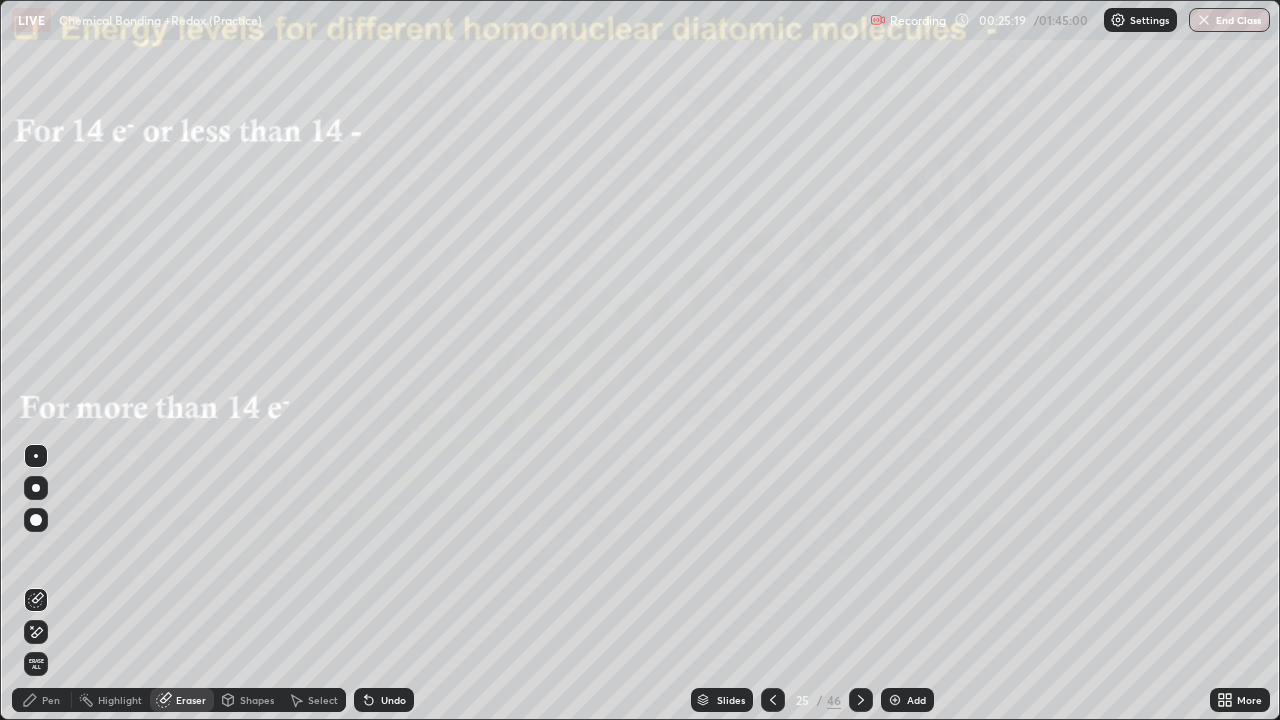 click on "Pen" at bounding box center (51, 700) 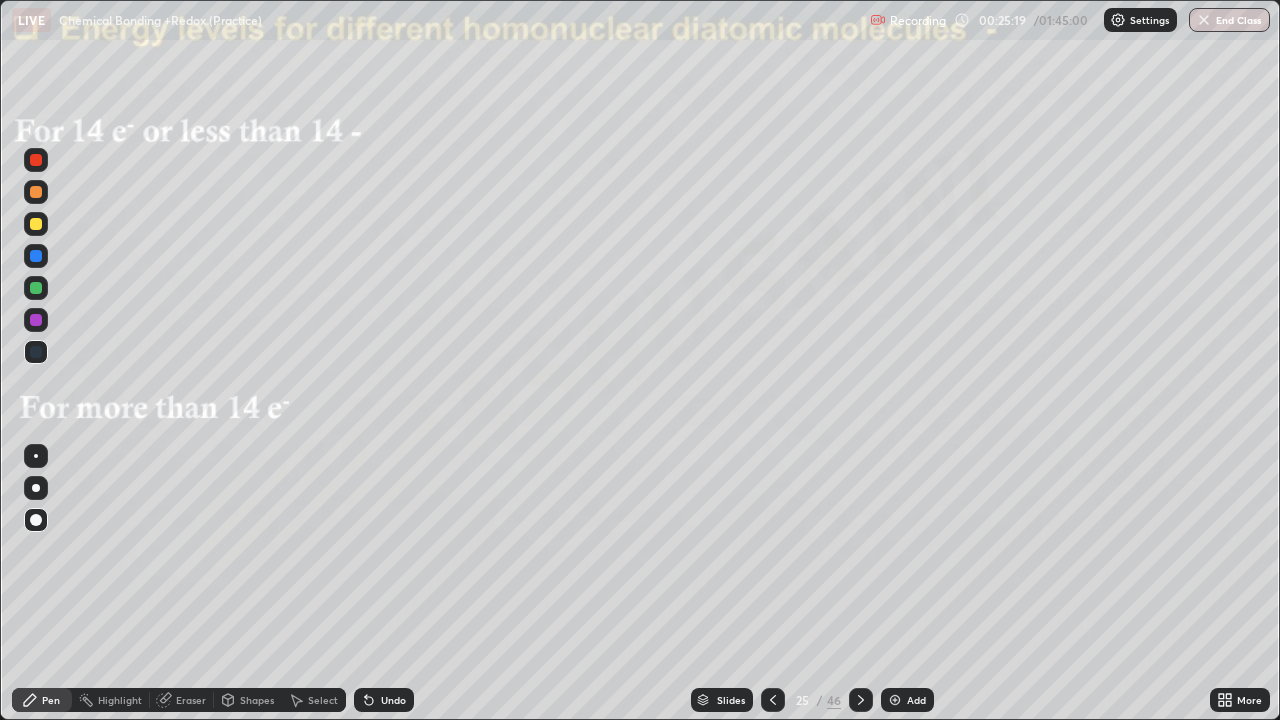 click on "Pen" at bounding box center (51, 700) 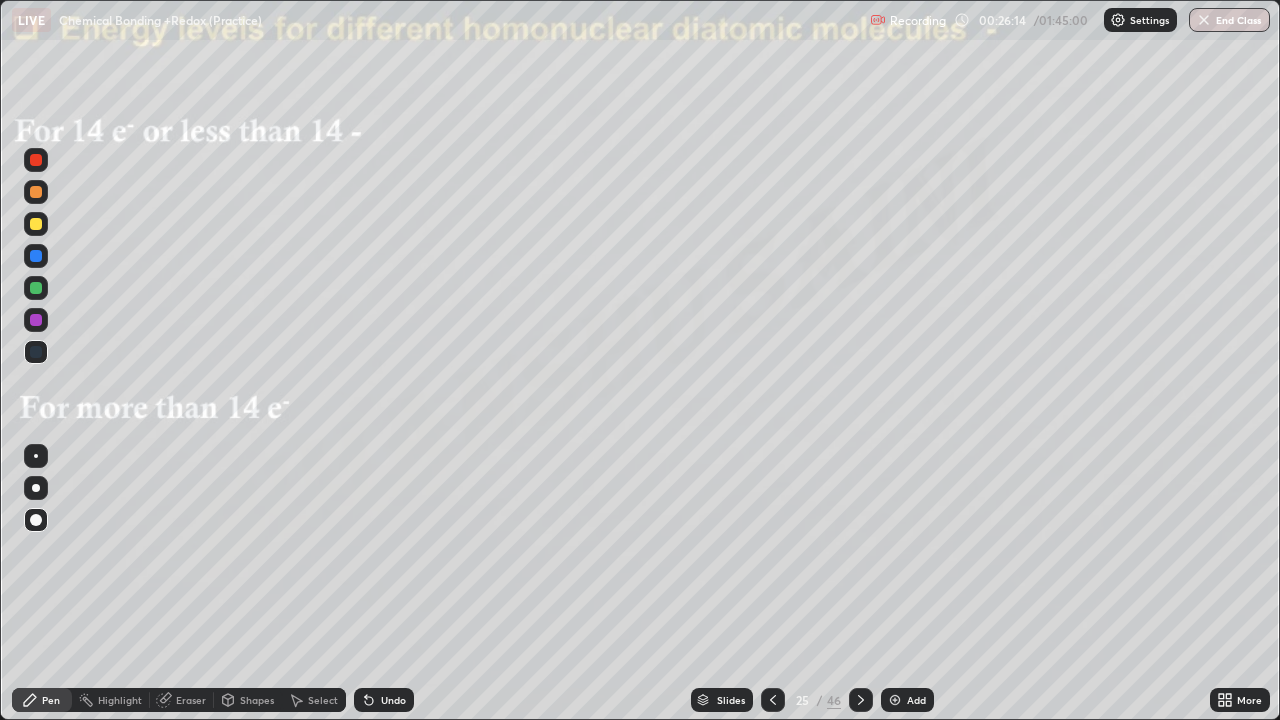 click 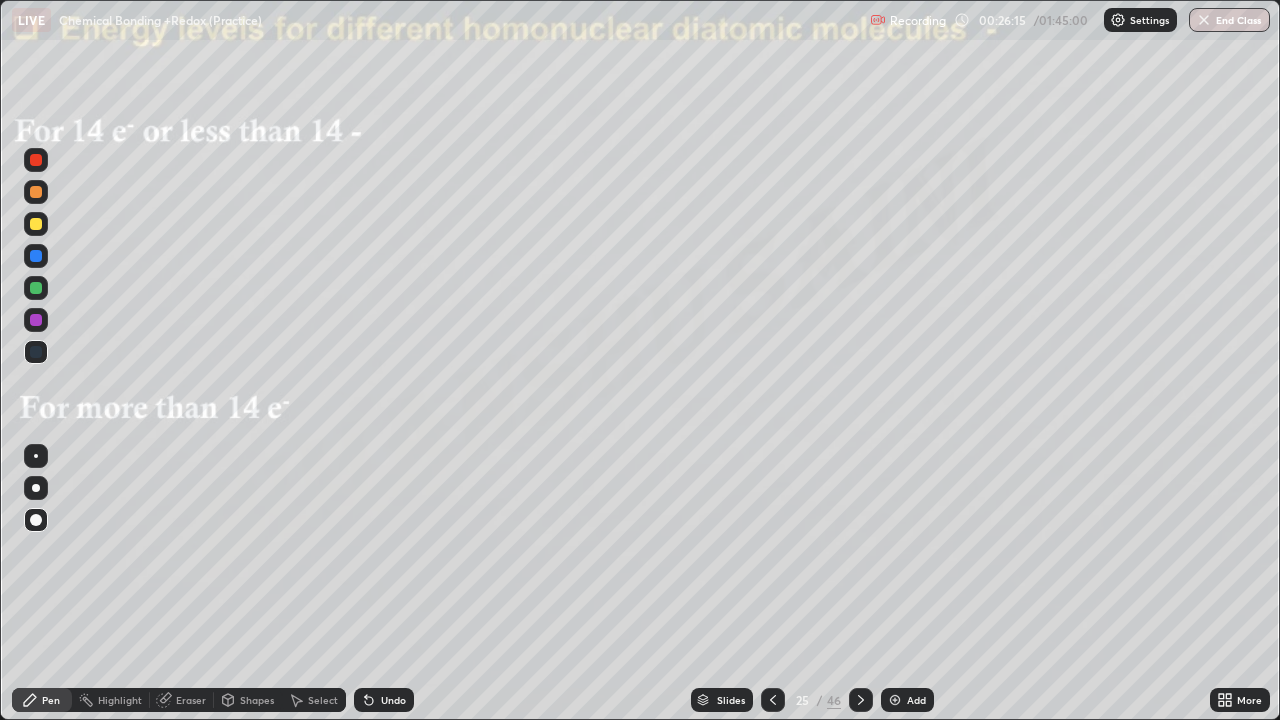 click at bounding box center (36, 224) 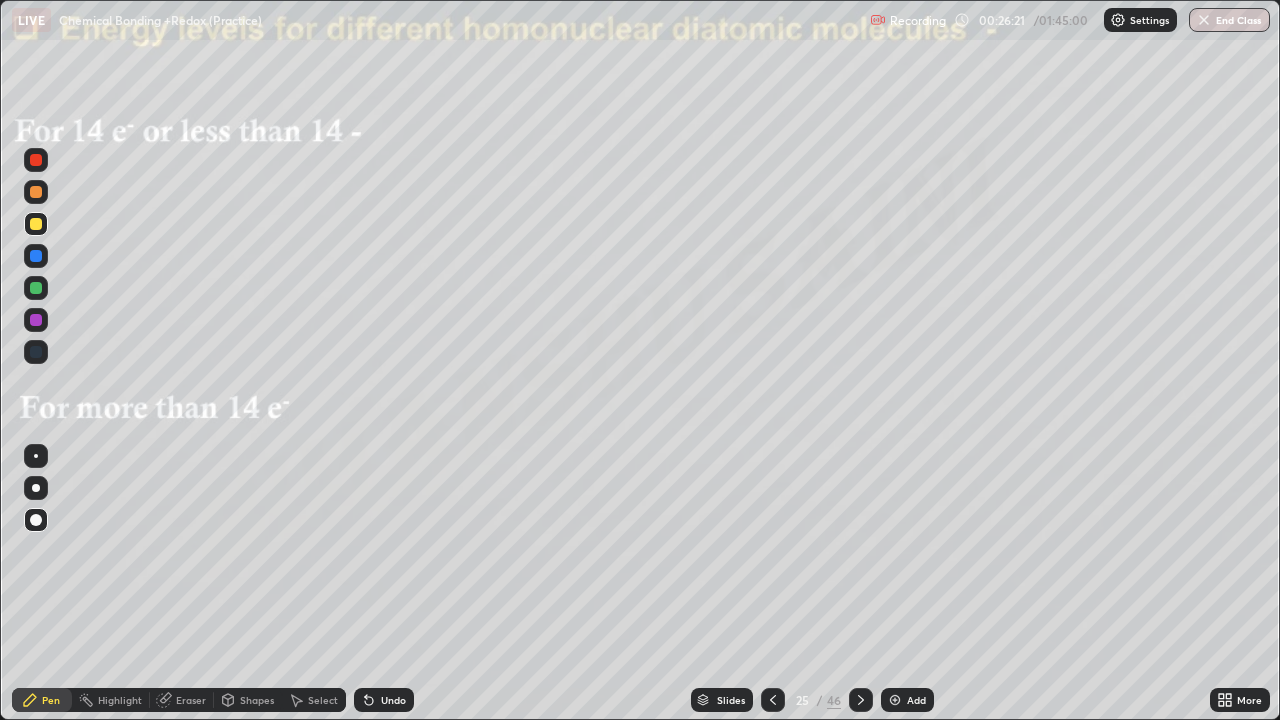 click at bounding box center [36, 224] 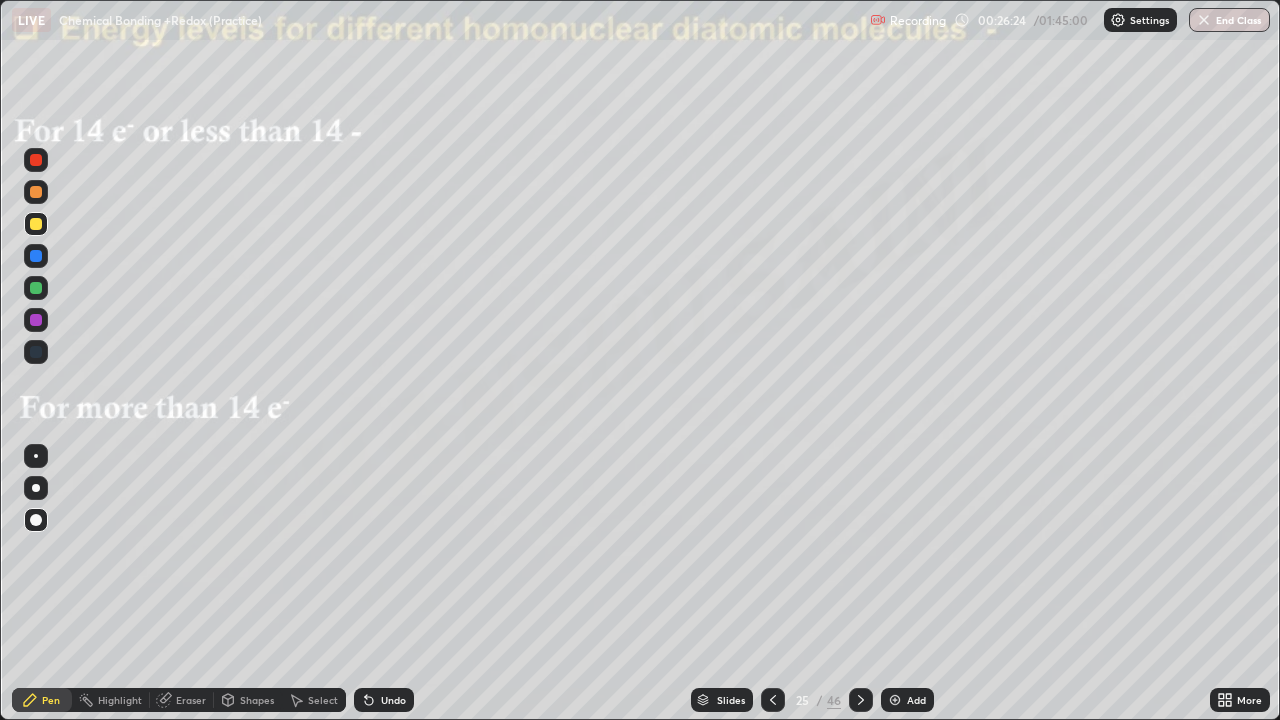 click on "Undo" at bounding box center [384, 700] 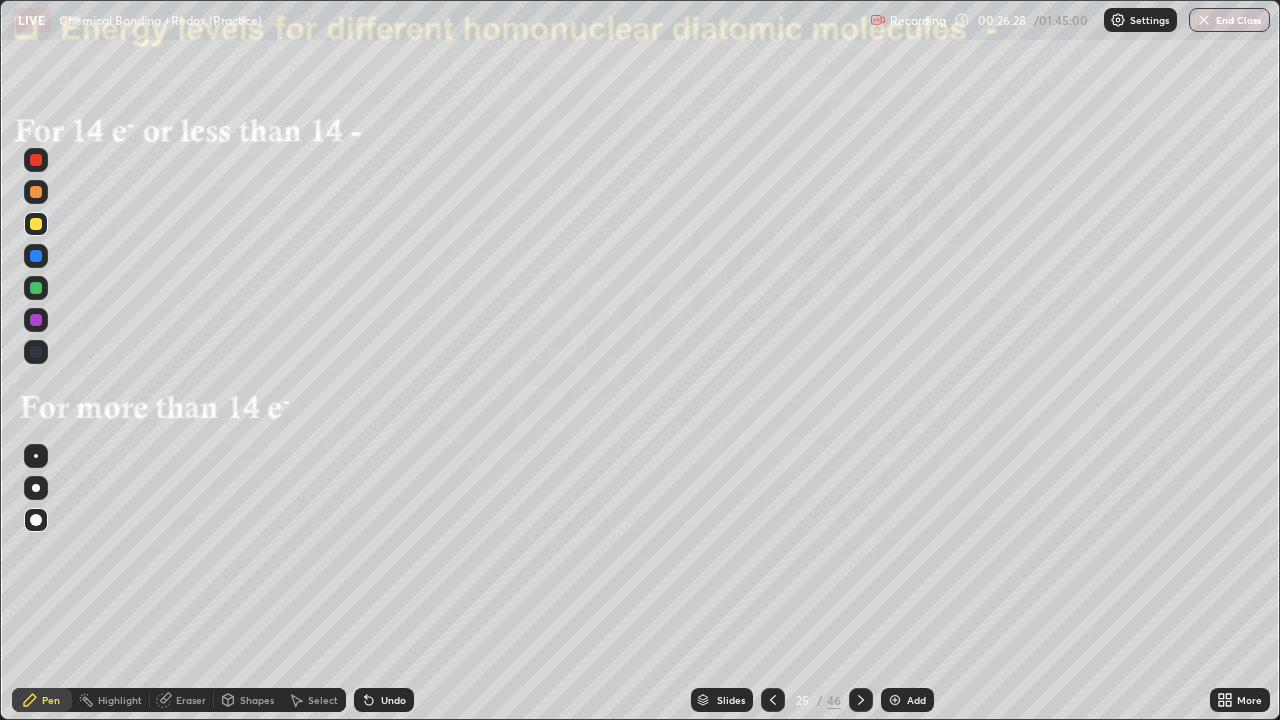 click on "Undo" at bounding box center [384, 700] 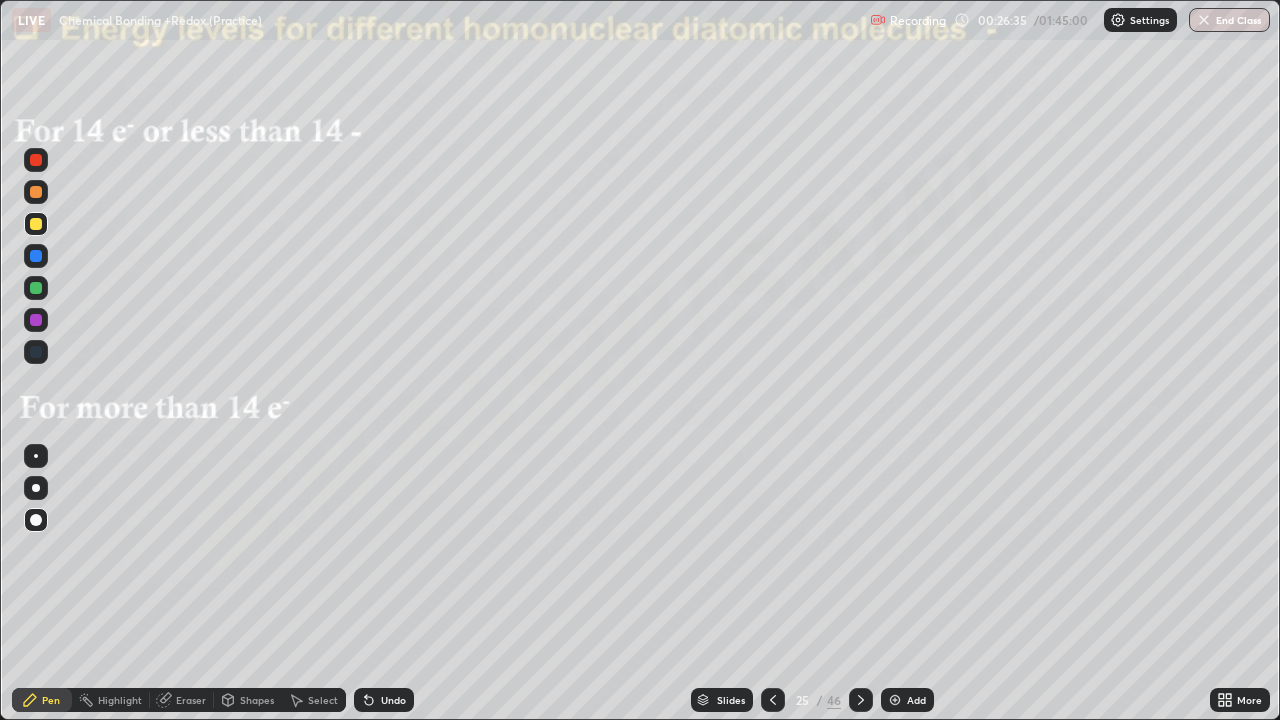 click at bounding box center (36, 256) 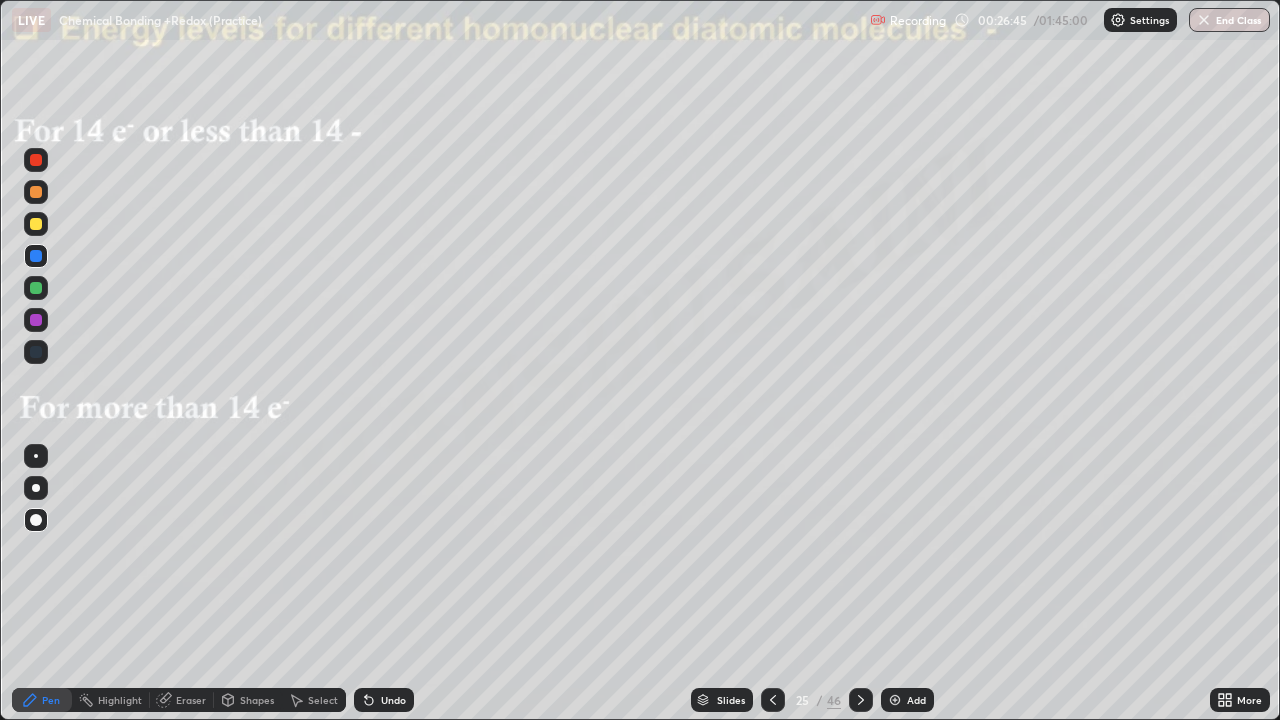 click on "Eraser" at bounding box center [182, 700] 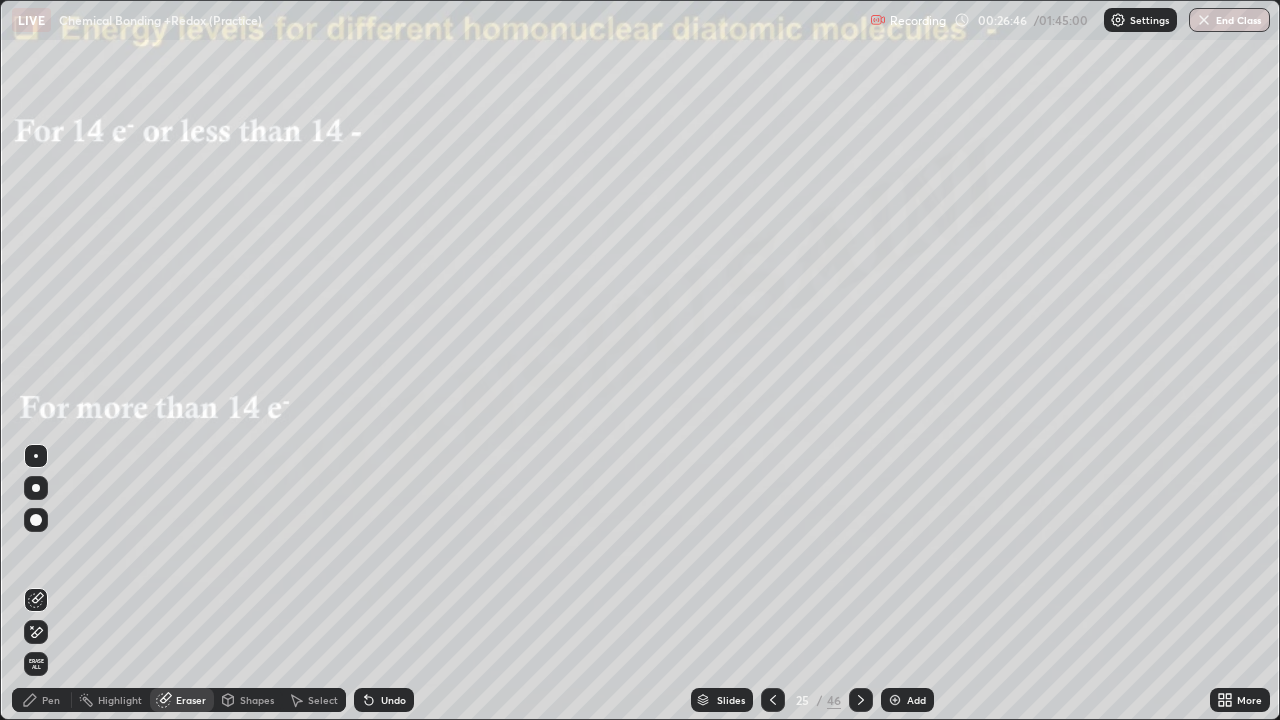 click 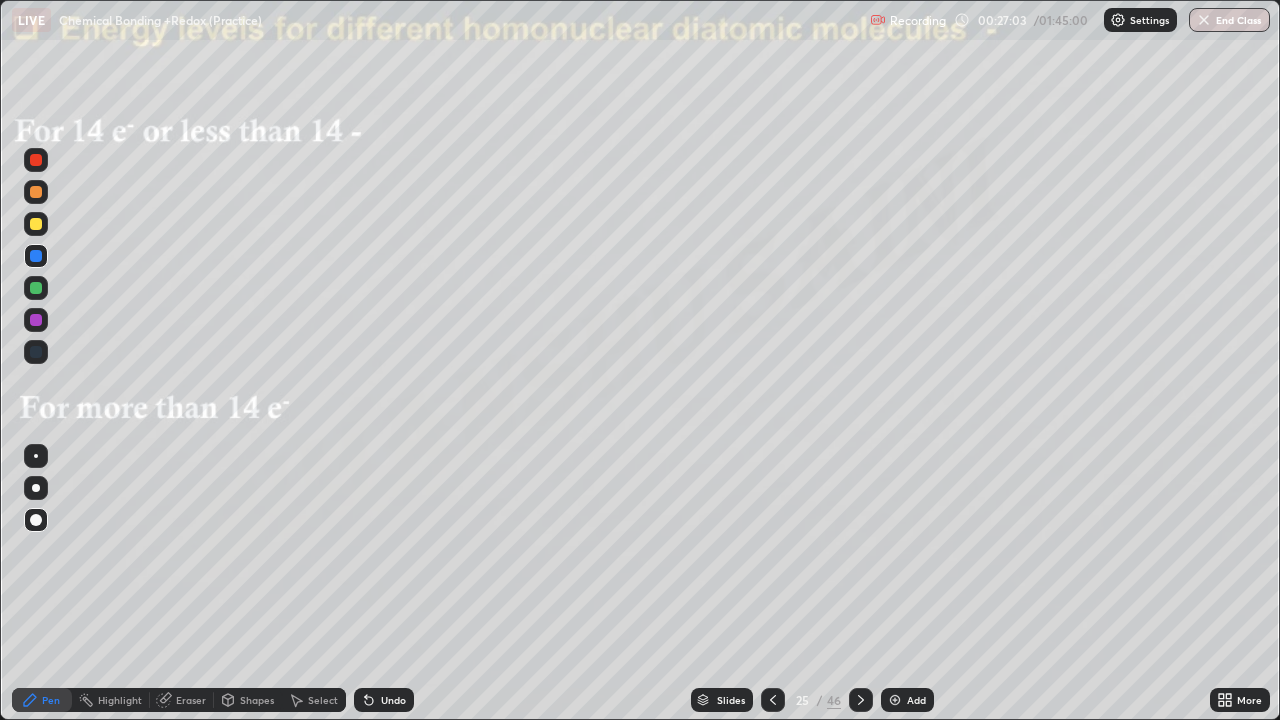click at bounding box center [36, 288] 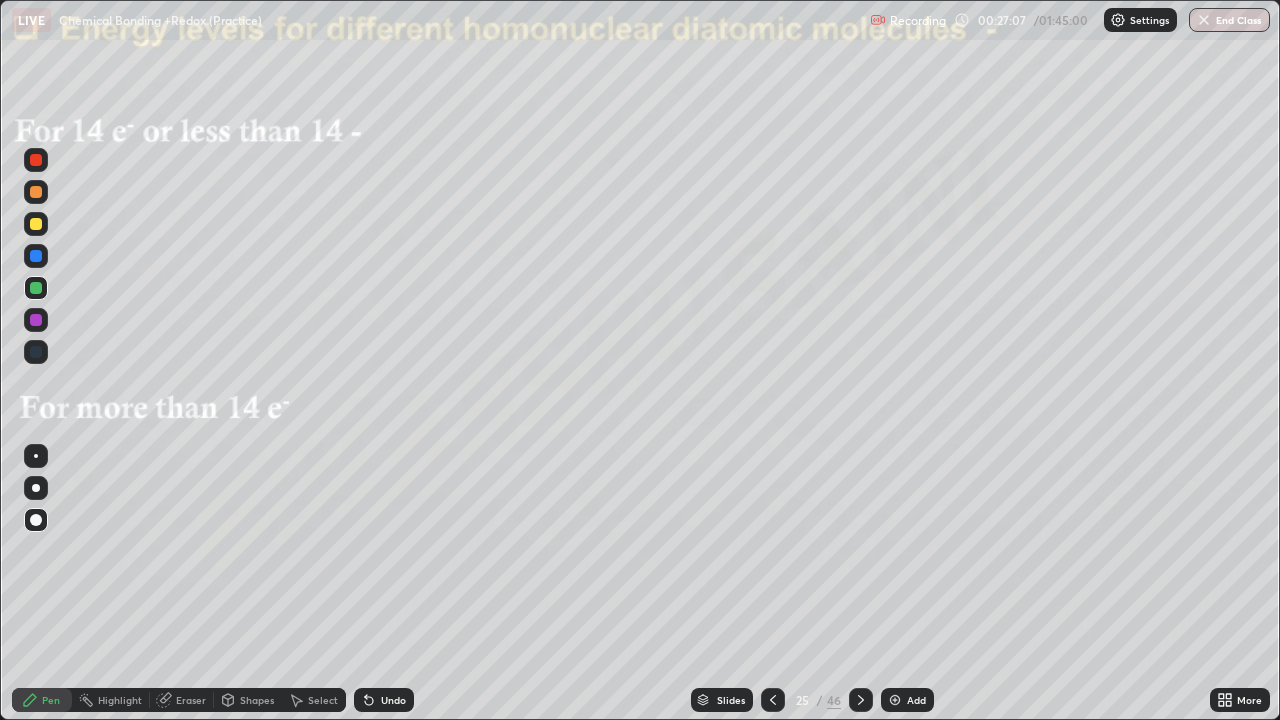 click on "Undo" at bounding box center (384, 700) 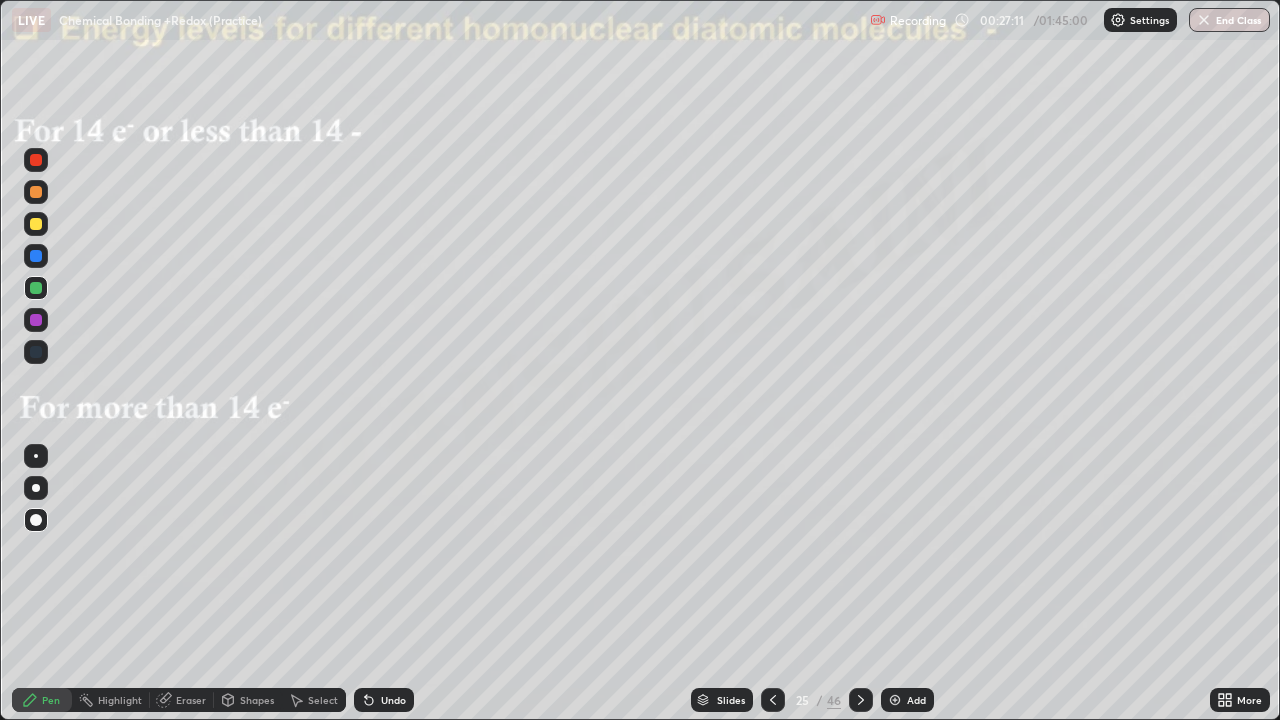 click on "Undo" at bounding box center [384, 700] 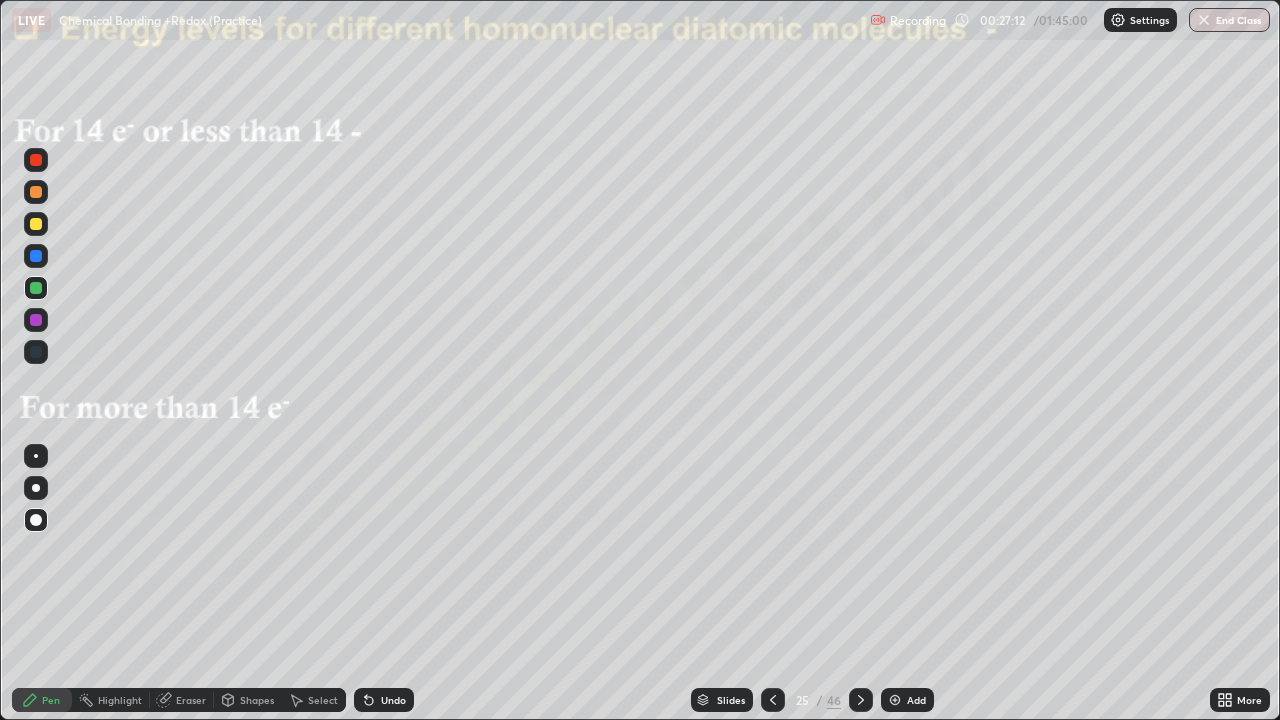 click on "Undo" at bounding box center (393, 700) 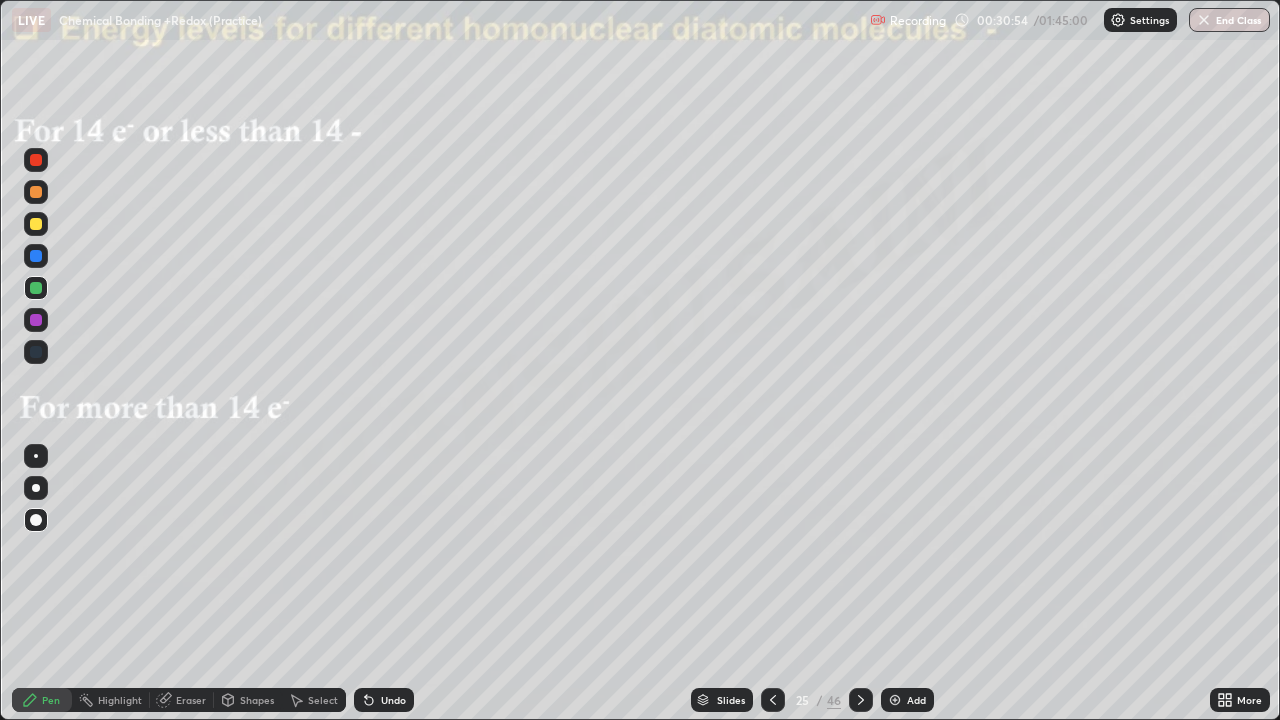 click on "Add" at bounding box center [907, 700] 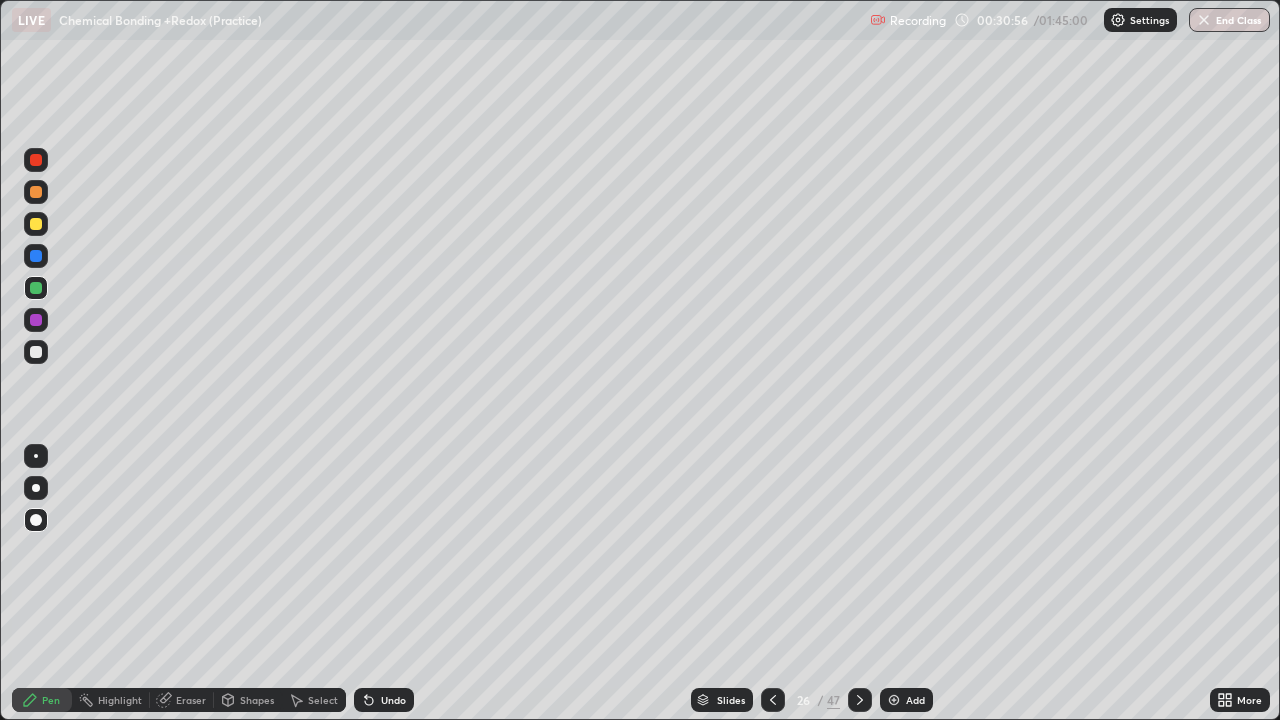 click on "Pen" at bounding box center (51, 700) 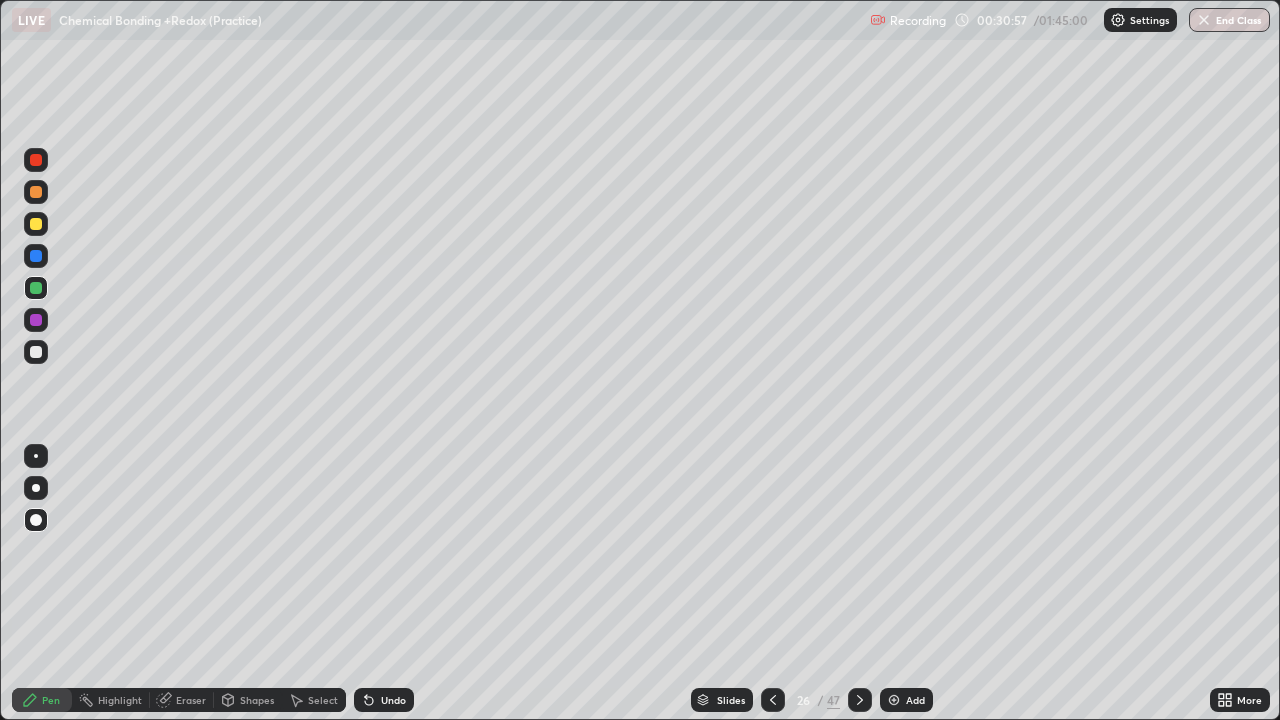 click at bounding box center (36, 224) 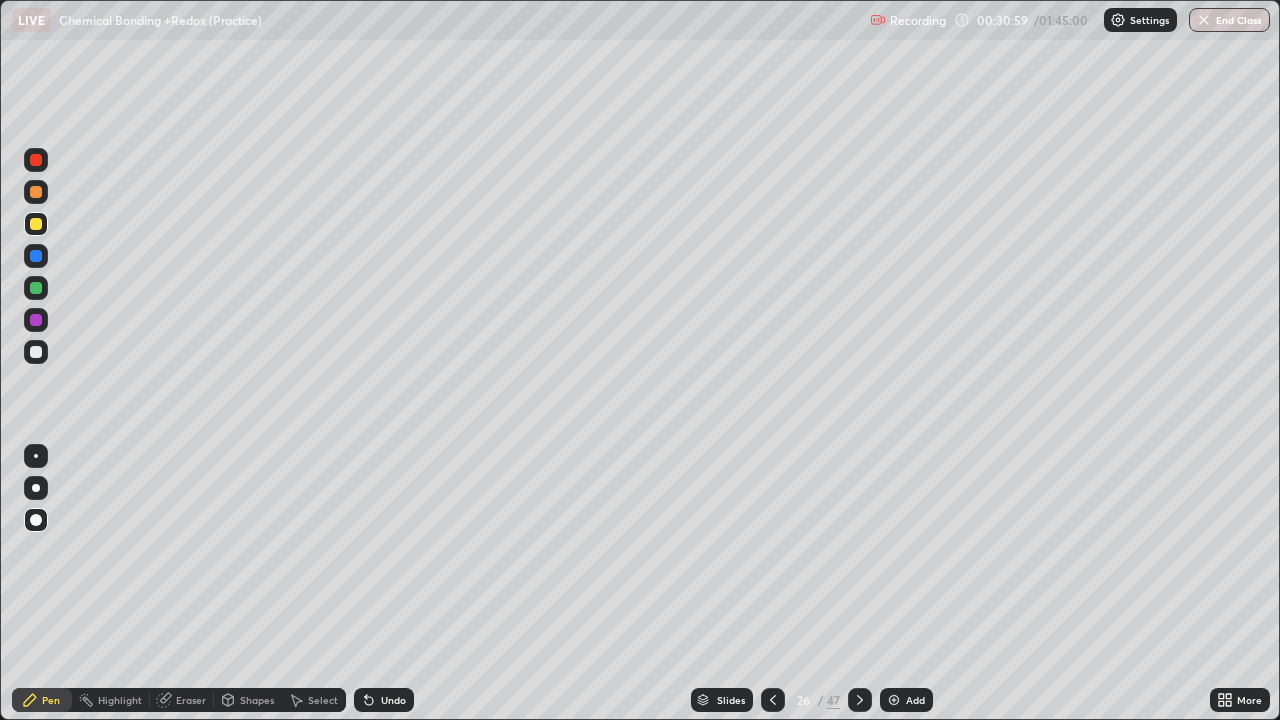 click on "Undo" at bounding box center [384, 700] 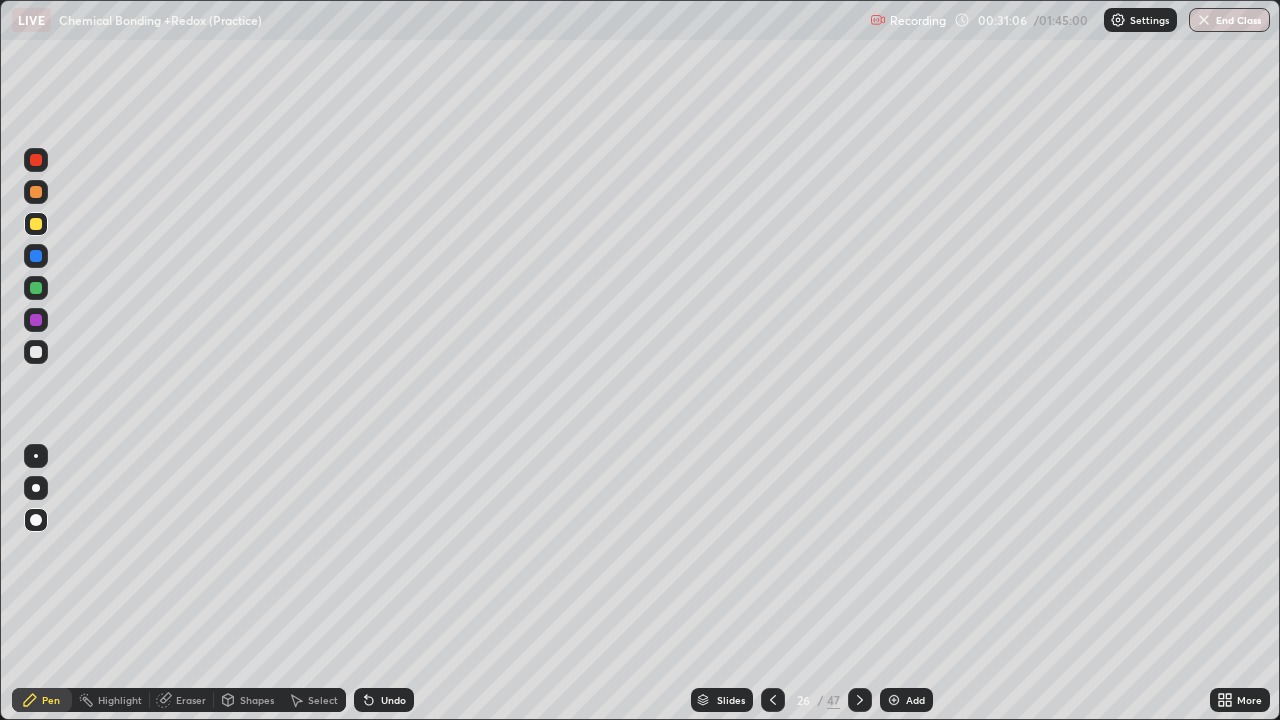 click at bounding box center (36, 288) 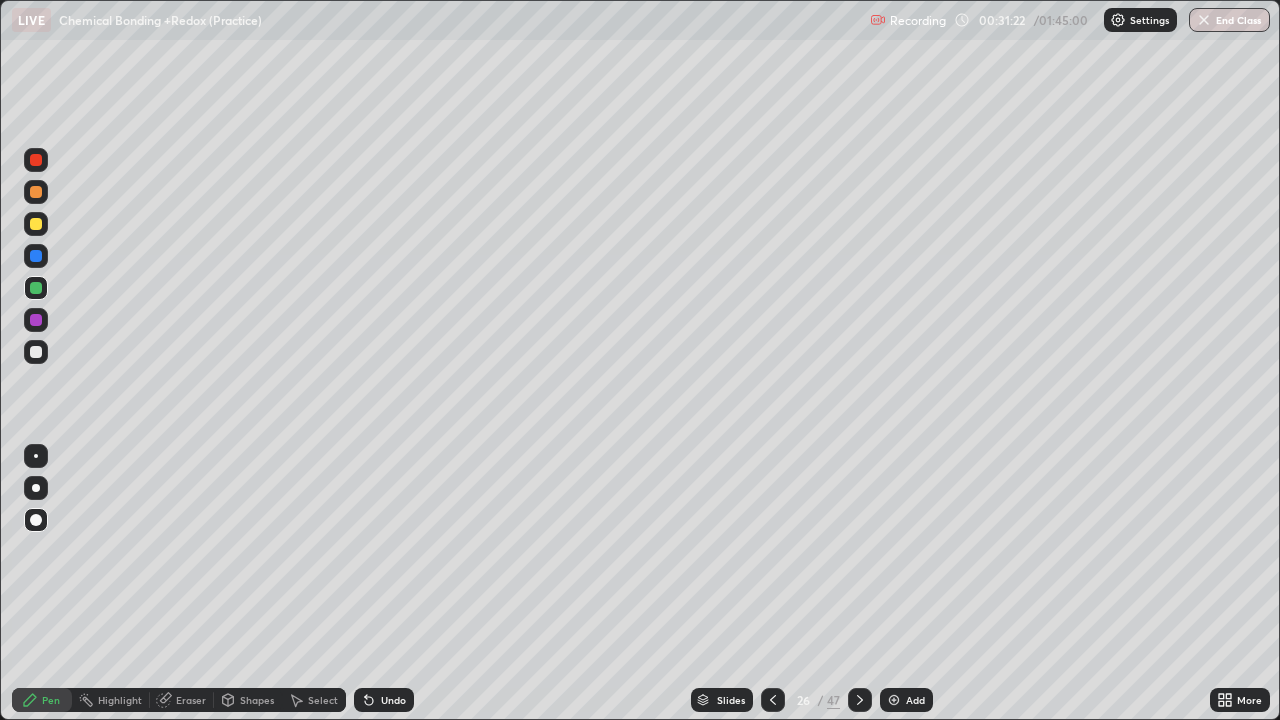 click 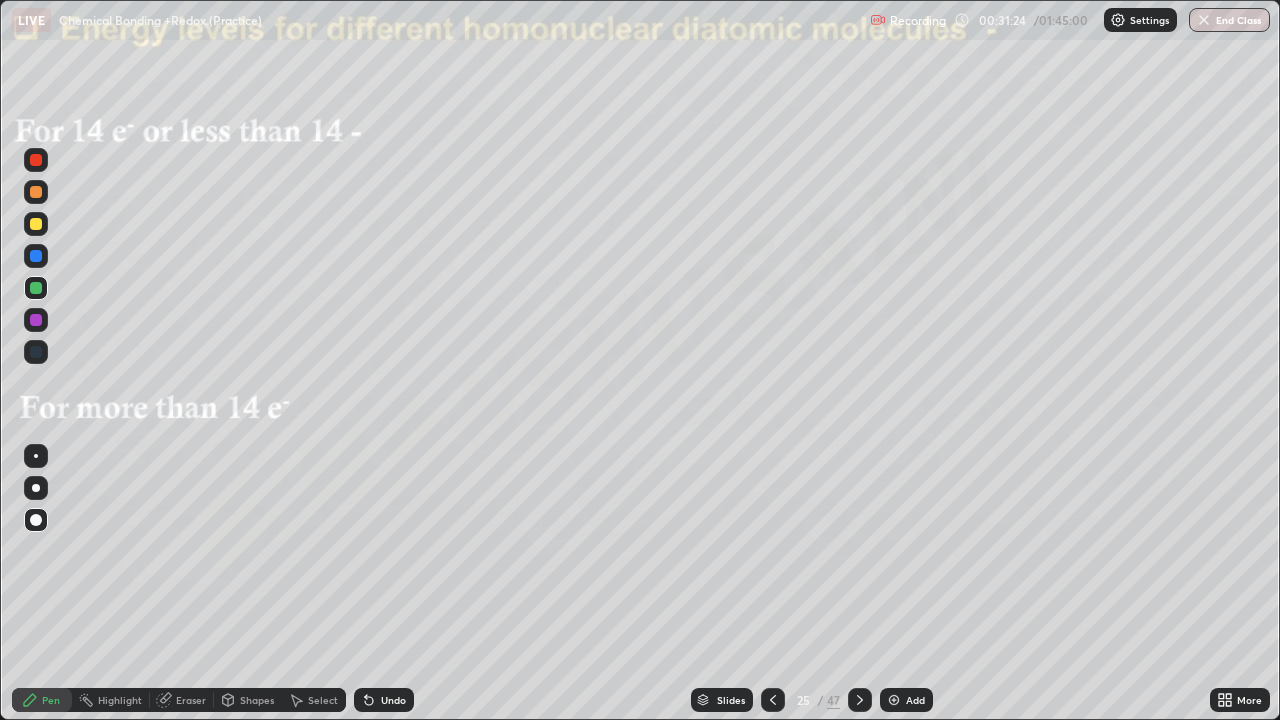 click at bounding box center [36, 224] 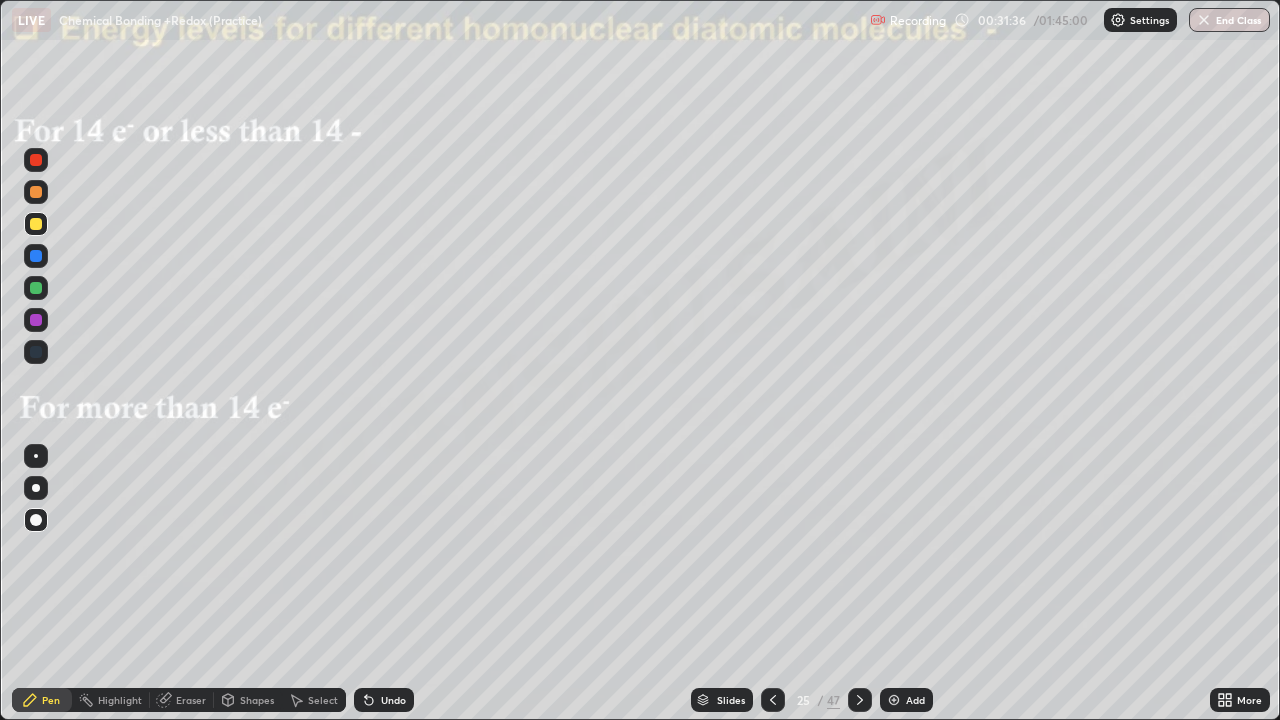 click at bounding box center [860, 700] 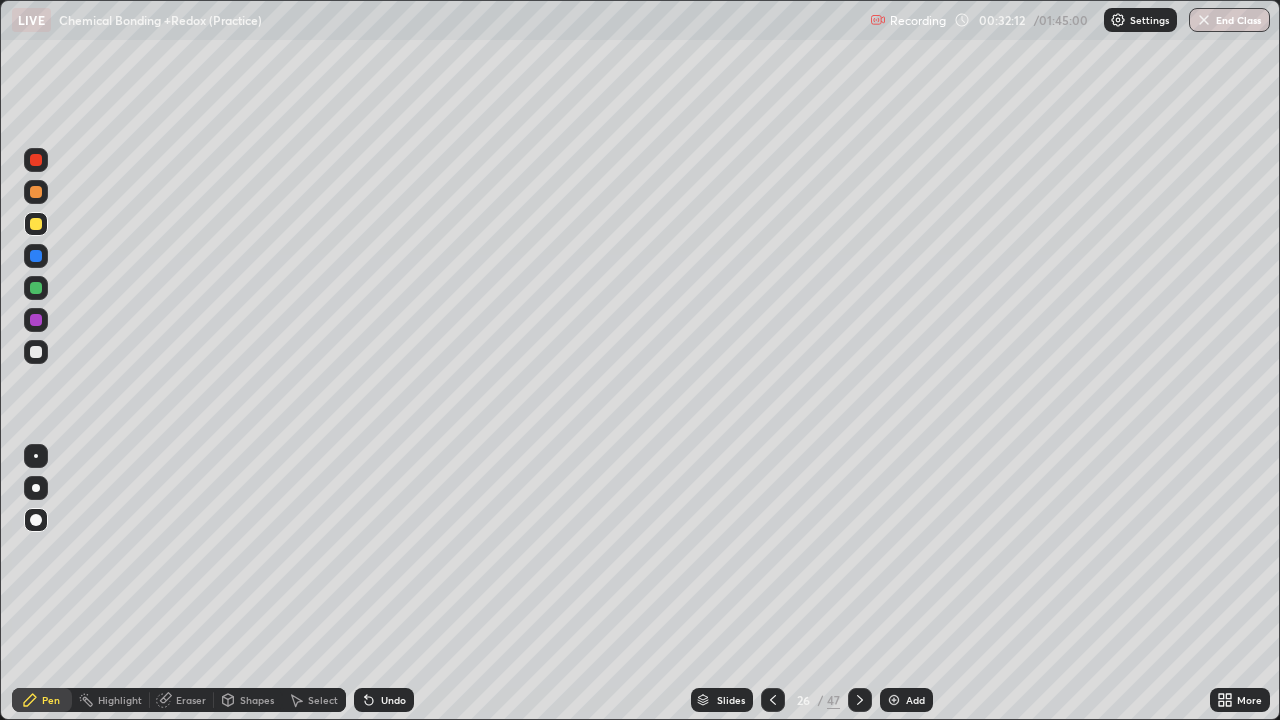 click on "Undo" at bounding box center (393, 700) 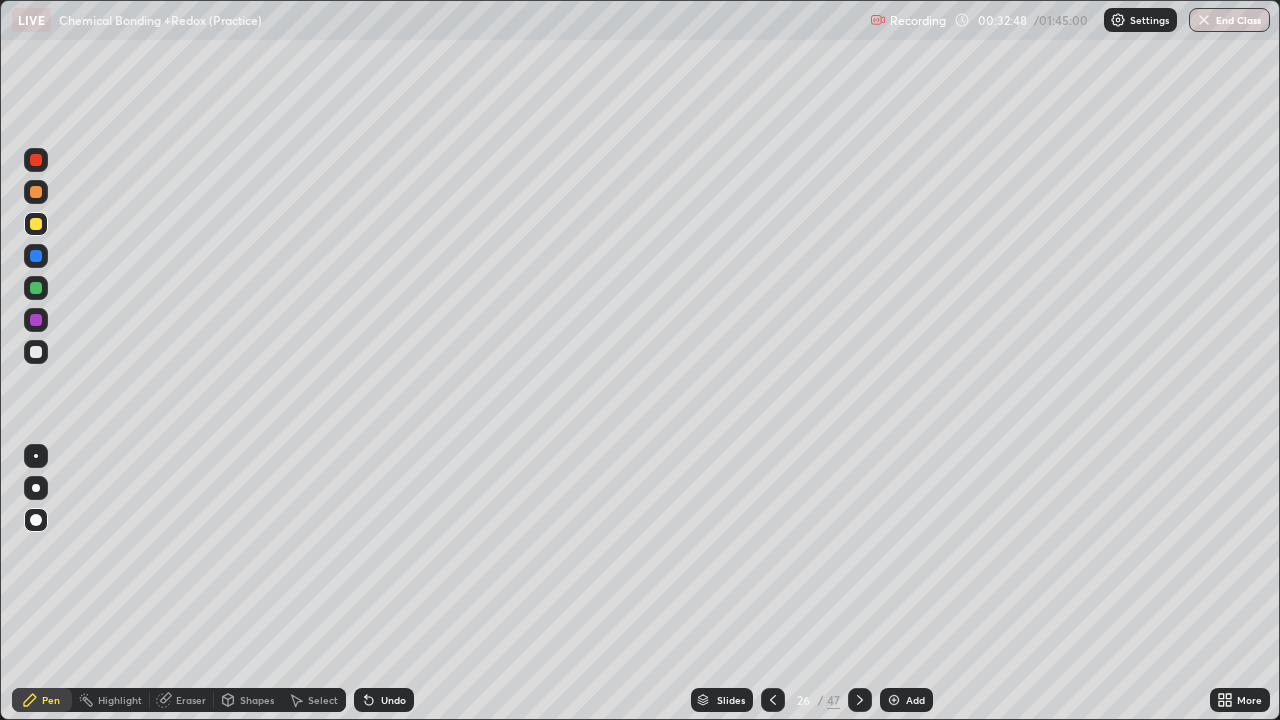 click on "Eraser" at bounding box center [191, 700] 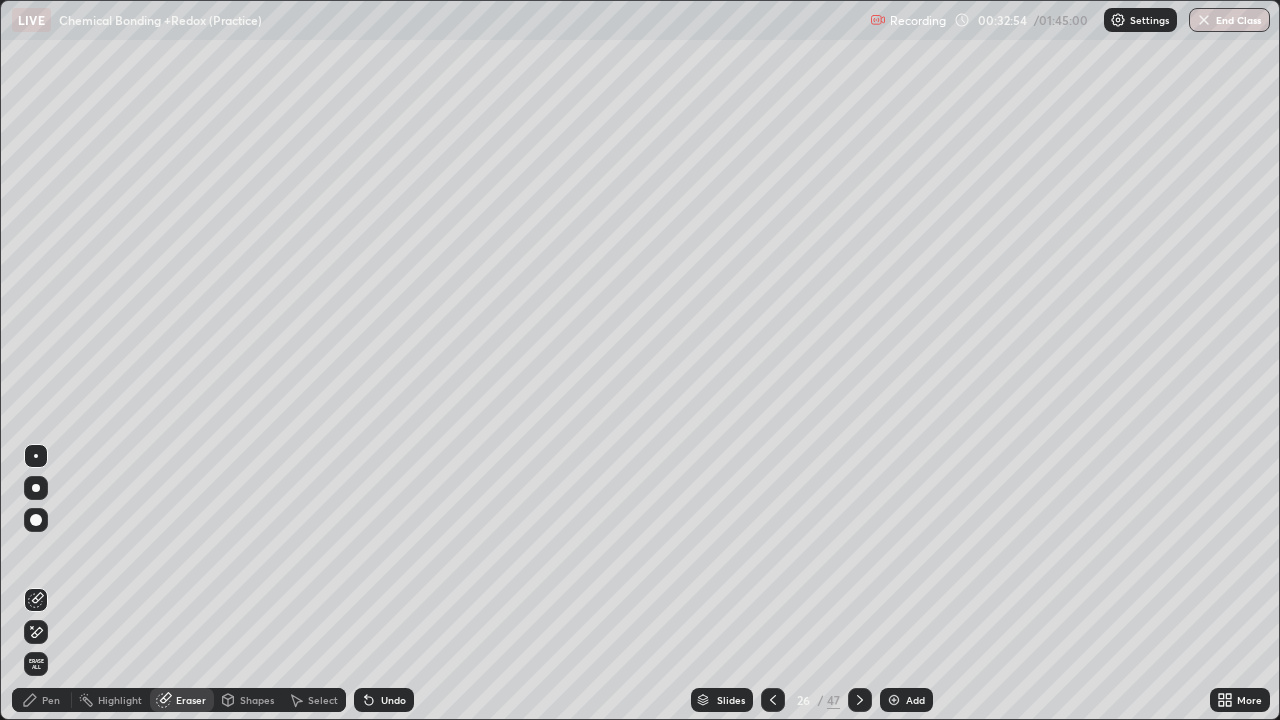 click on "Pen" at bounding box center (42, 700) 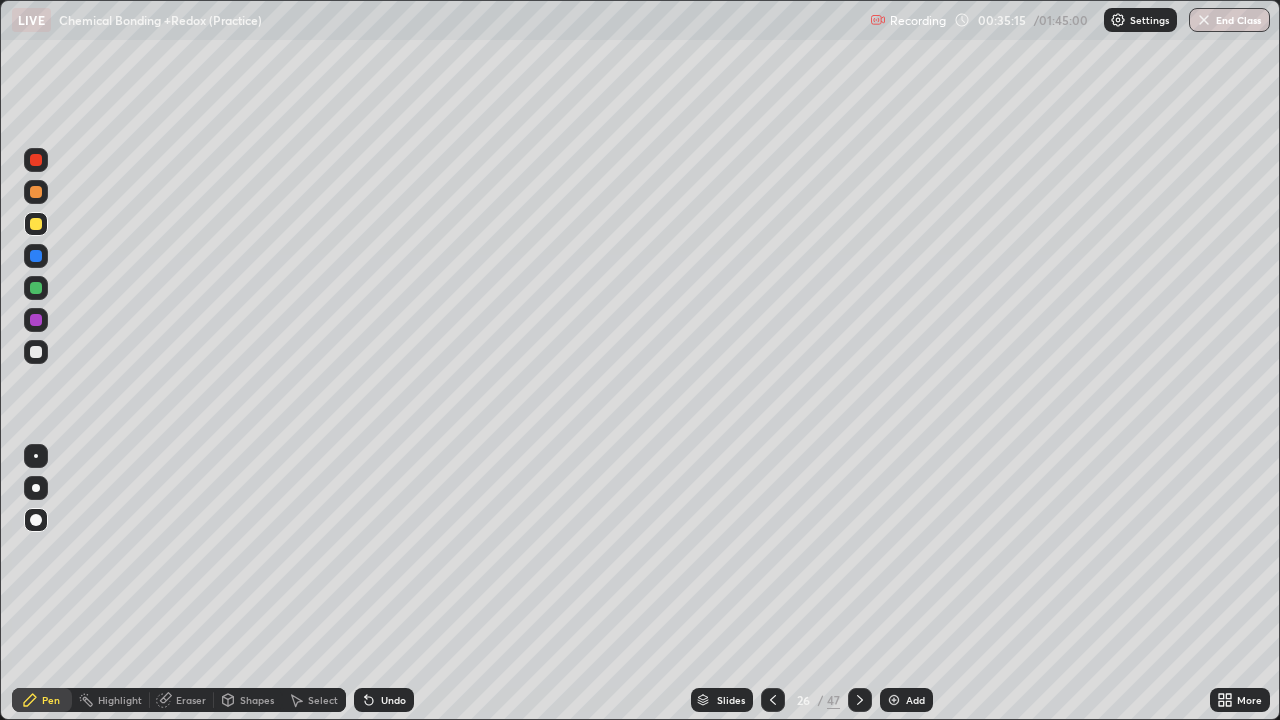 click 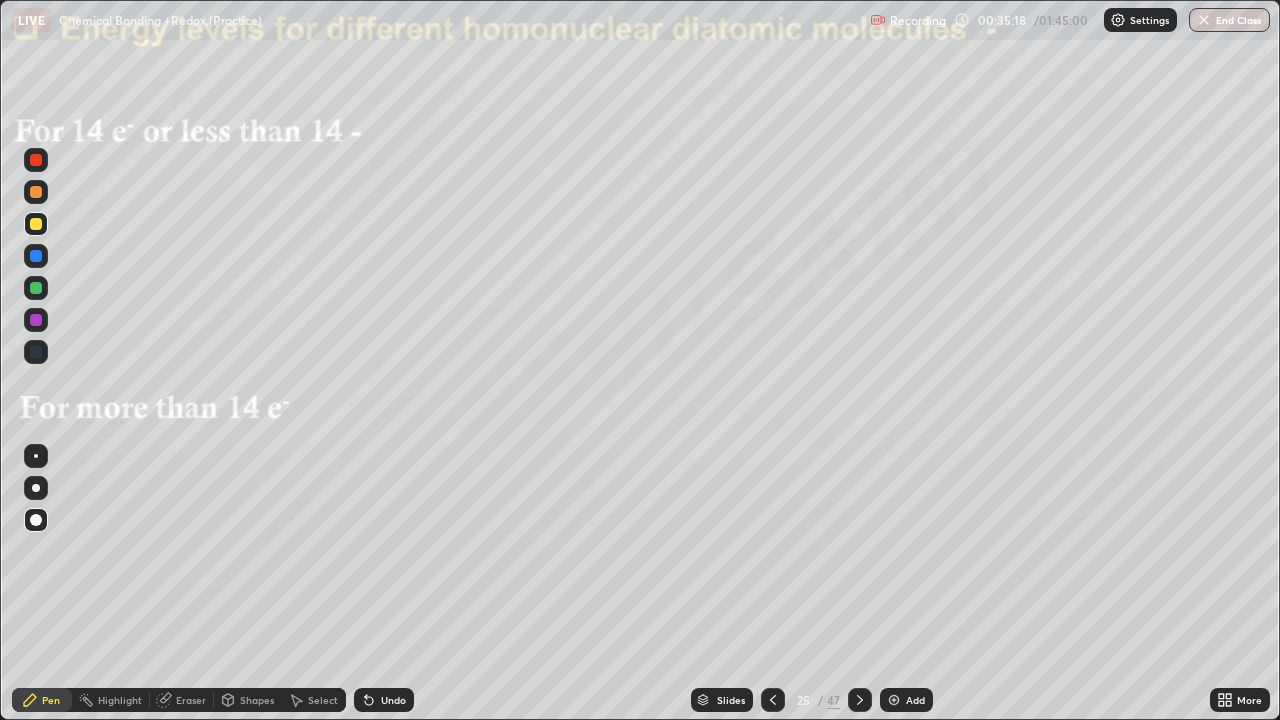 click 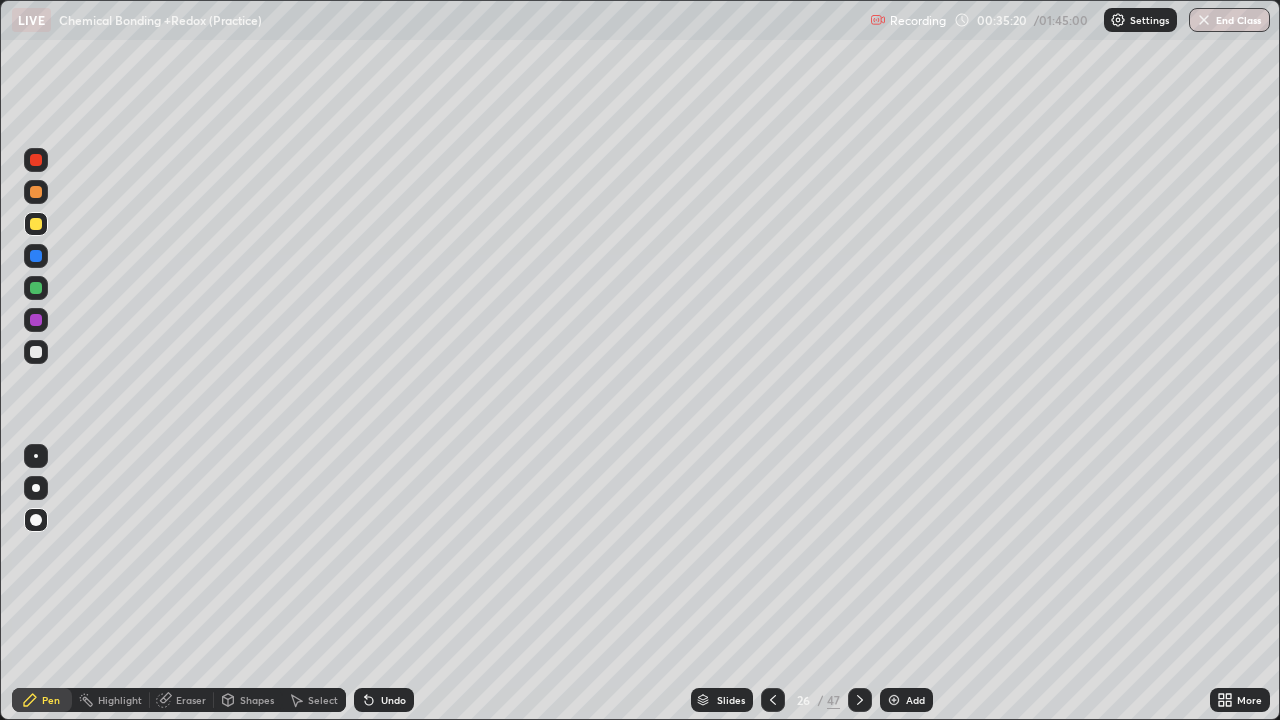 click 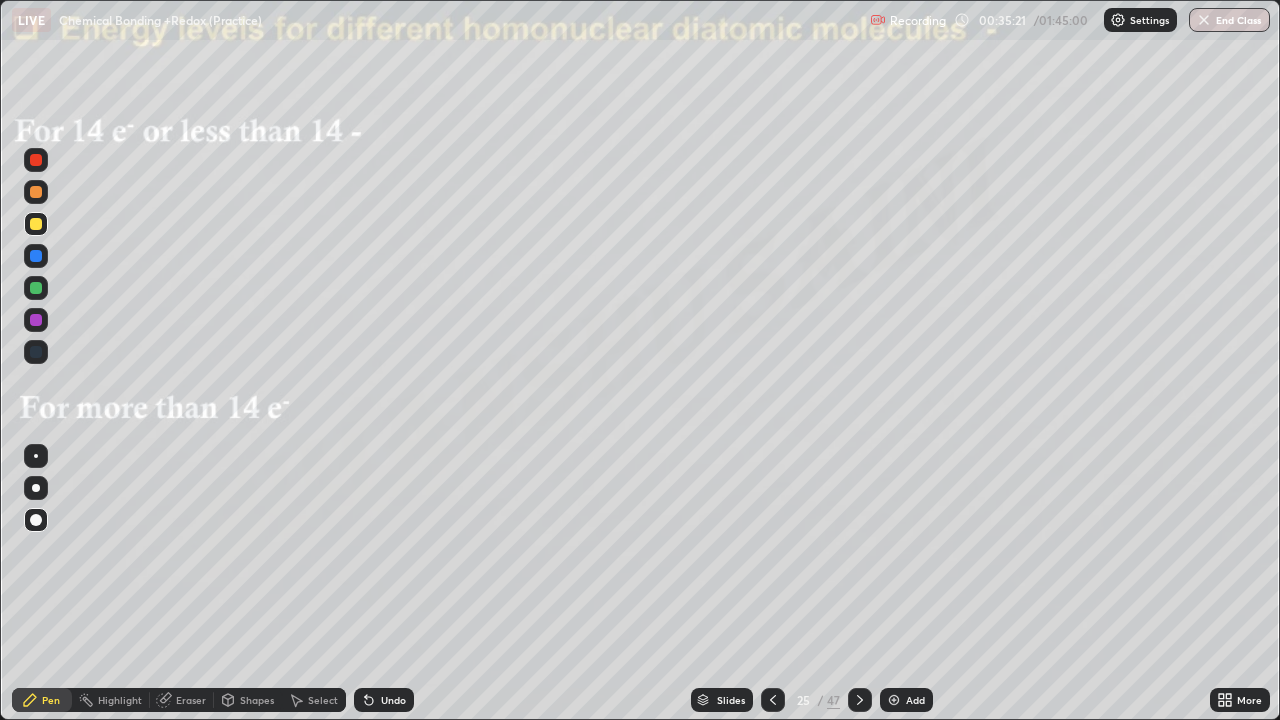click 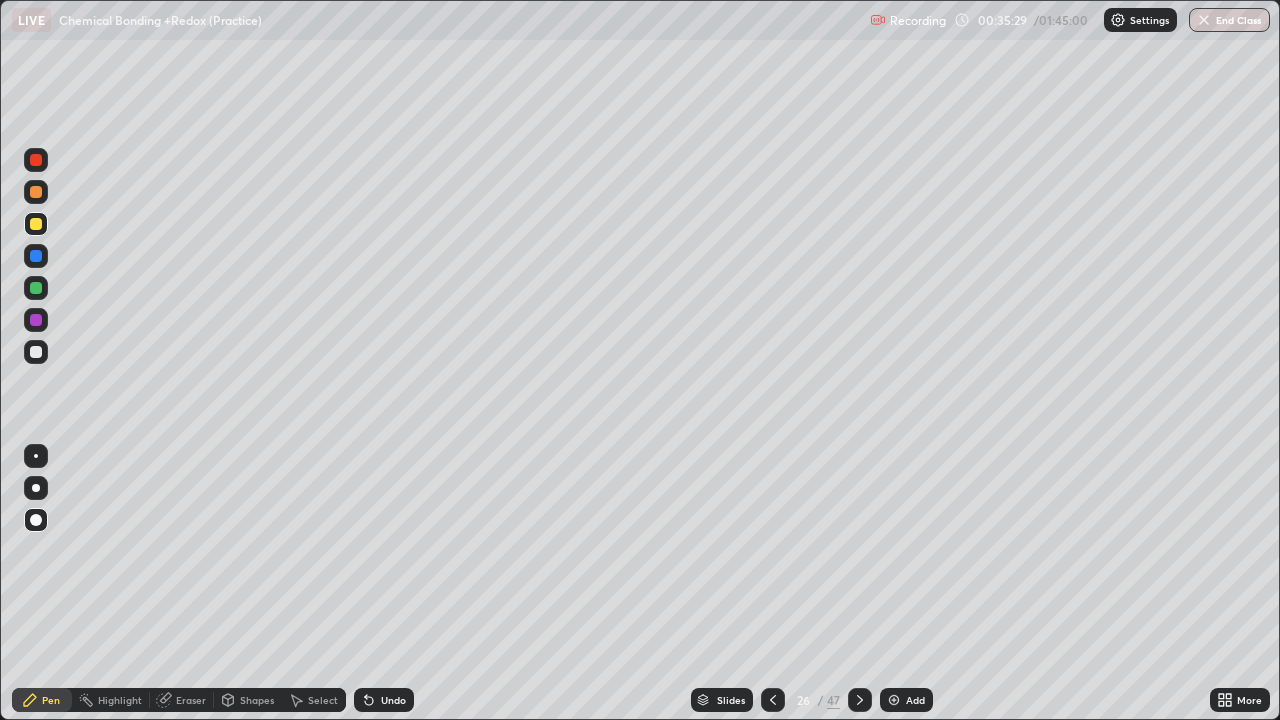click 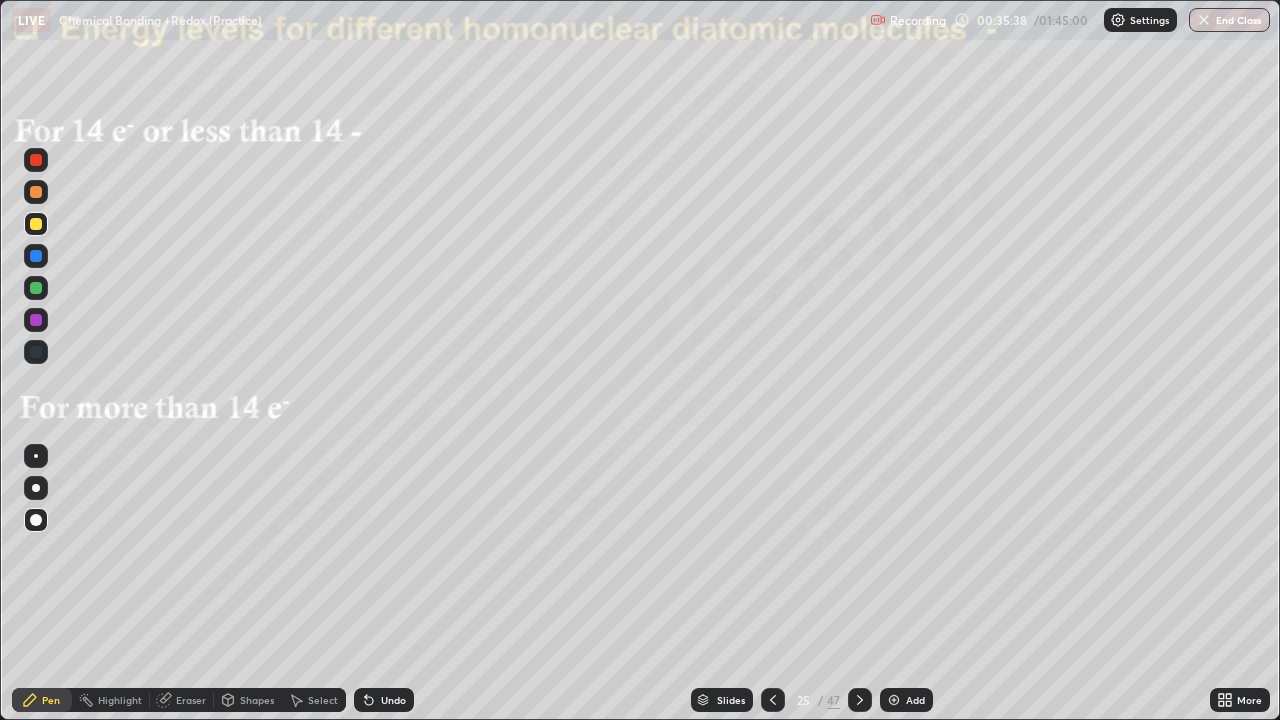 click 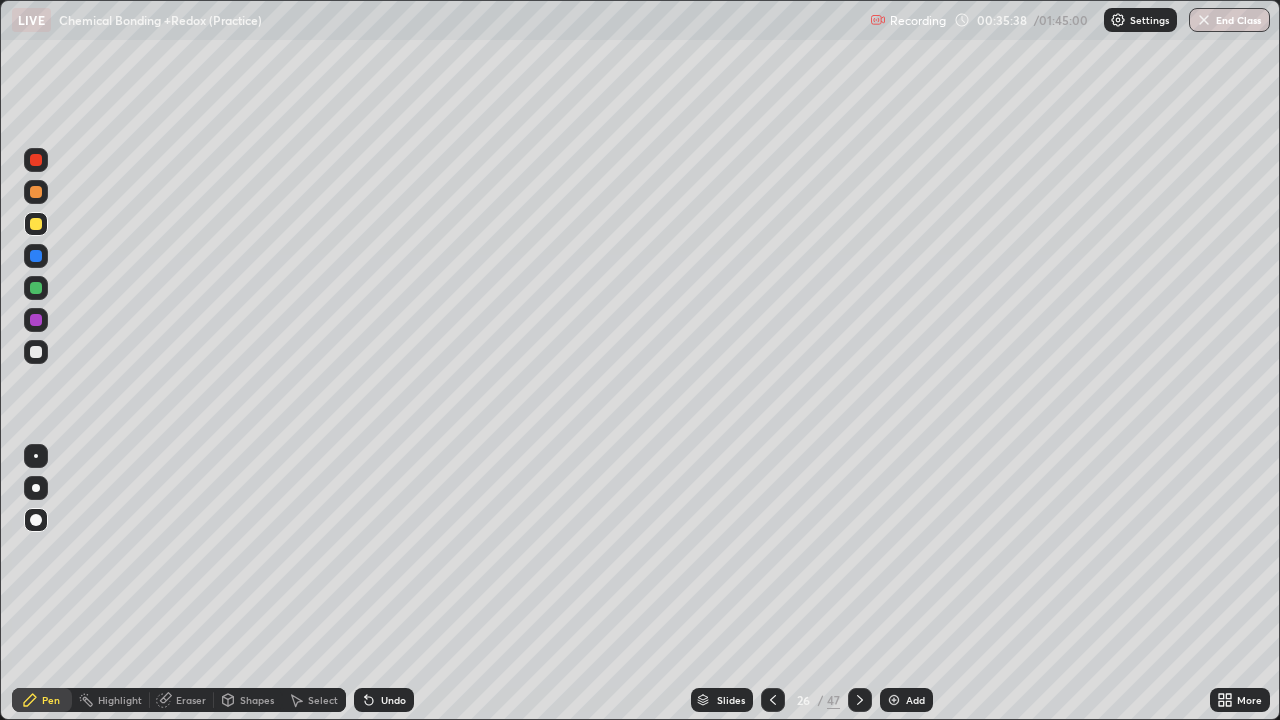 click 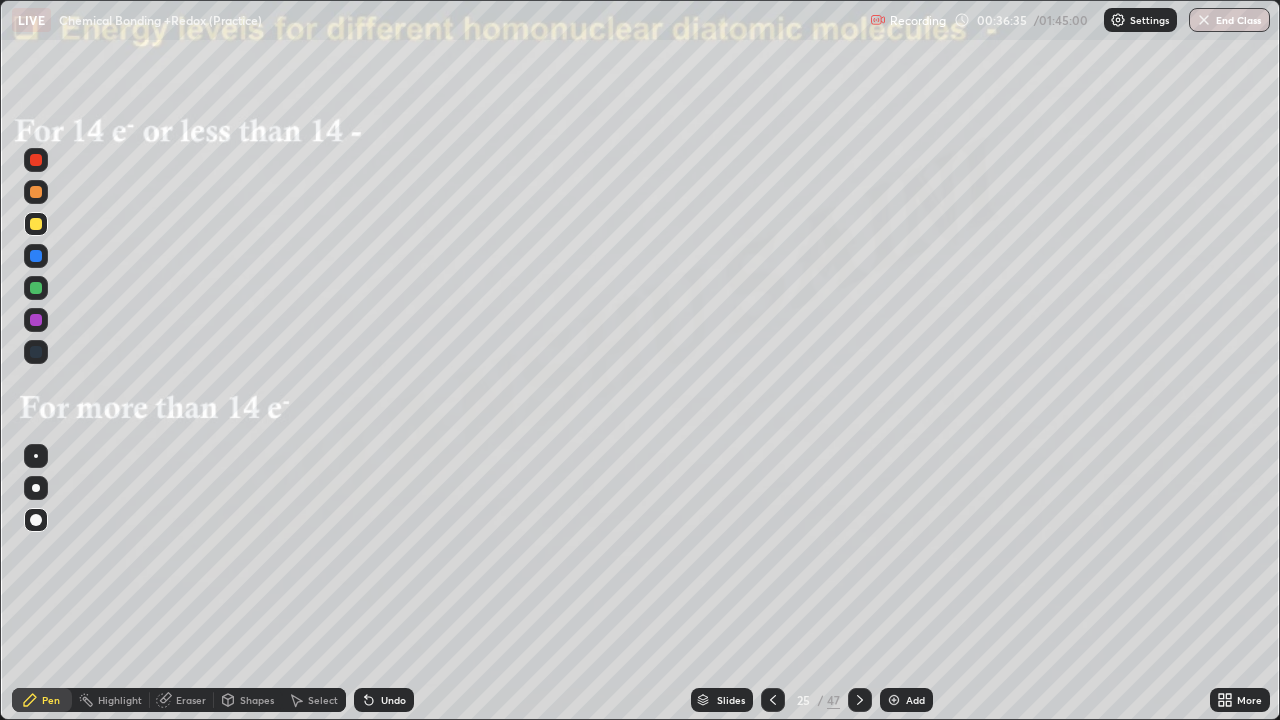 click 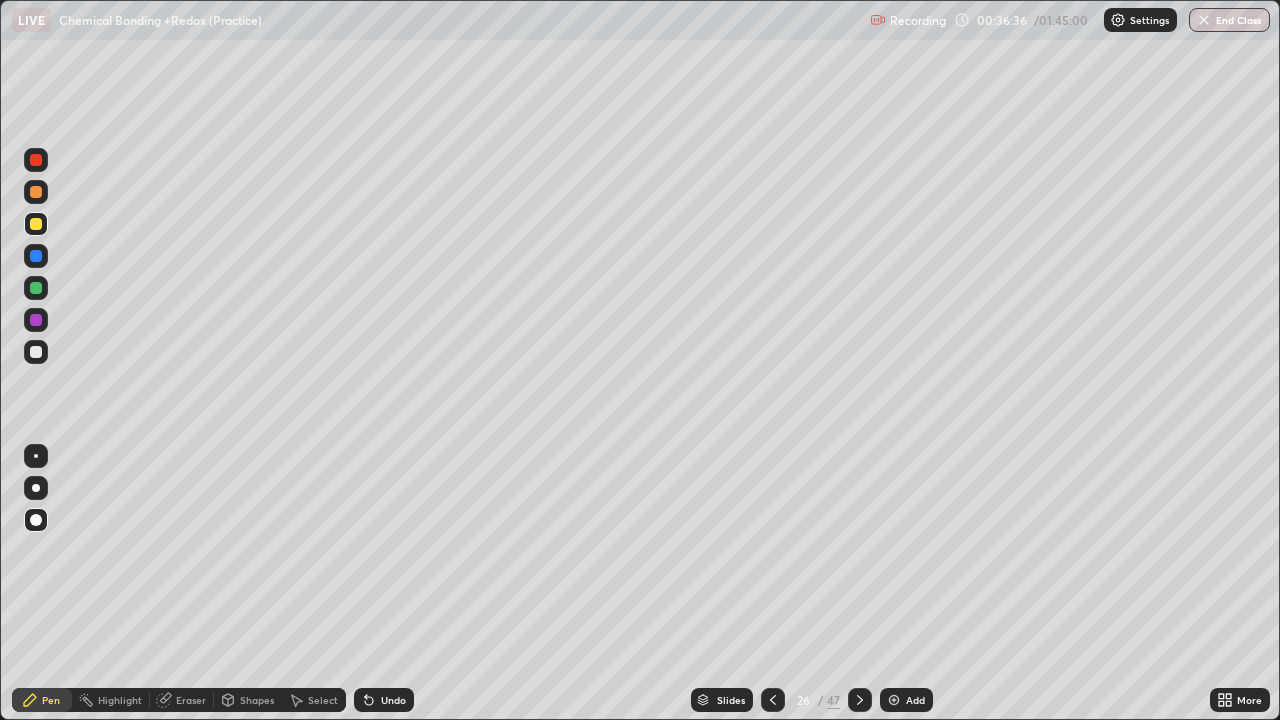 click at bounding box center [860, 700] 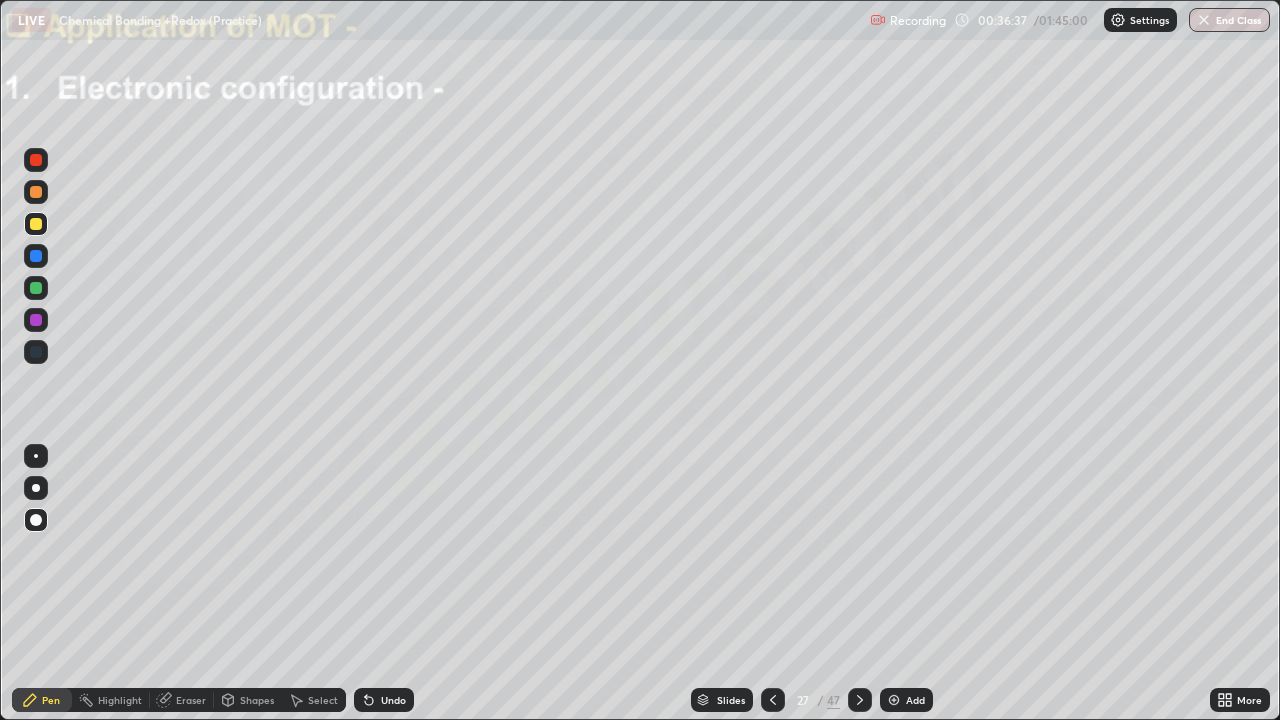 click 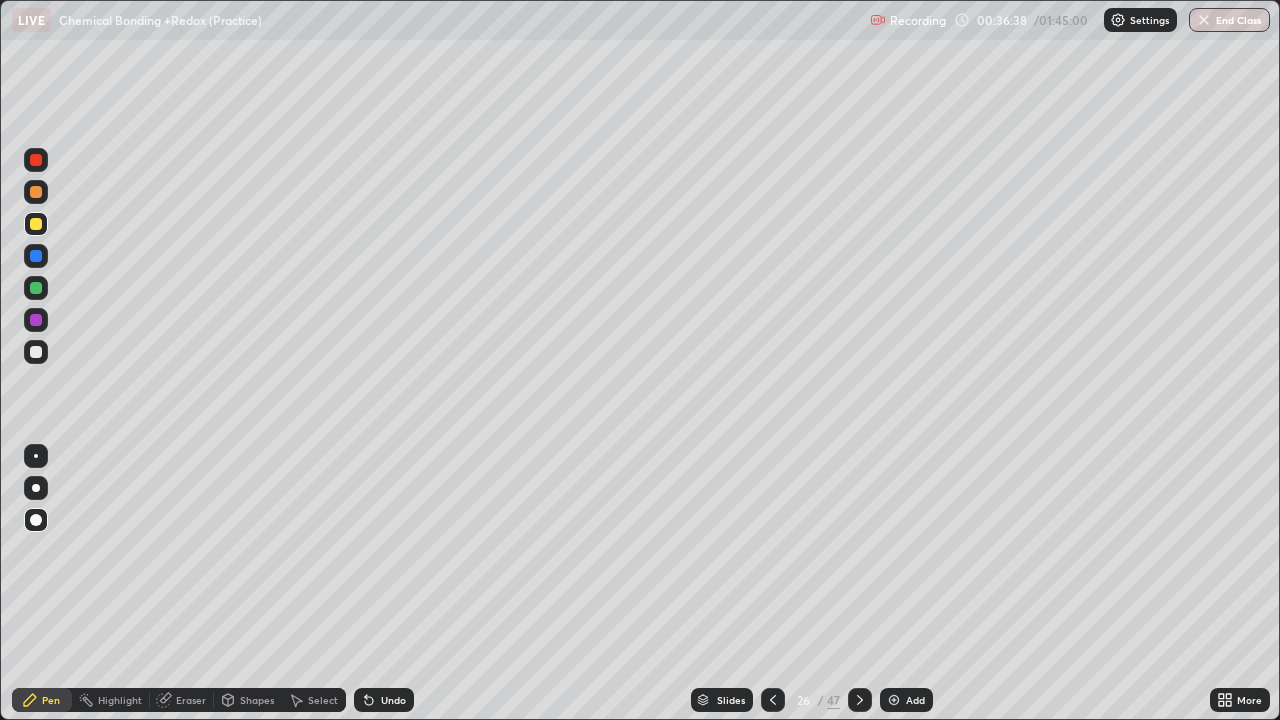 click on "Slides" at bounding box center [731, 700] 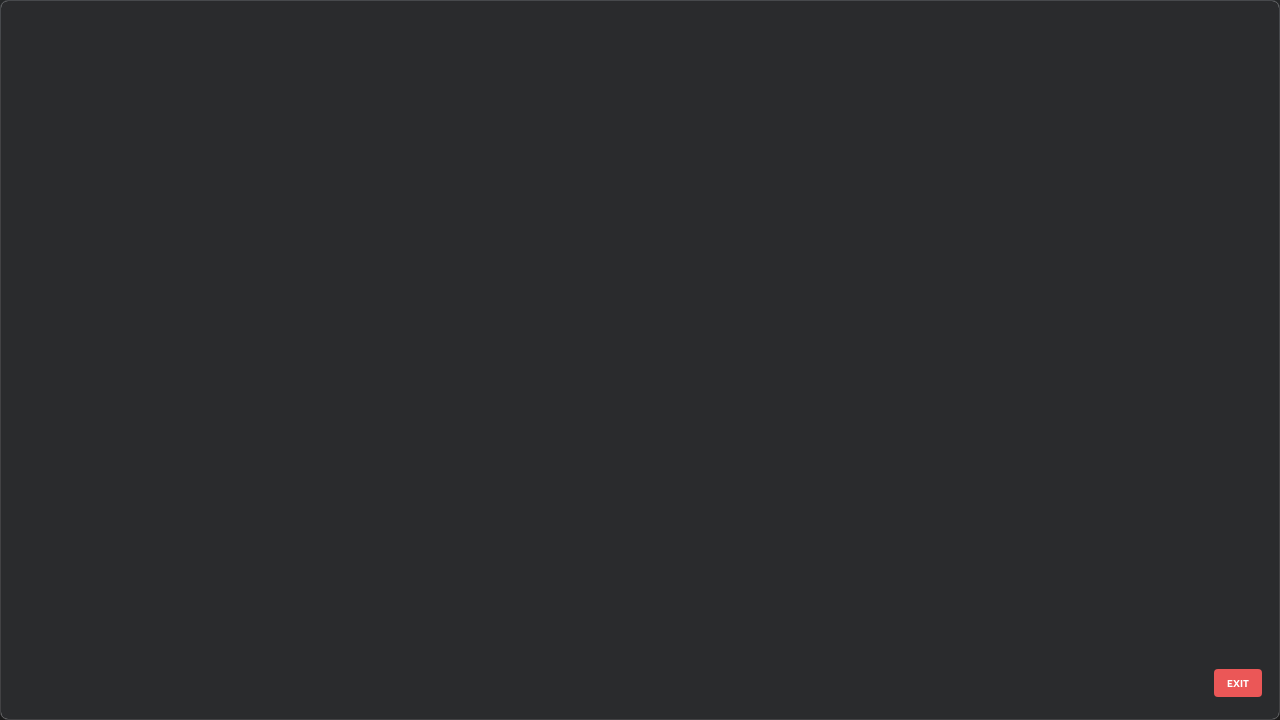 scroll, scrollTop: 1303, scrollLeft: 0, axis: vertical 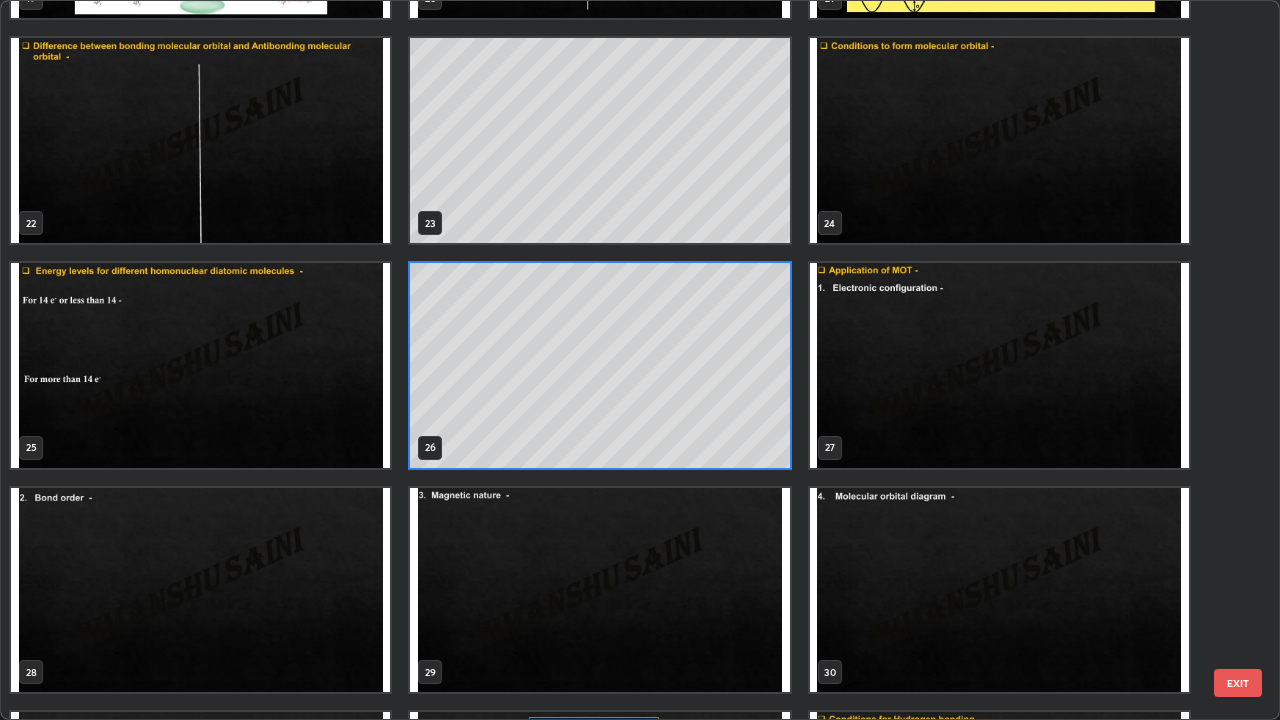 click at bounding box center [999, 365] 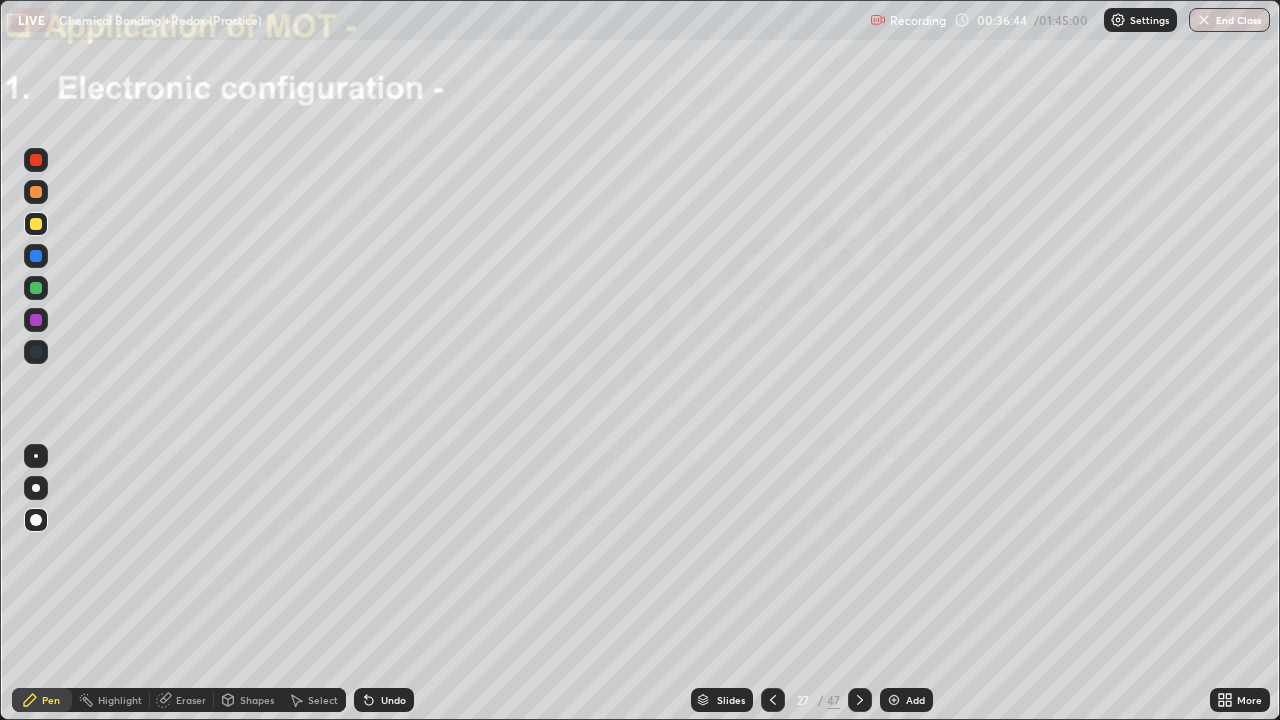 click at bounding box center [999, 365] 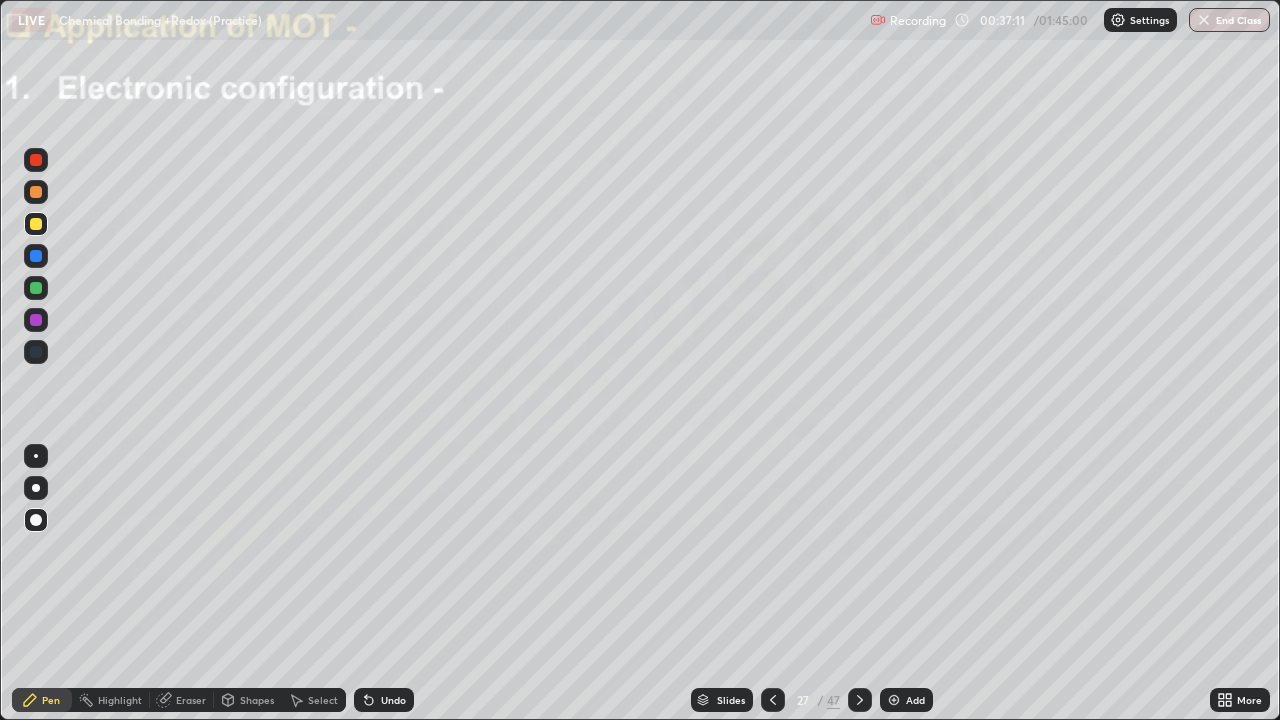 click 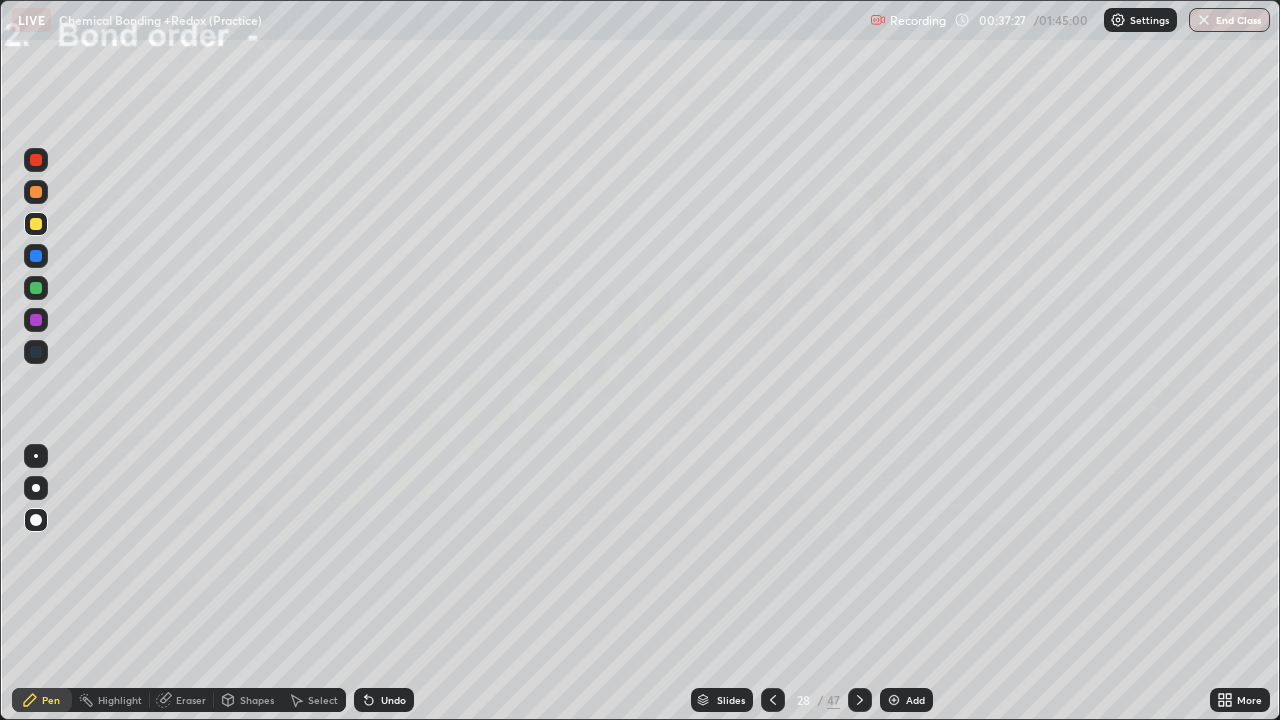 click at bounding box center [36, 256] 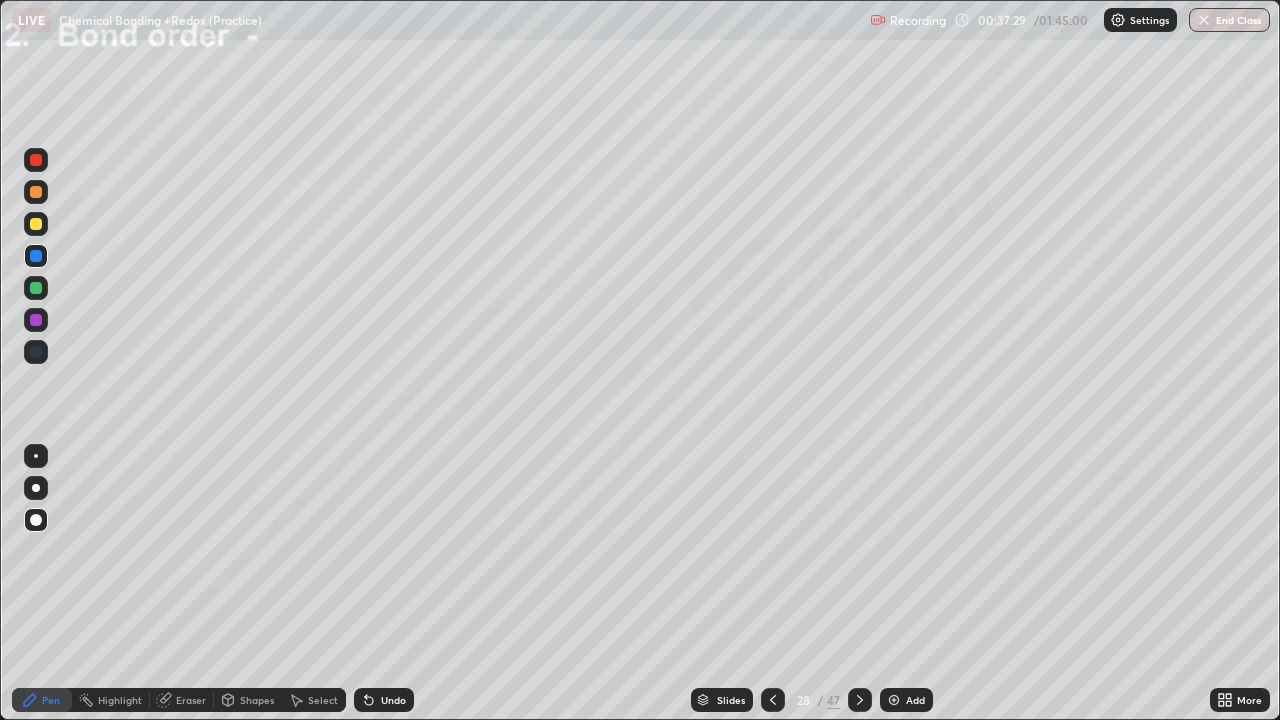 click 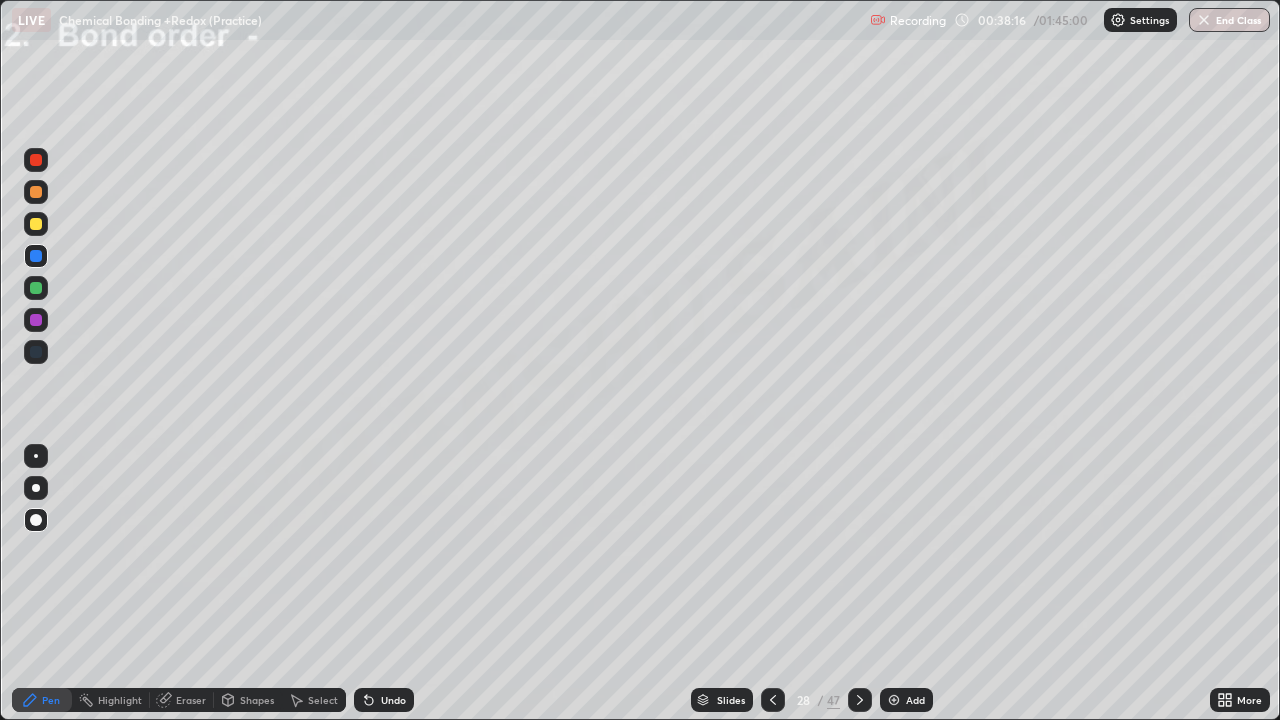 click at bounding box center (36, 224) 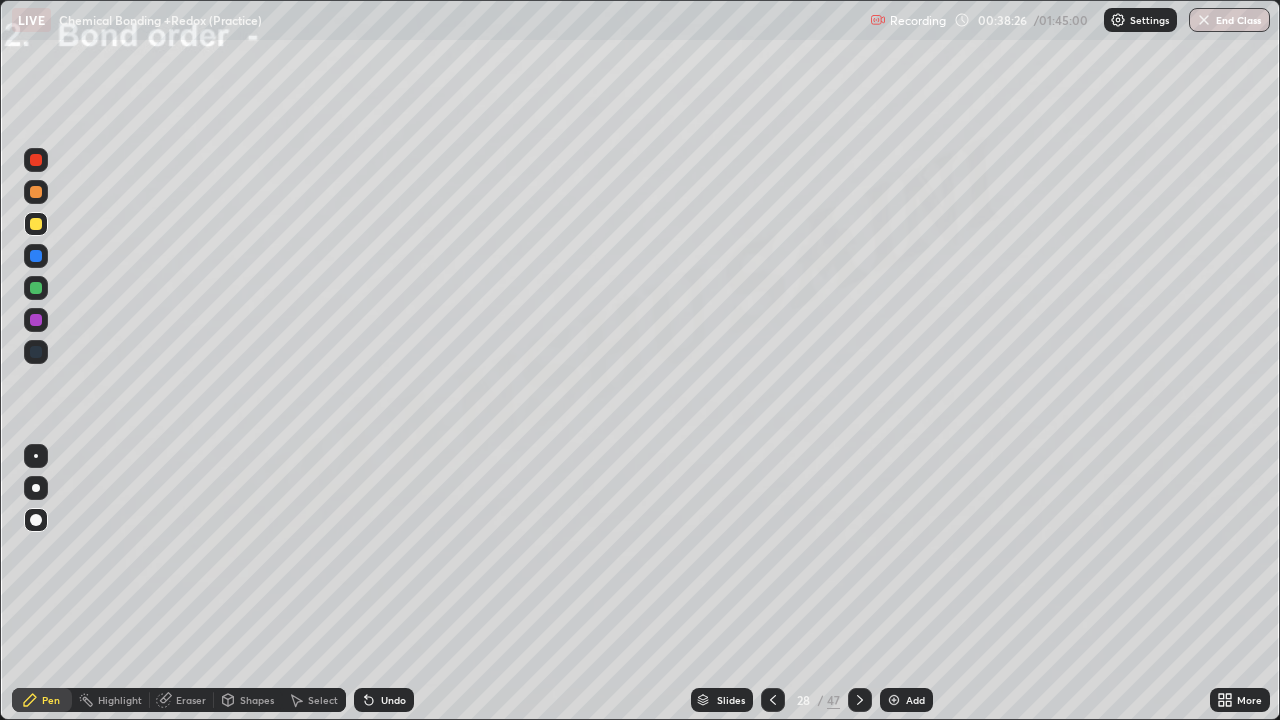 click on "Undo" at bounding box center (393, 700) 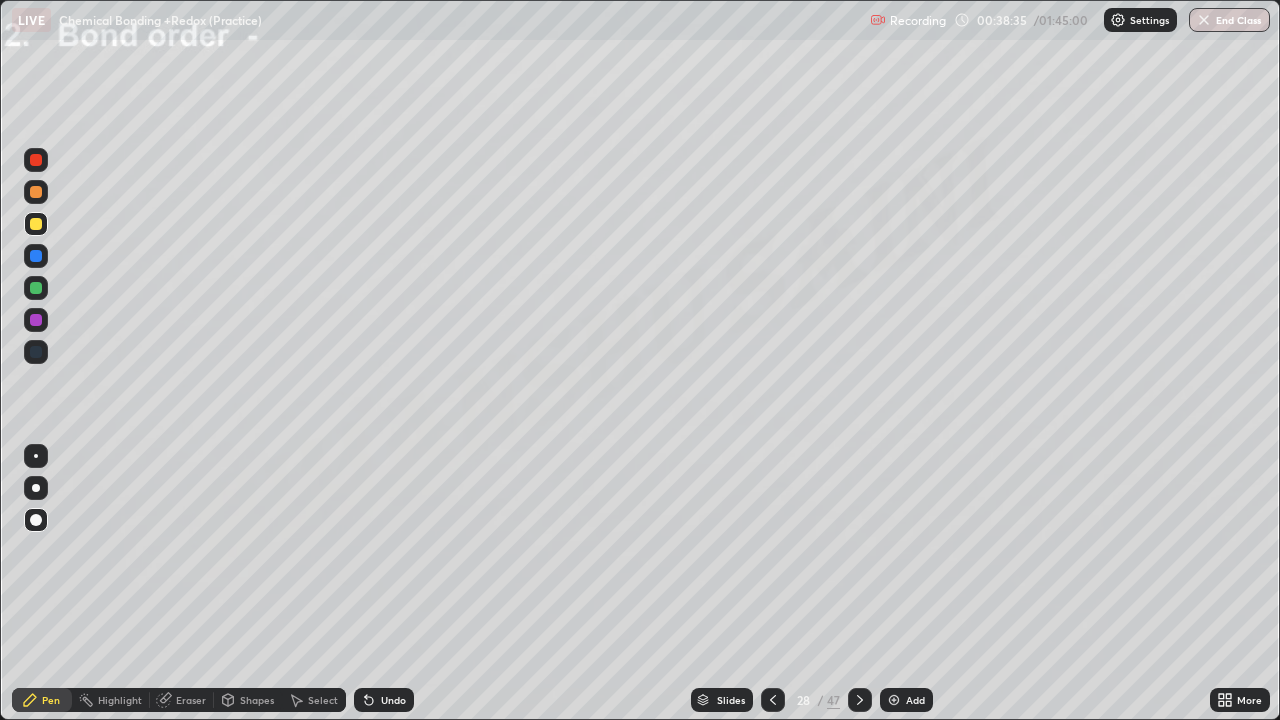click on "Slides 28 / 47 Add" at bounding box center (812, 700) 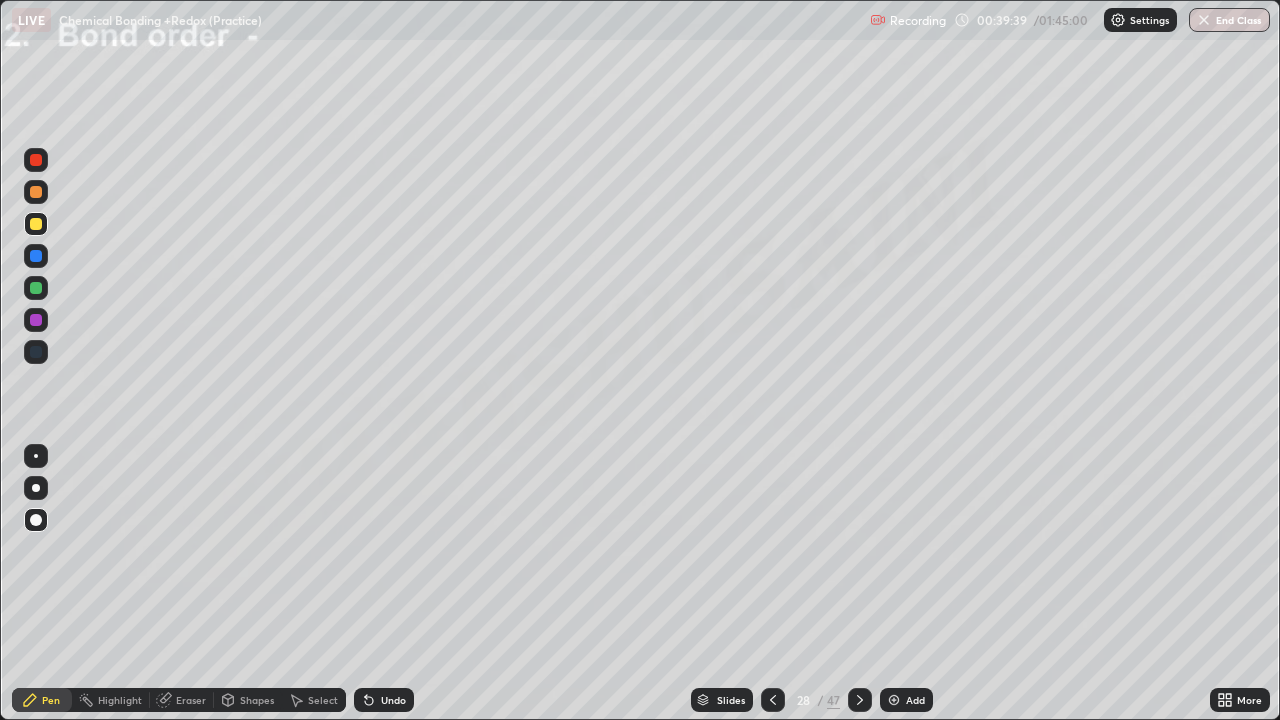 click at bounding box center (36, 320) 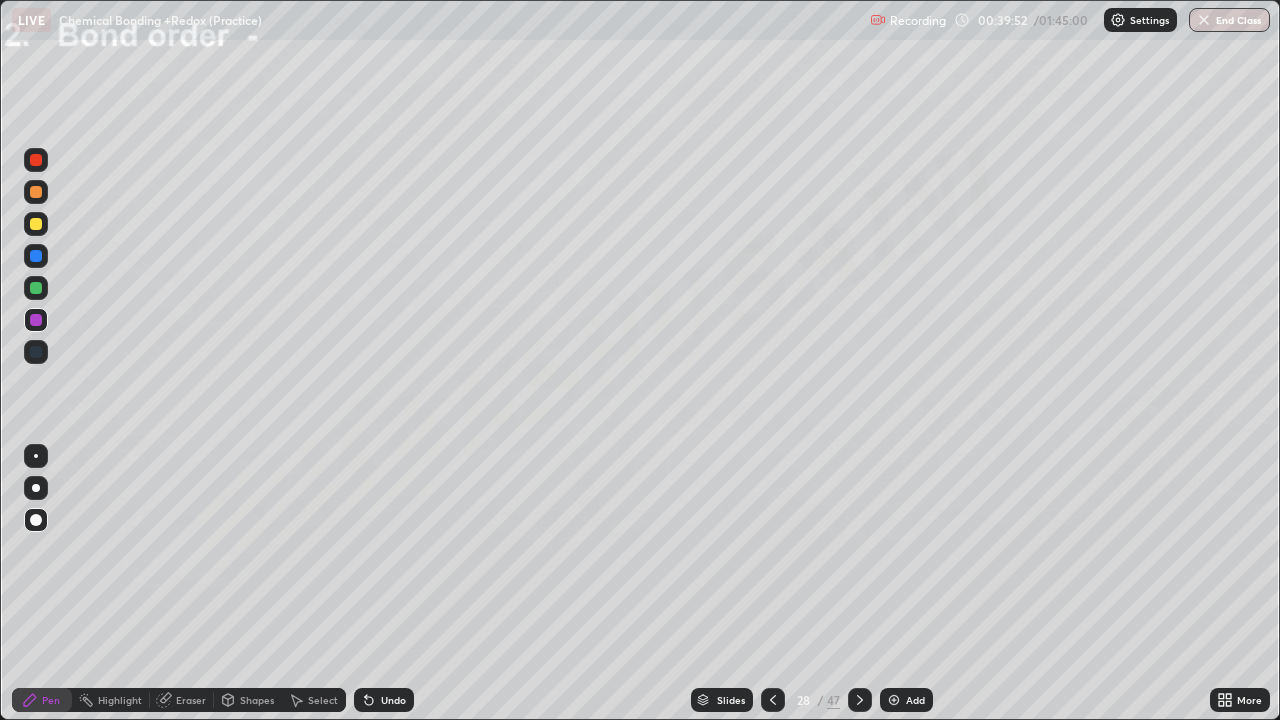 click at bounding box center [36, 256] 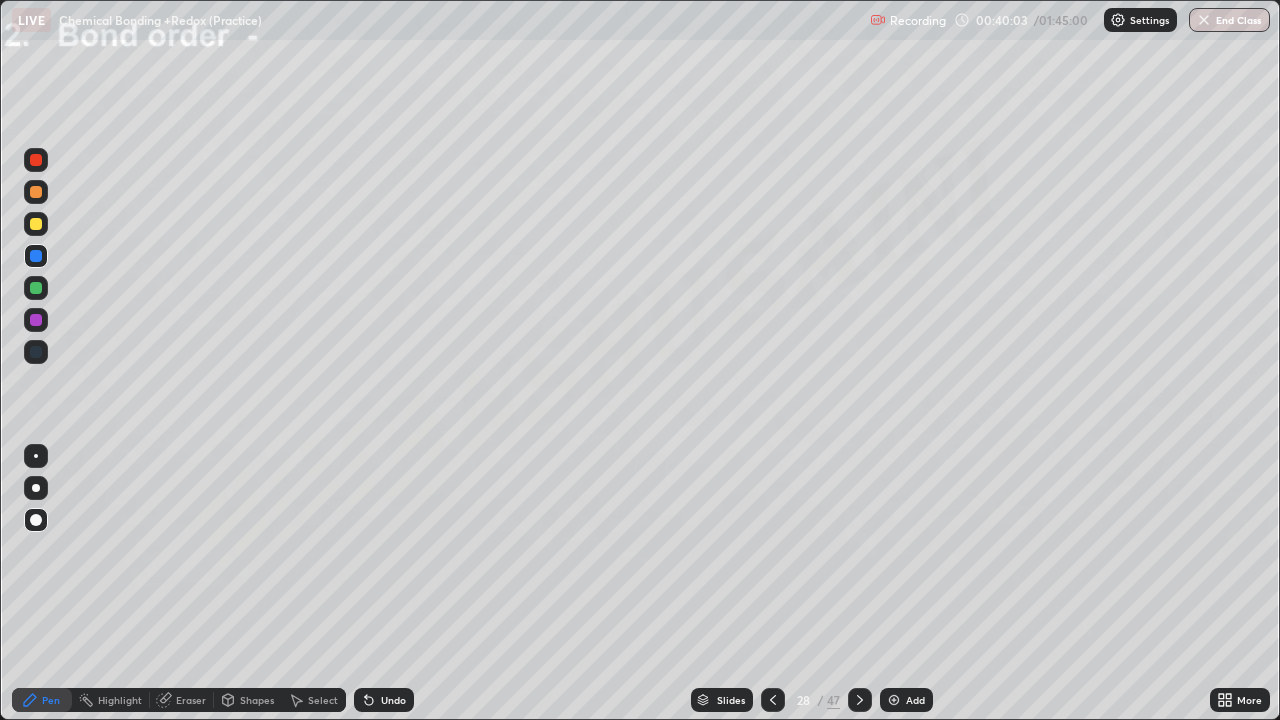 click on "Eraser" at bounding box center (191, 700) 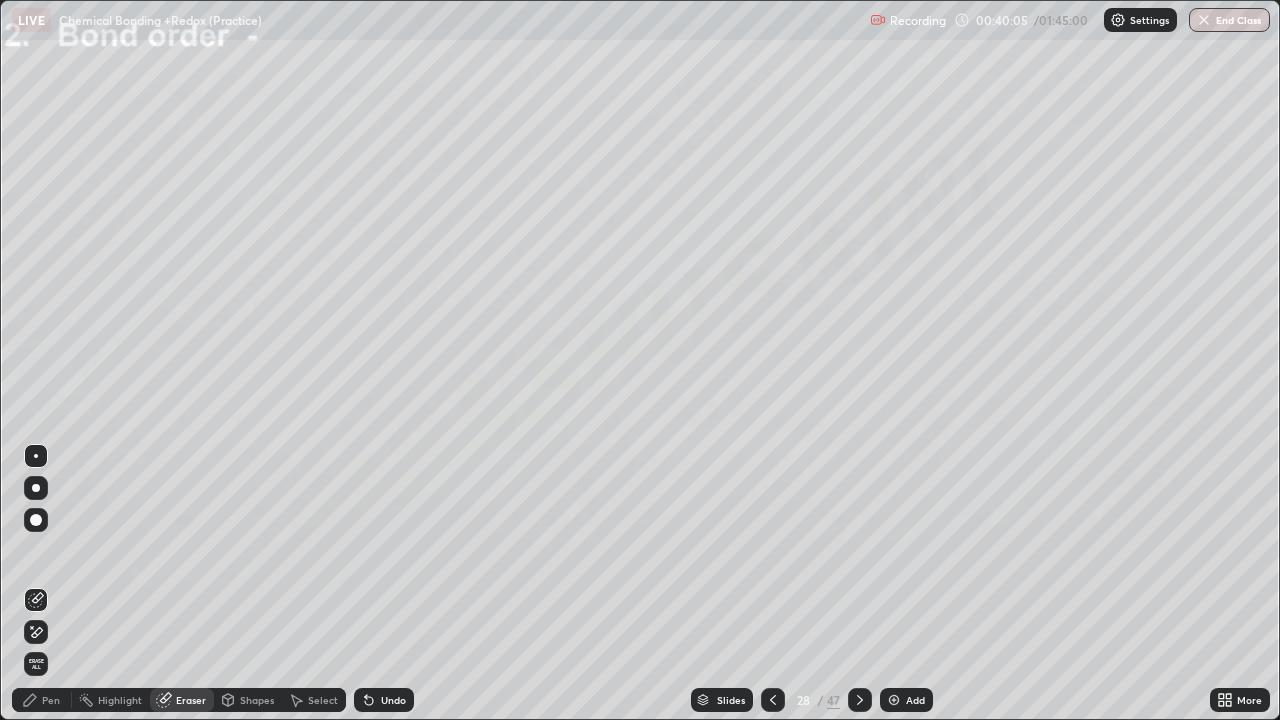 click on "Pen" at bounding box center (42, 700) 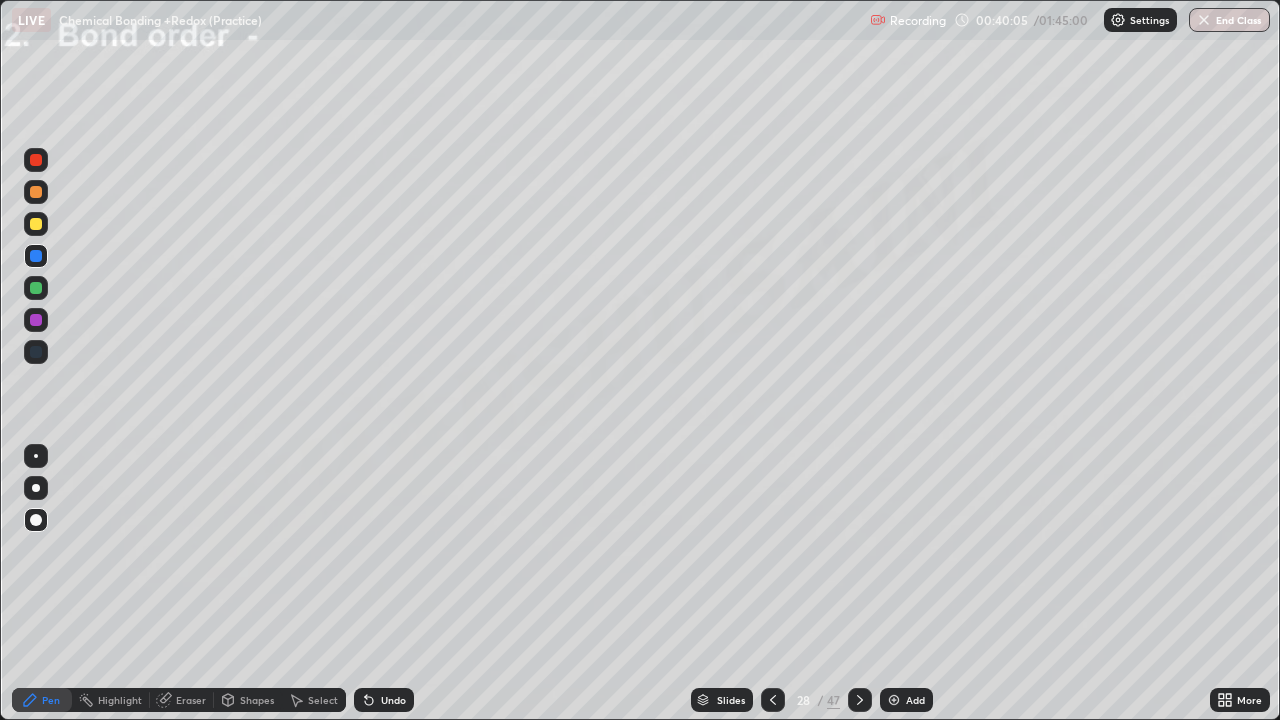 click at bounding box center (36, 288) 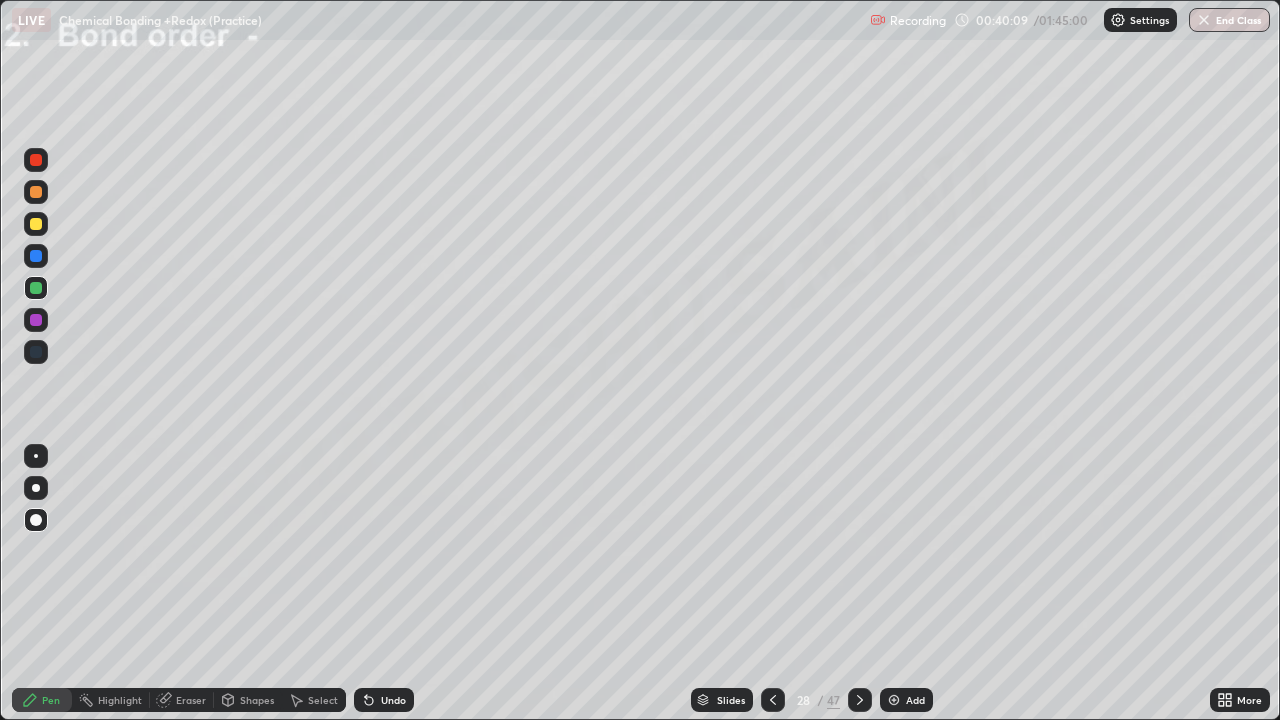 click at bounding box center [36, 224] 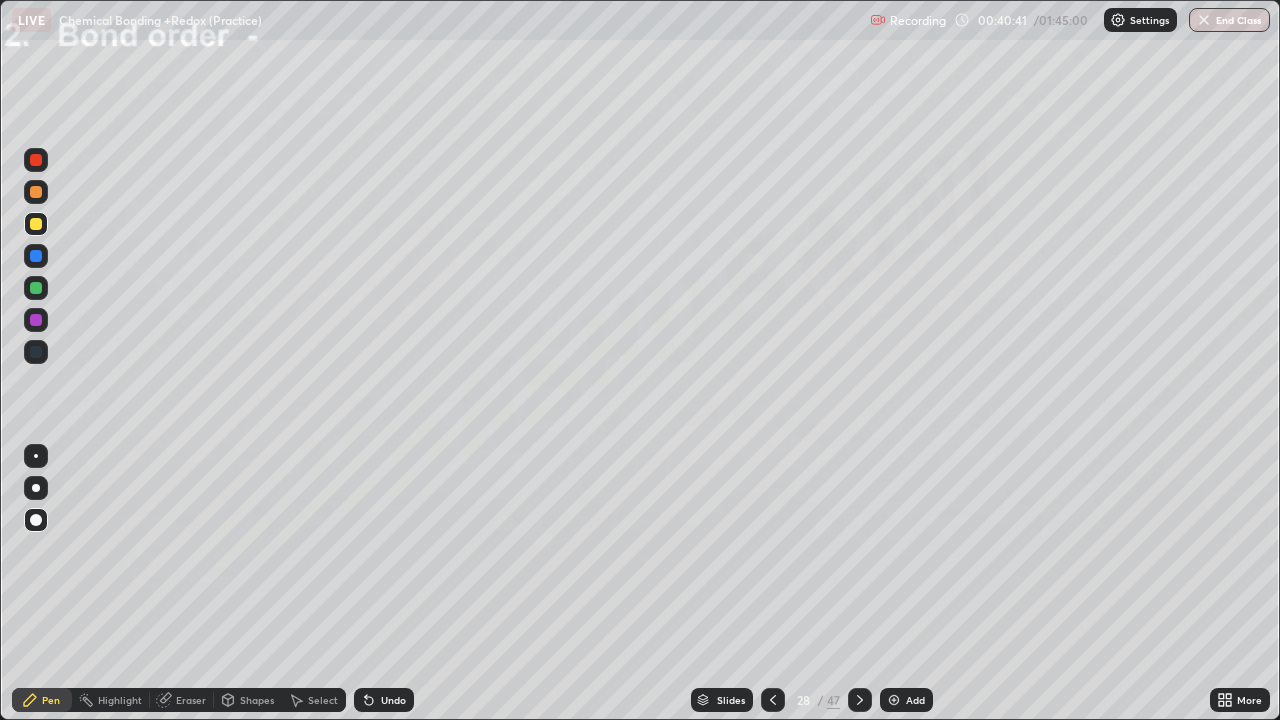 click on "Slides 28 / 47 Add" at bounding box center (812, 700) 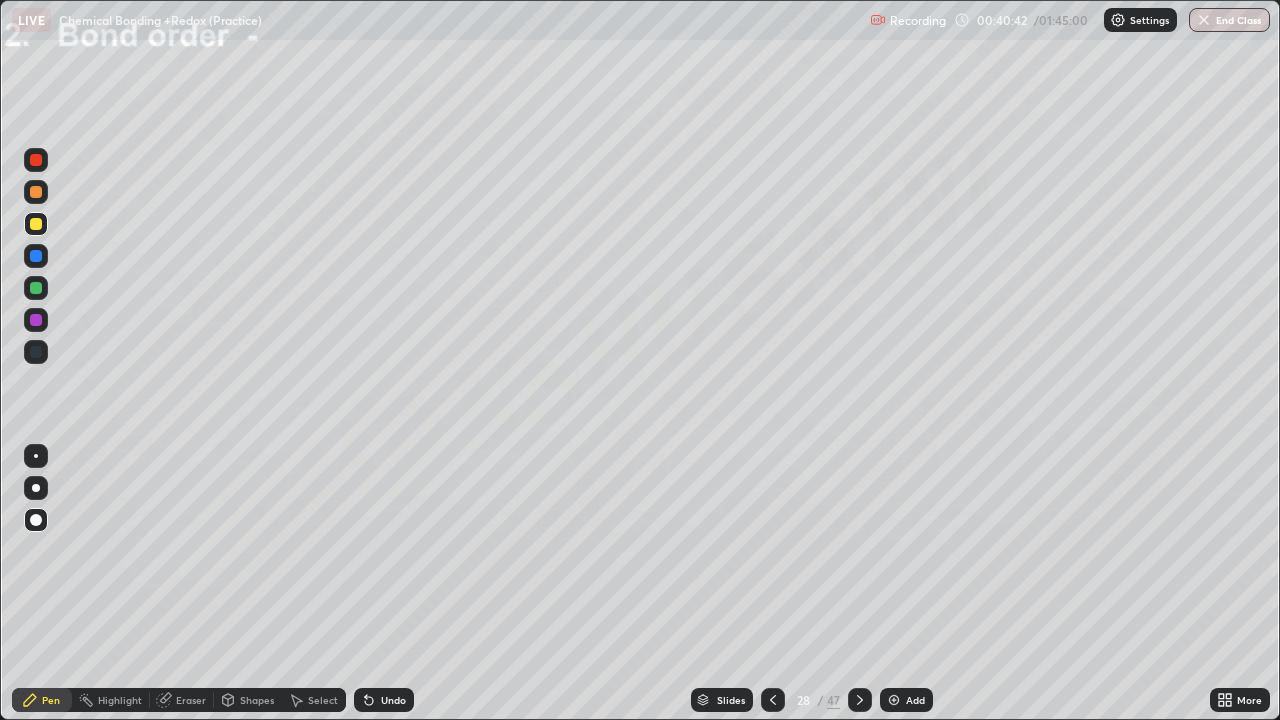 click at bounding box center (36, 320) 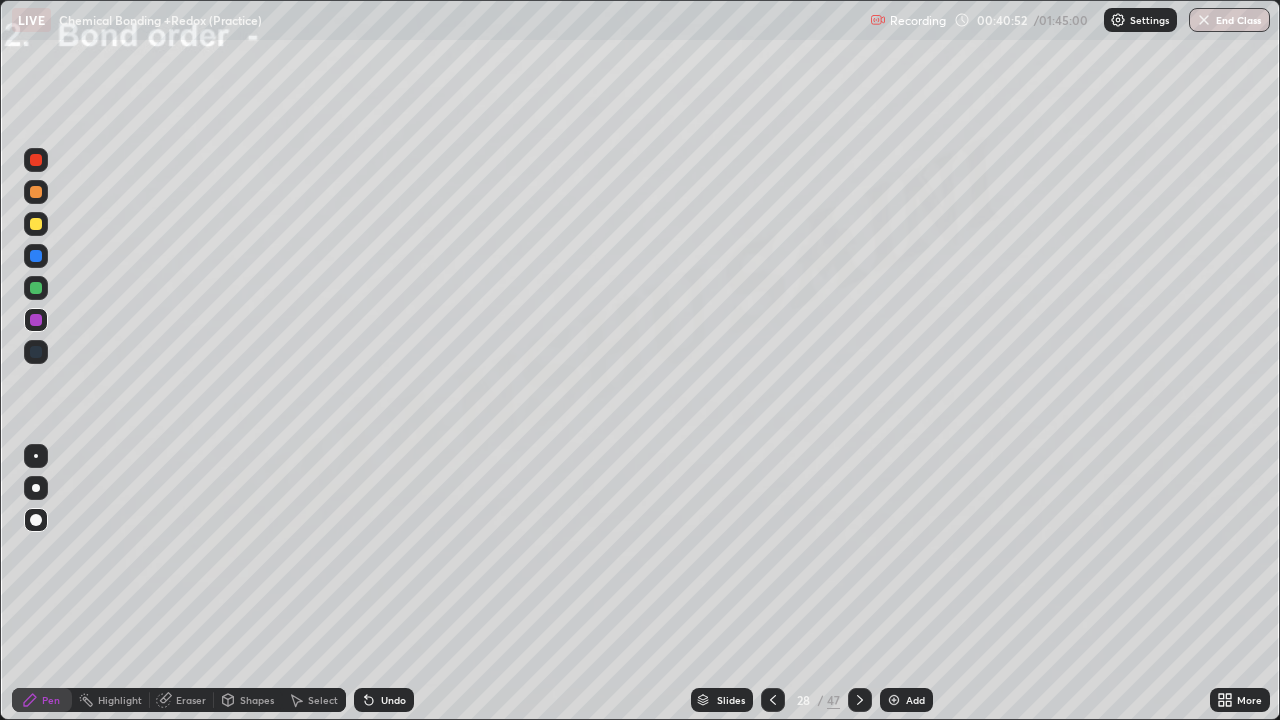 click on "Undo" at bounding box center [393, 700] 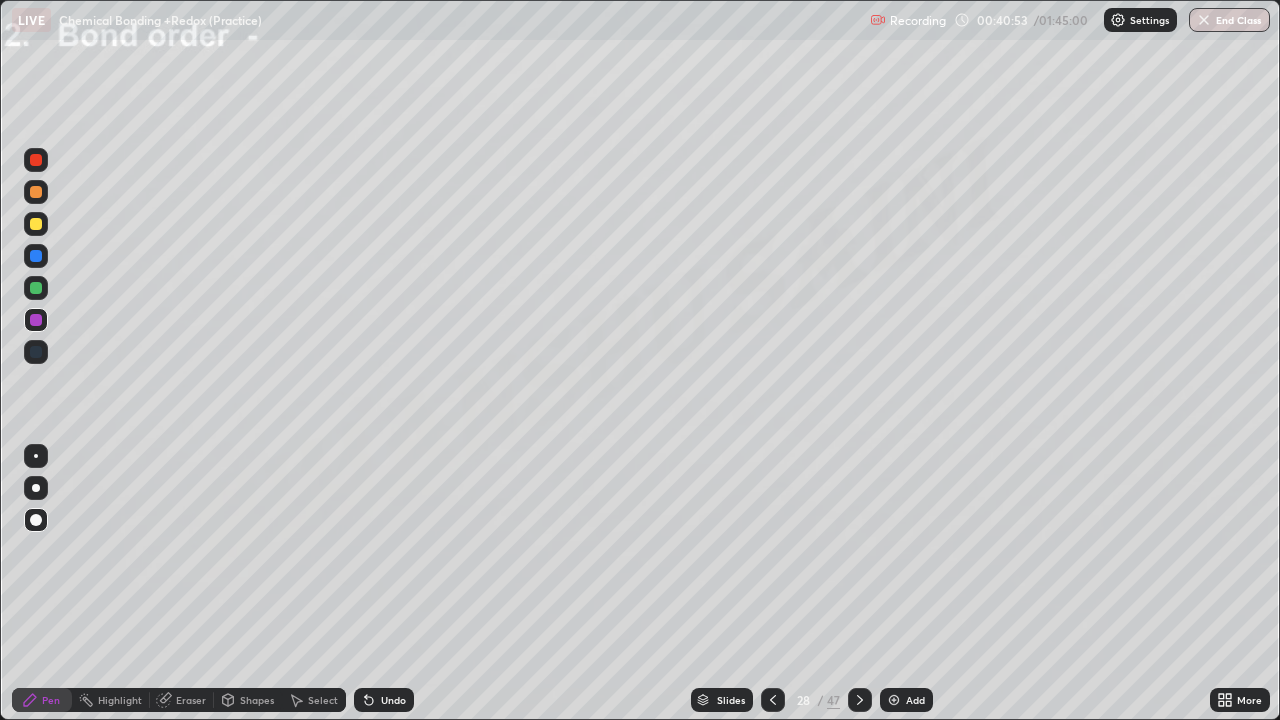 click on "Undo" at bounding box center [393, 700] 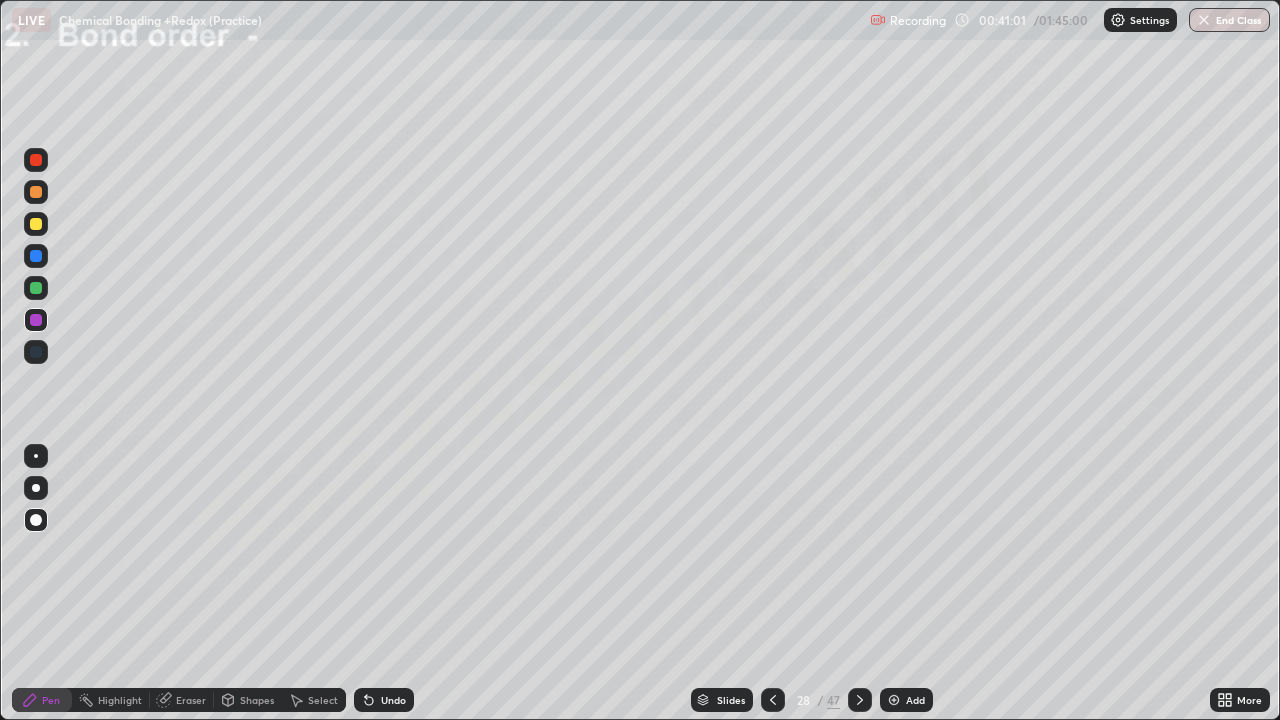 click on "Undo" at bounding box center [393, 700] 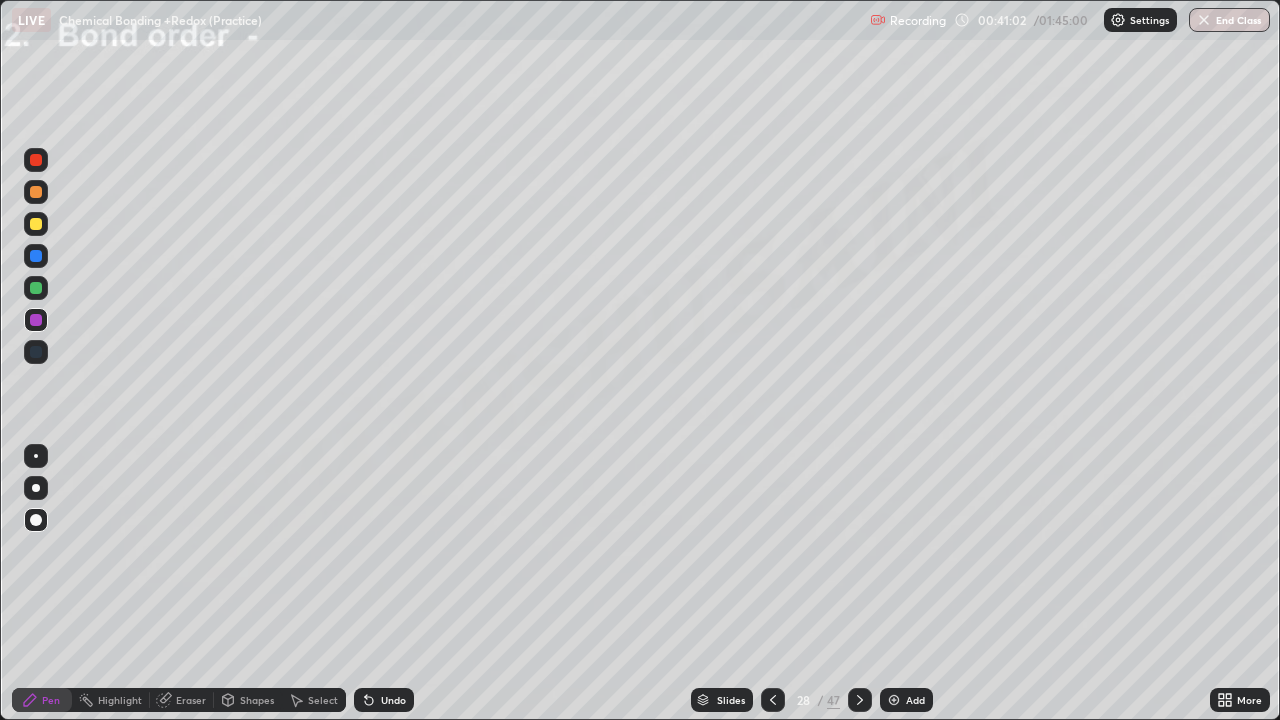 click on "Undo" at bounding box center [384, 700] 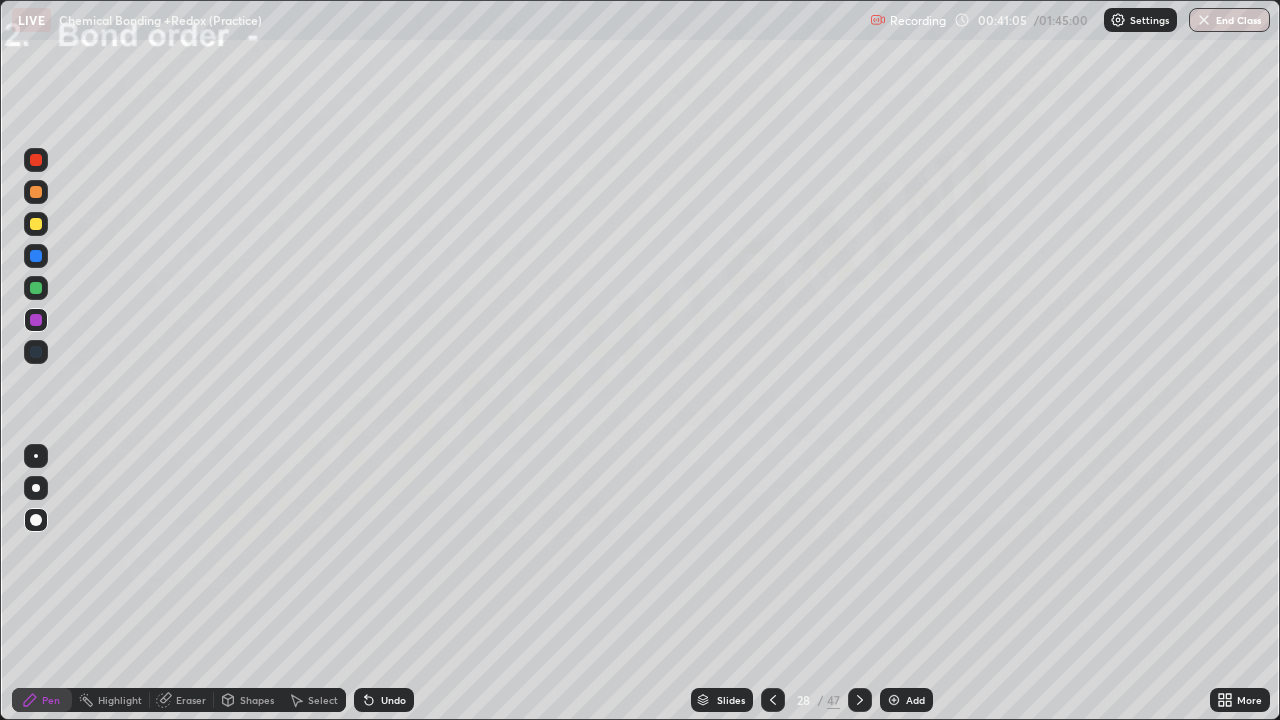 click on "Undo" at bounding box center (393, 700) 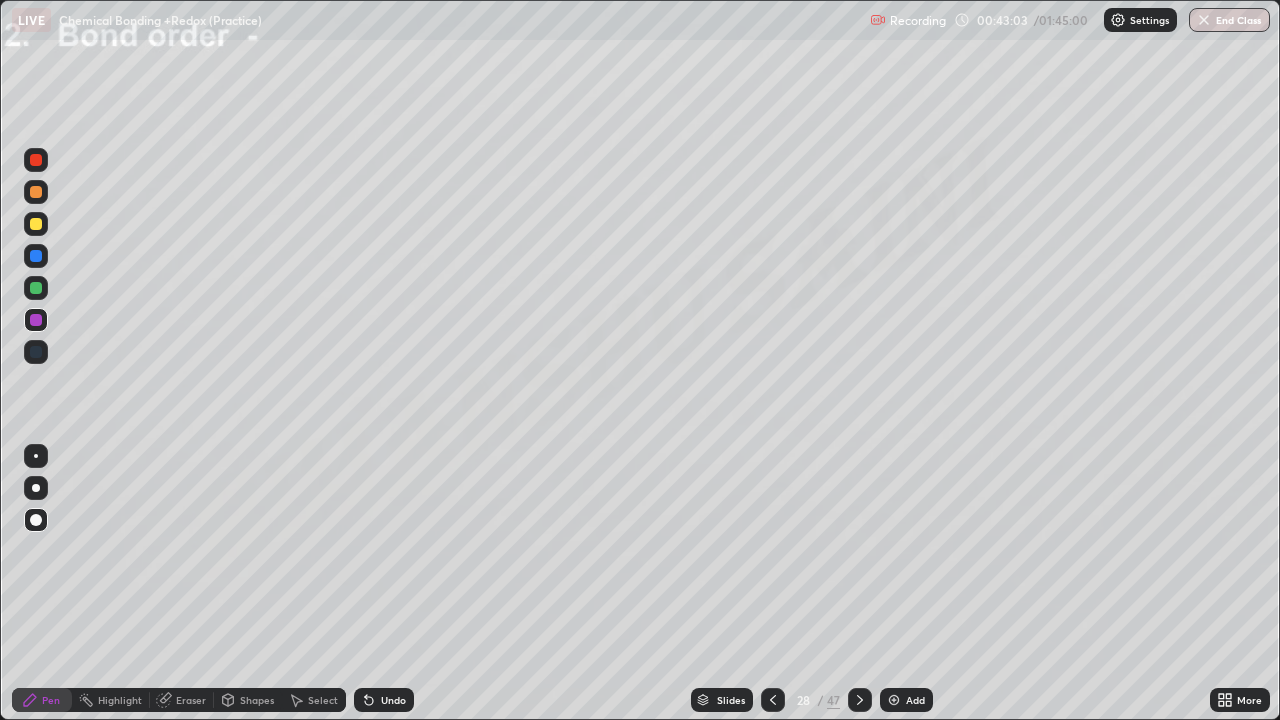 click 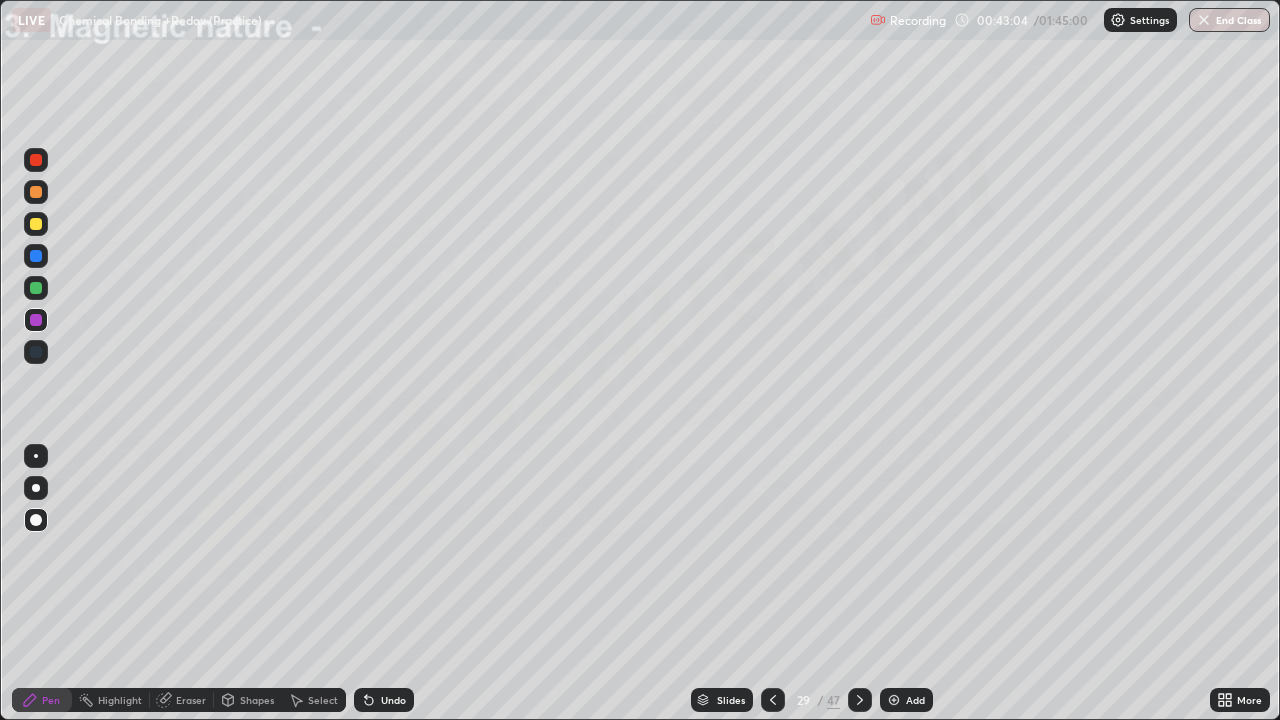 click 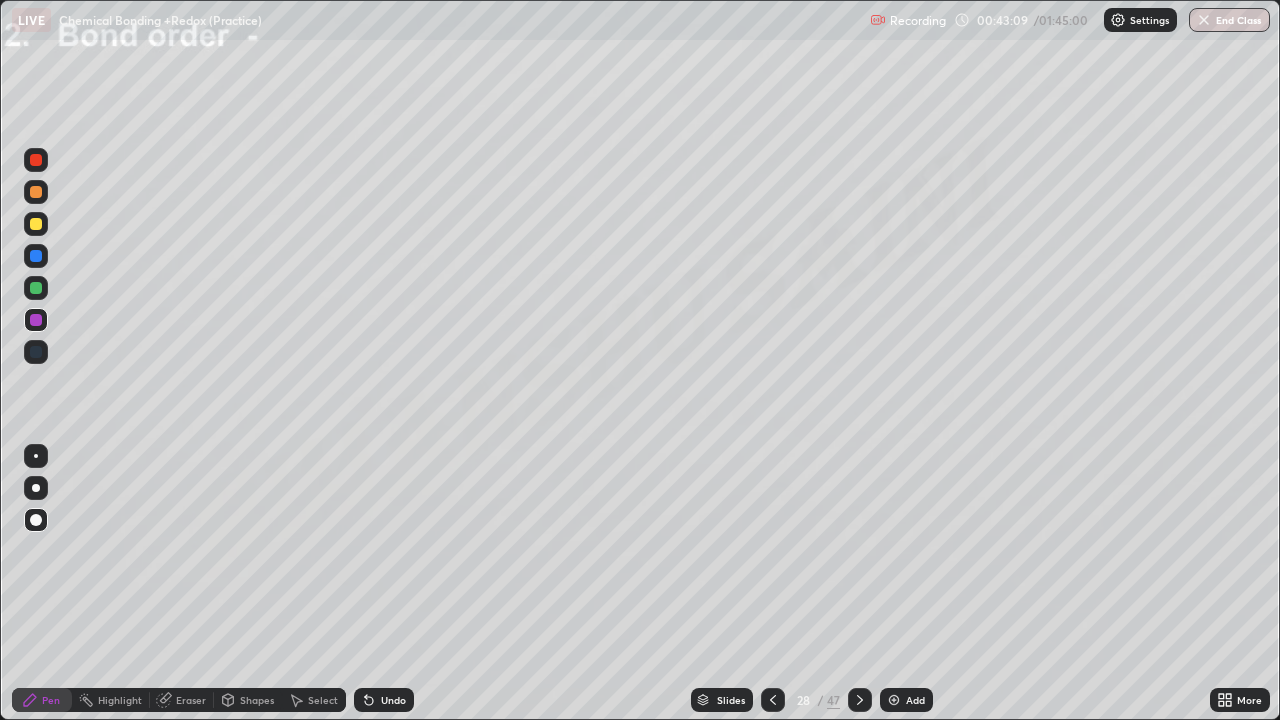 click at bounding box center (894, 700) 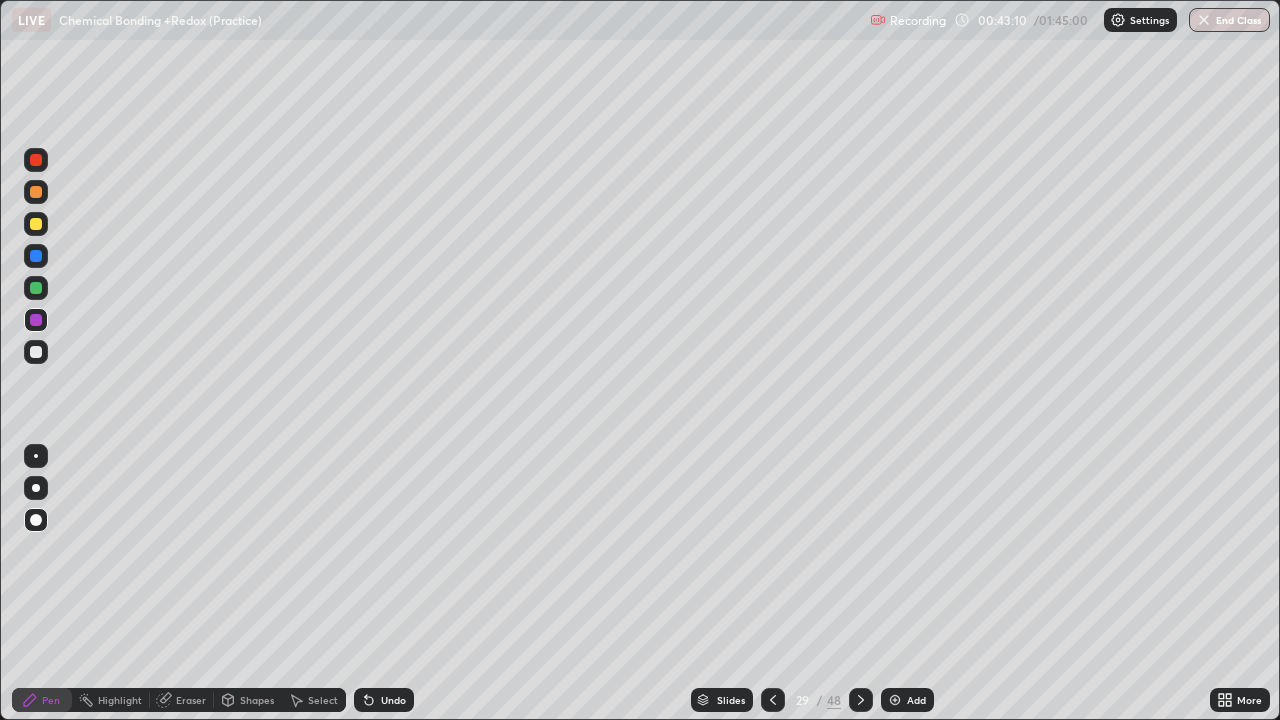 click at bounding box center [36, 352] 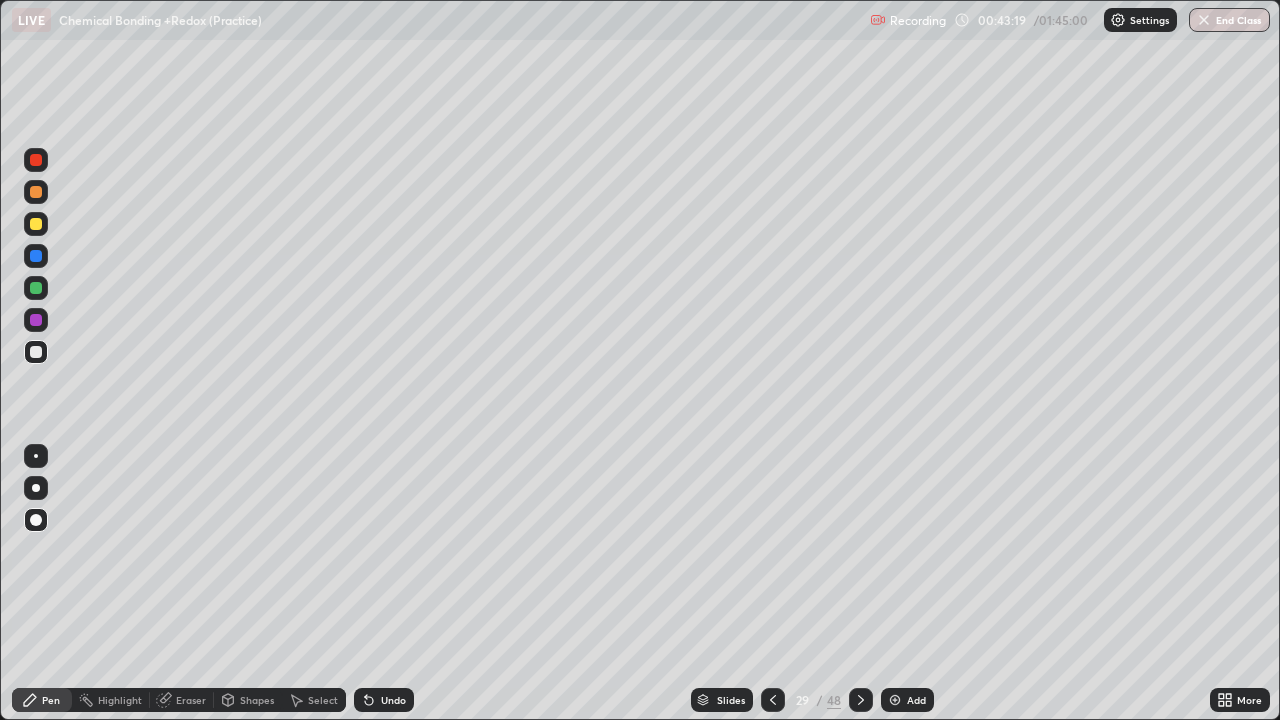 click on "Undo" at bounding box center [393, 700] 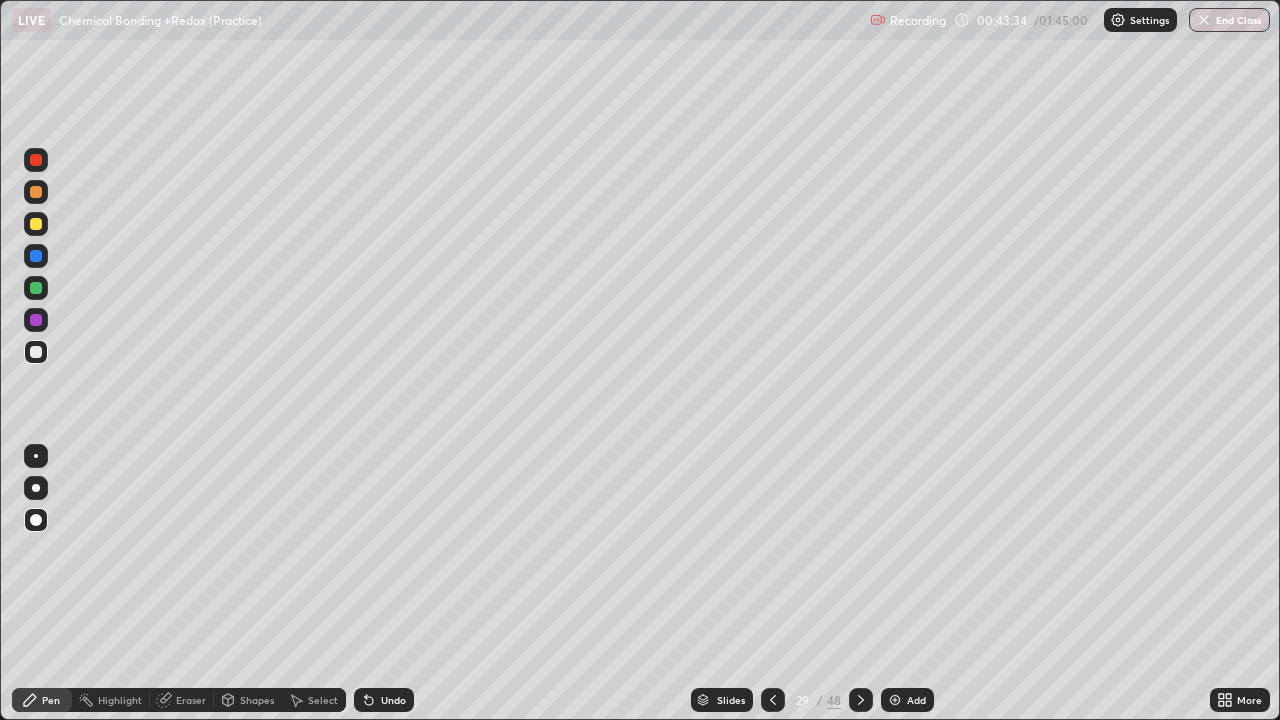 click on "Undo" at bounding box center [393, 700] 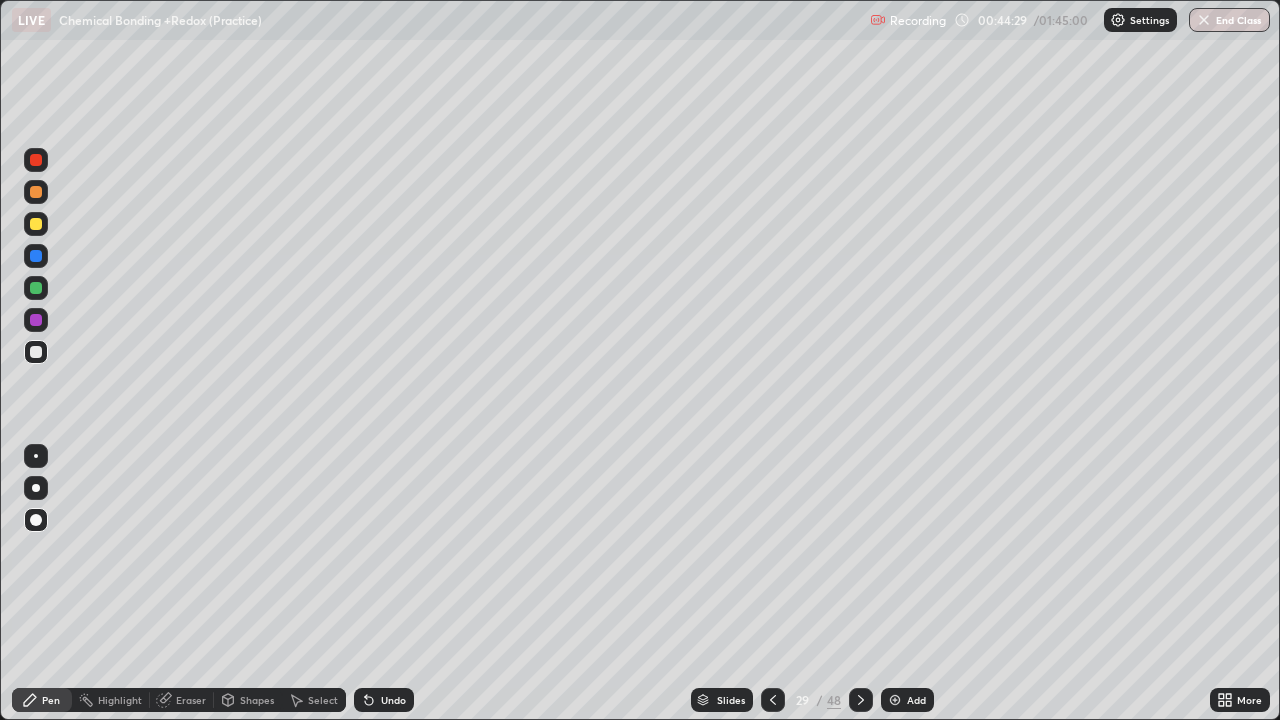 click 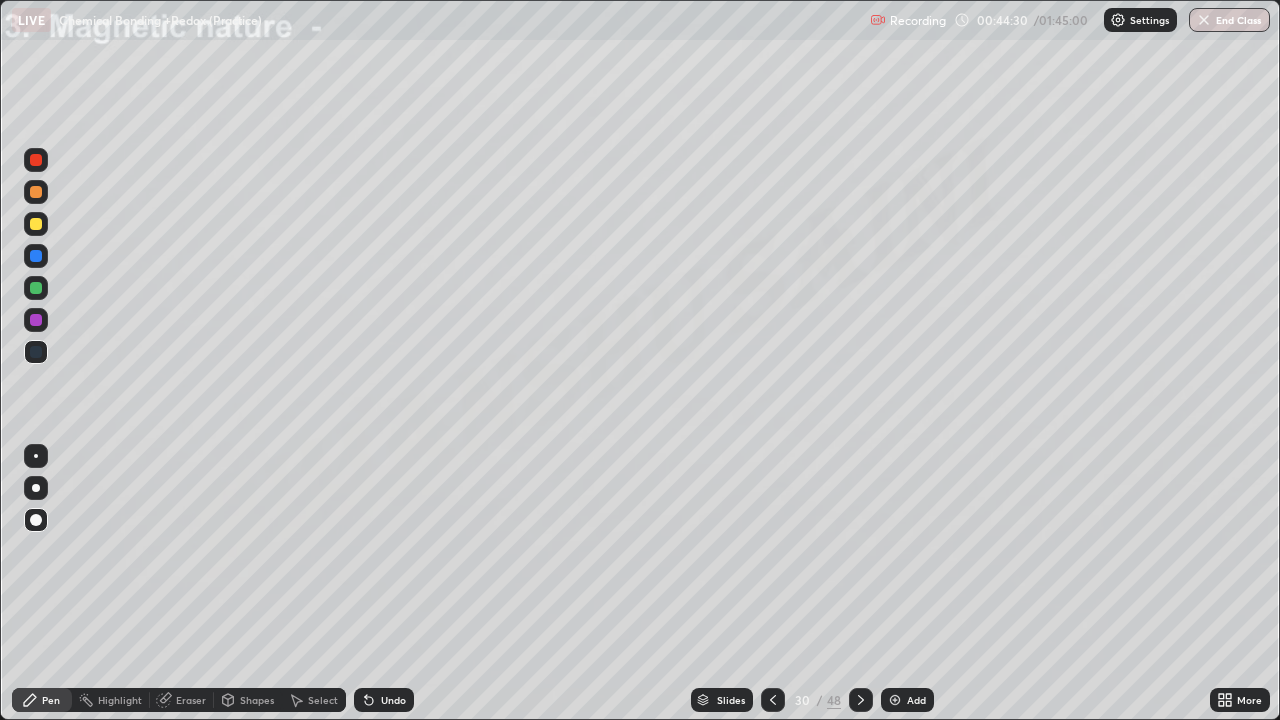 click at bounding box center [861, 700] 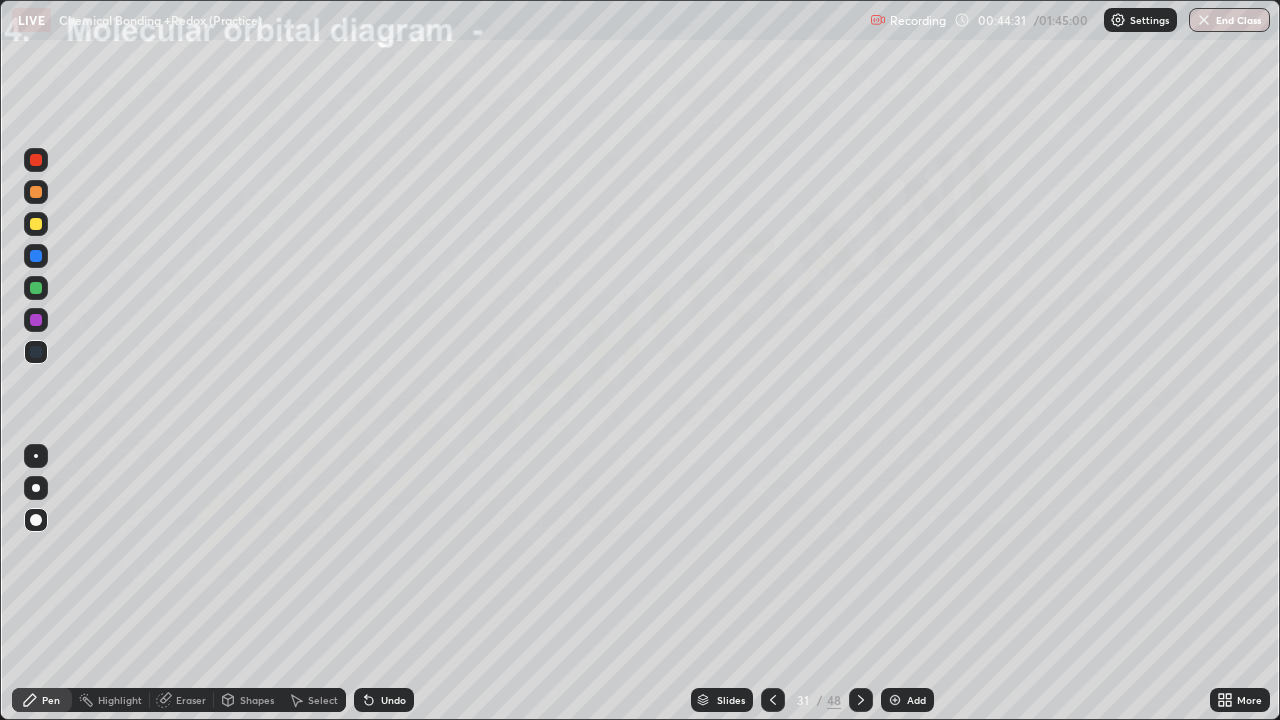 click at bounding box center (861, 700) 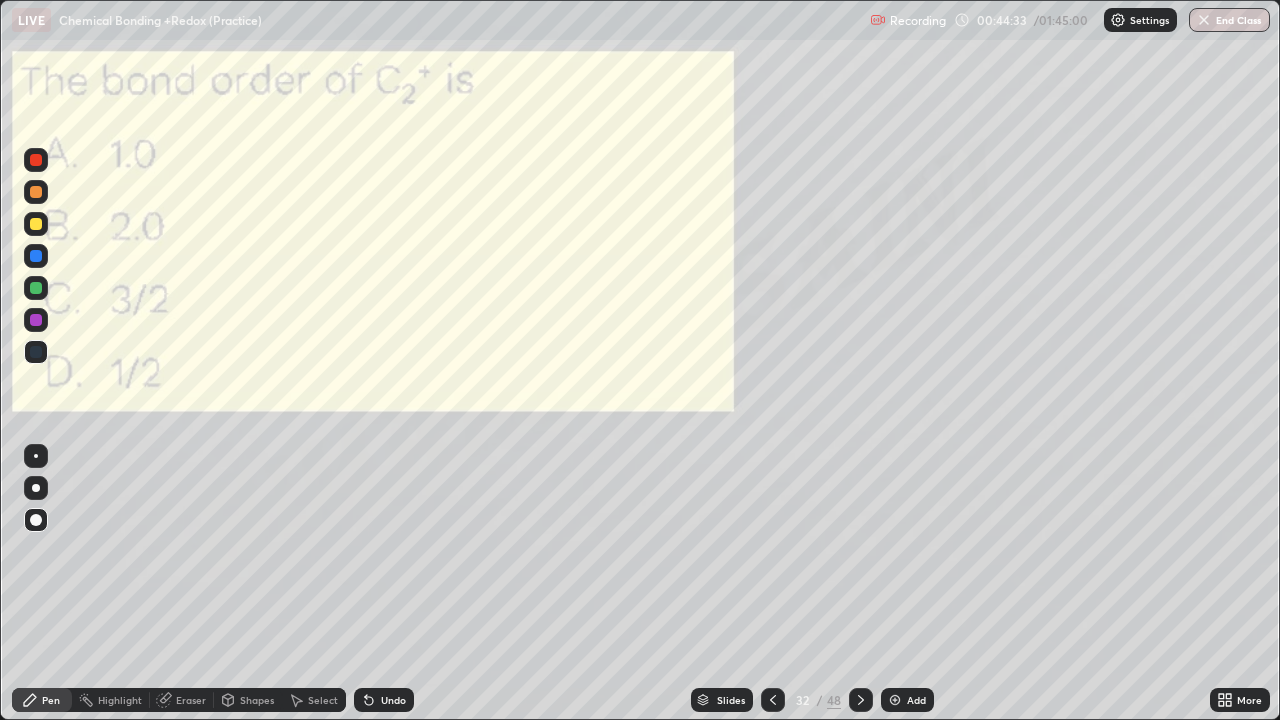 click 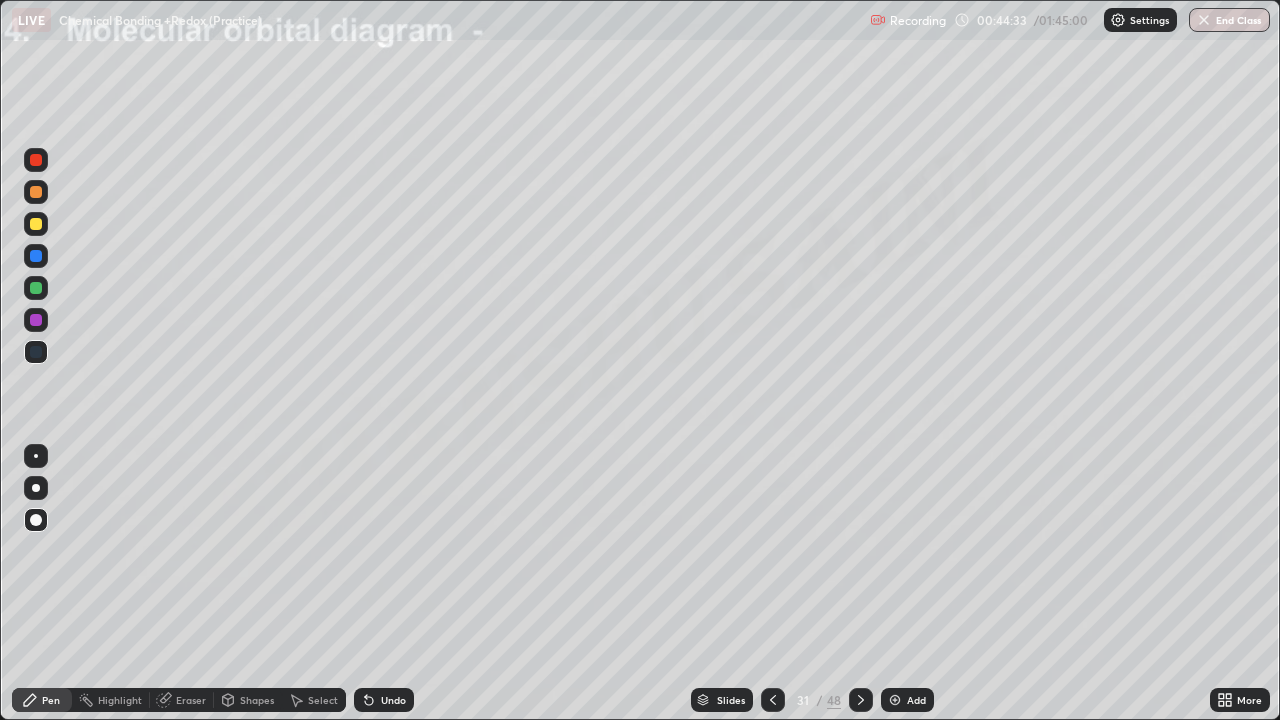 click 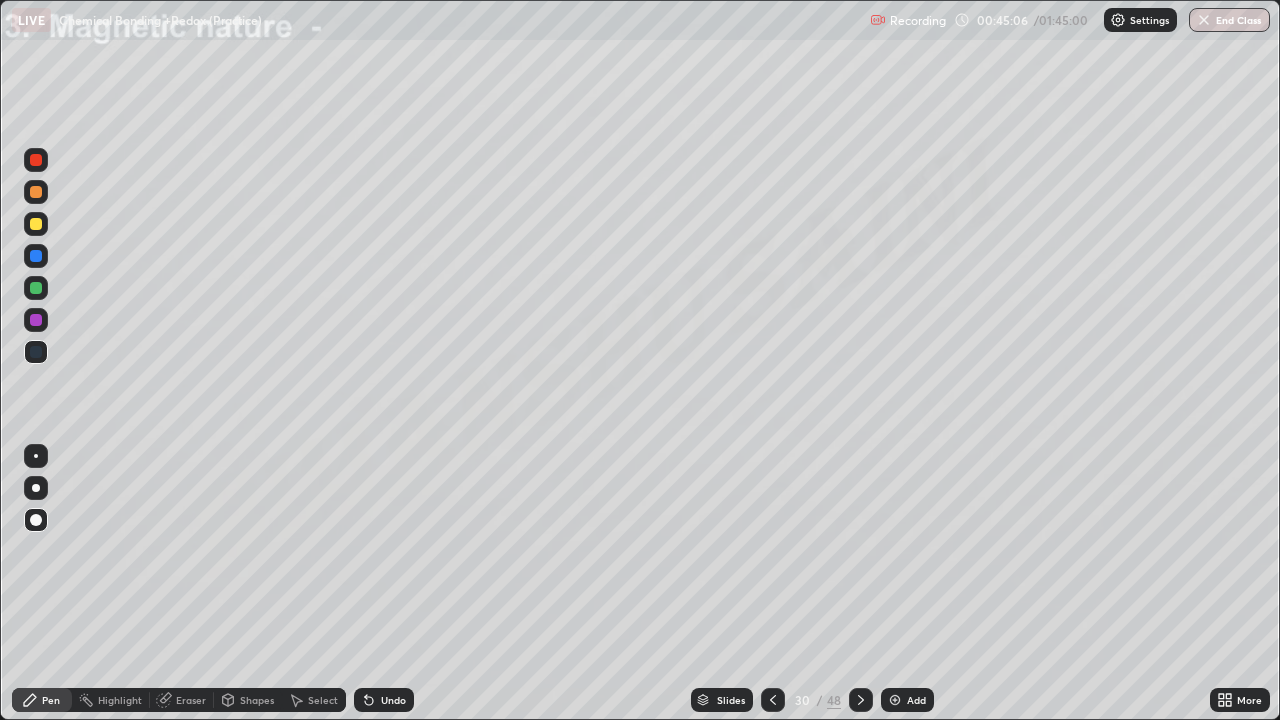 click at bounding box center [773, 700] 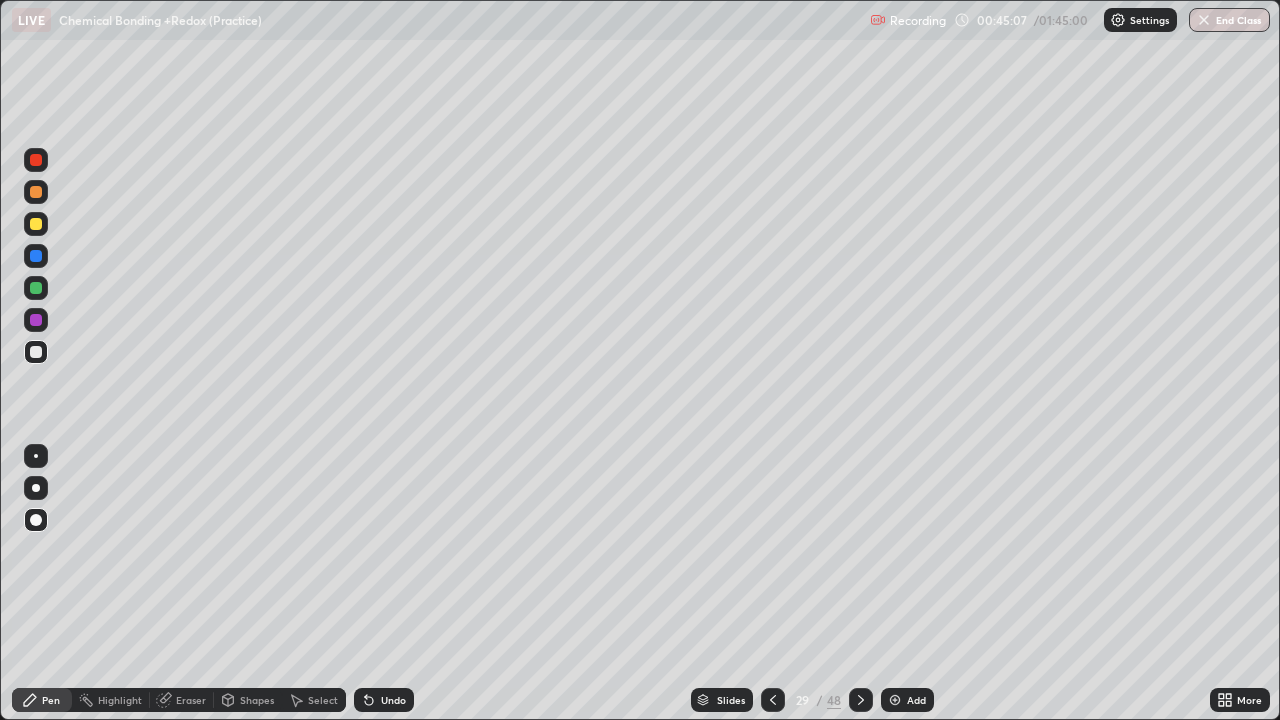 click at bounding box center (773, 700) 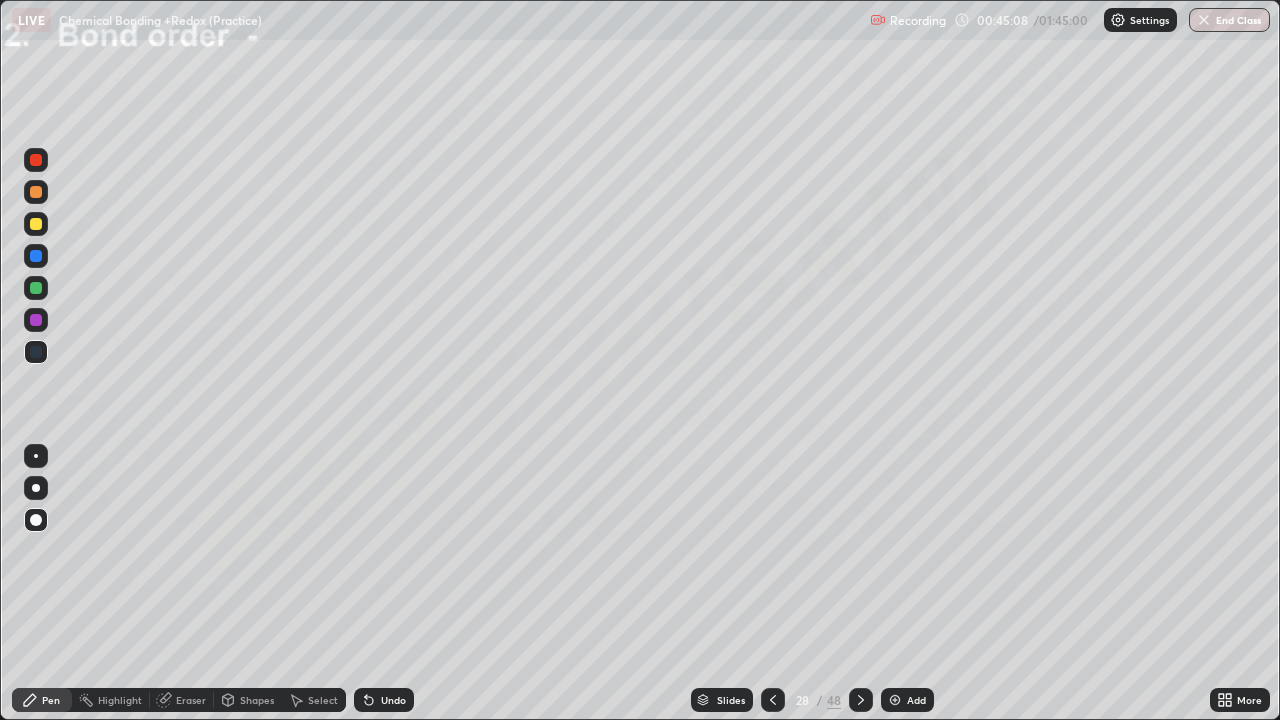 click 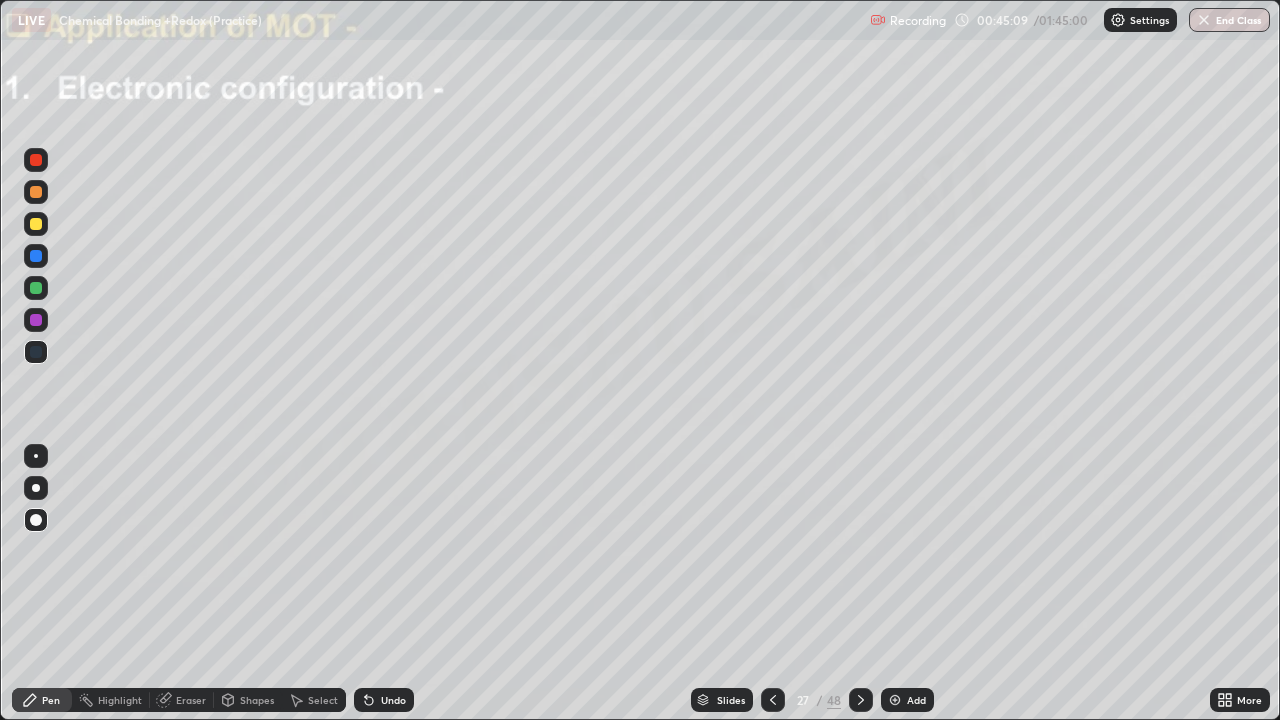 click at bounding box center (36, 224) 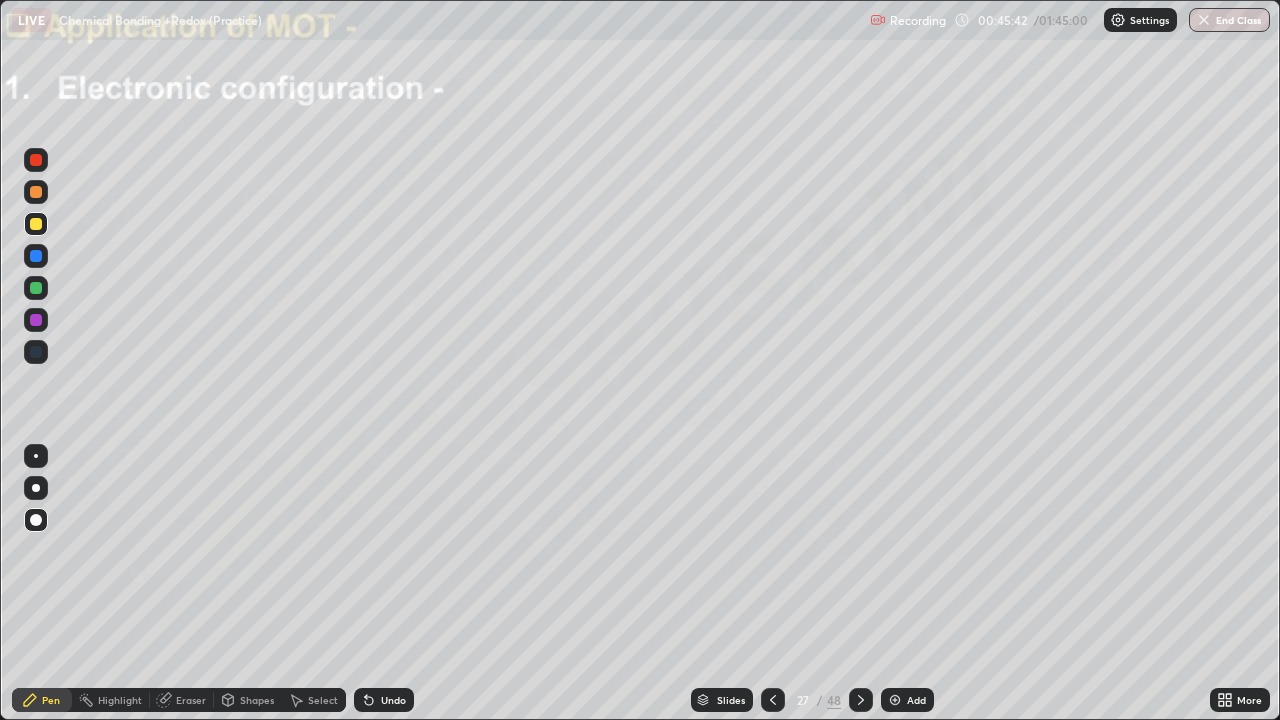 click at bounding box center [36, 192] 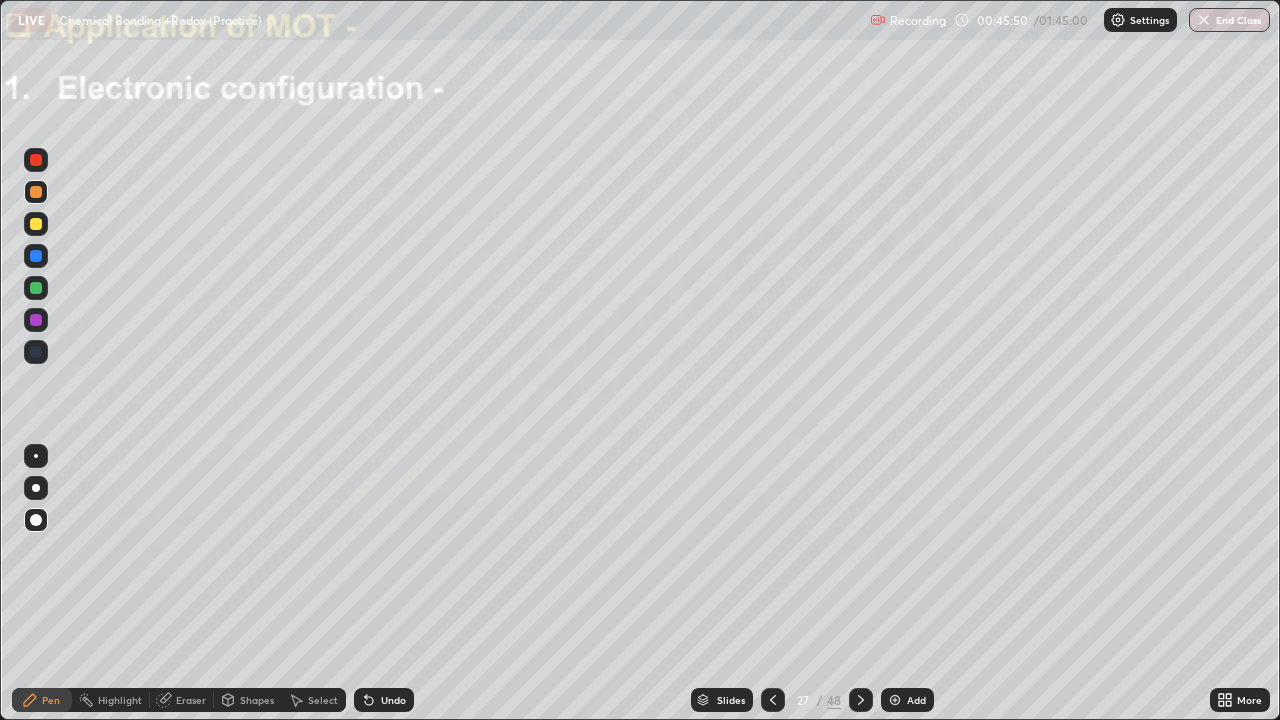 click at bounding box center [36, 224] 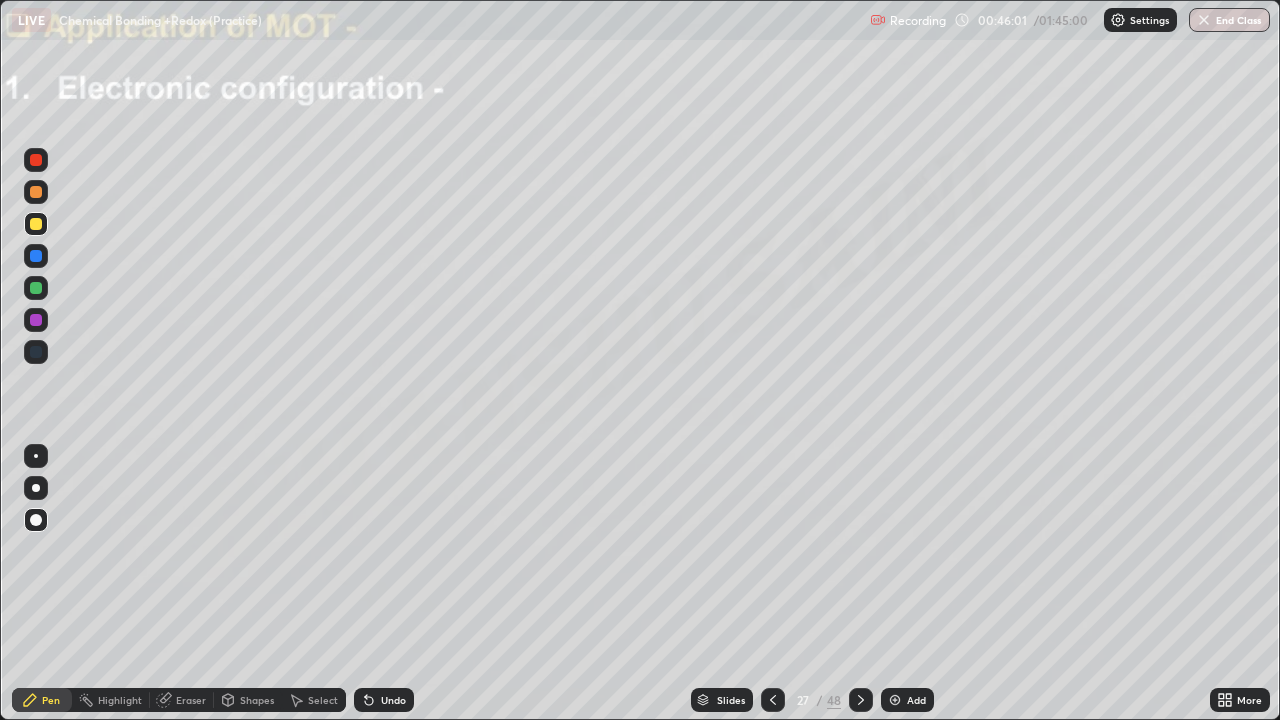 click on "Undo" at bounding box center (393, 700) 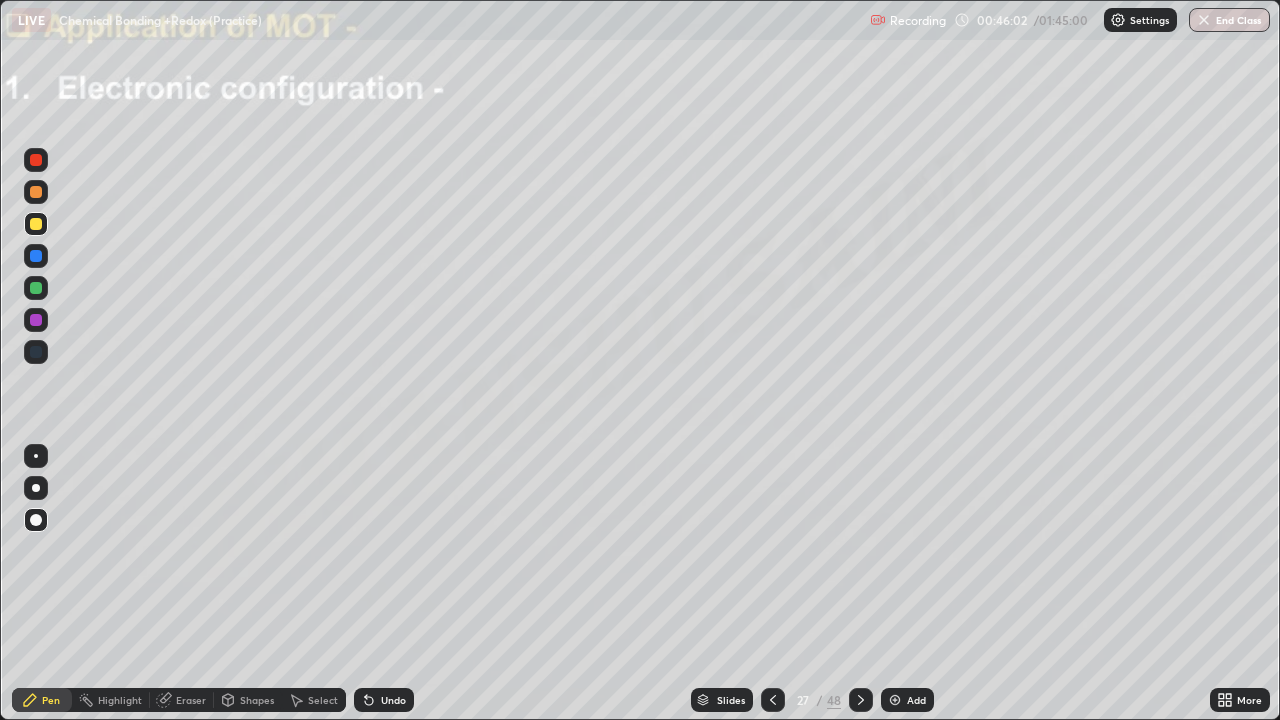 click on "Undo" at bounding box center (393, 700) 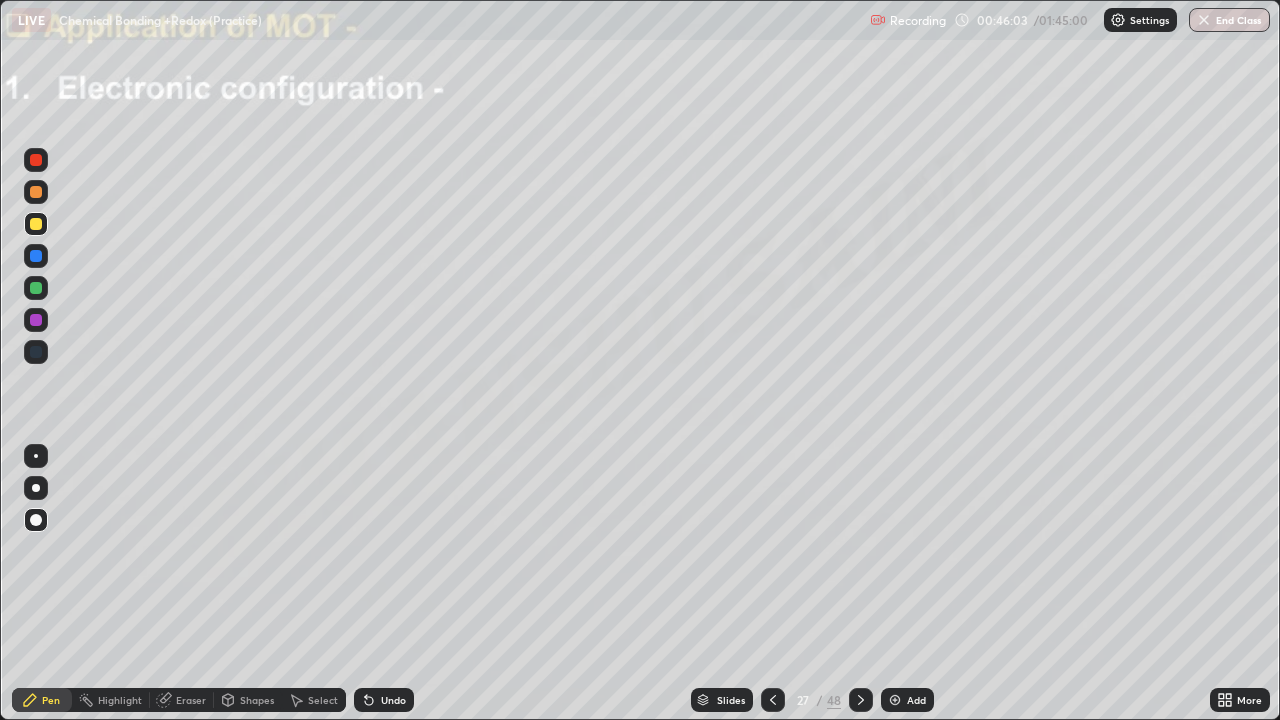 click on "Undo" at bounding box center [393, 700] 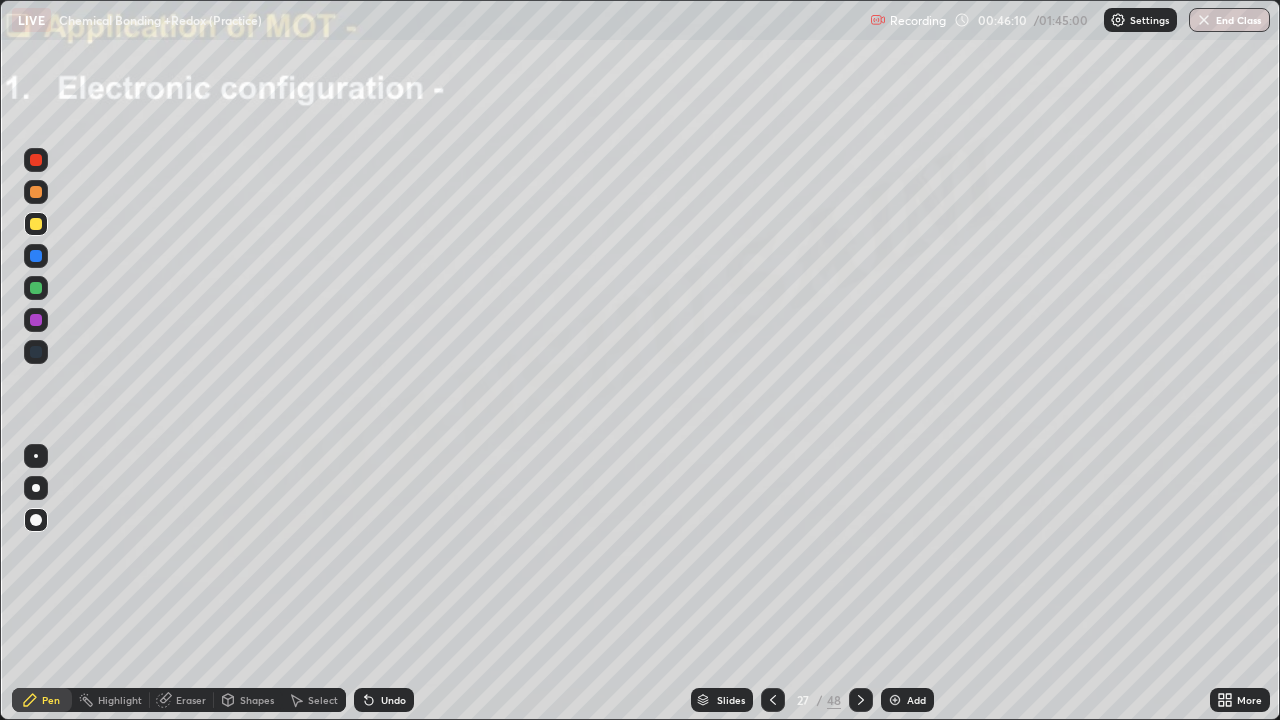 click on "Undo" at bounding box center (384, 700) 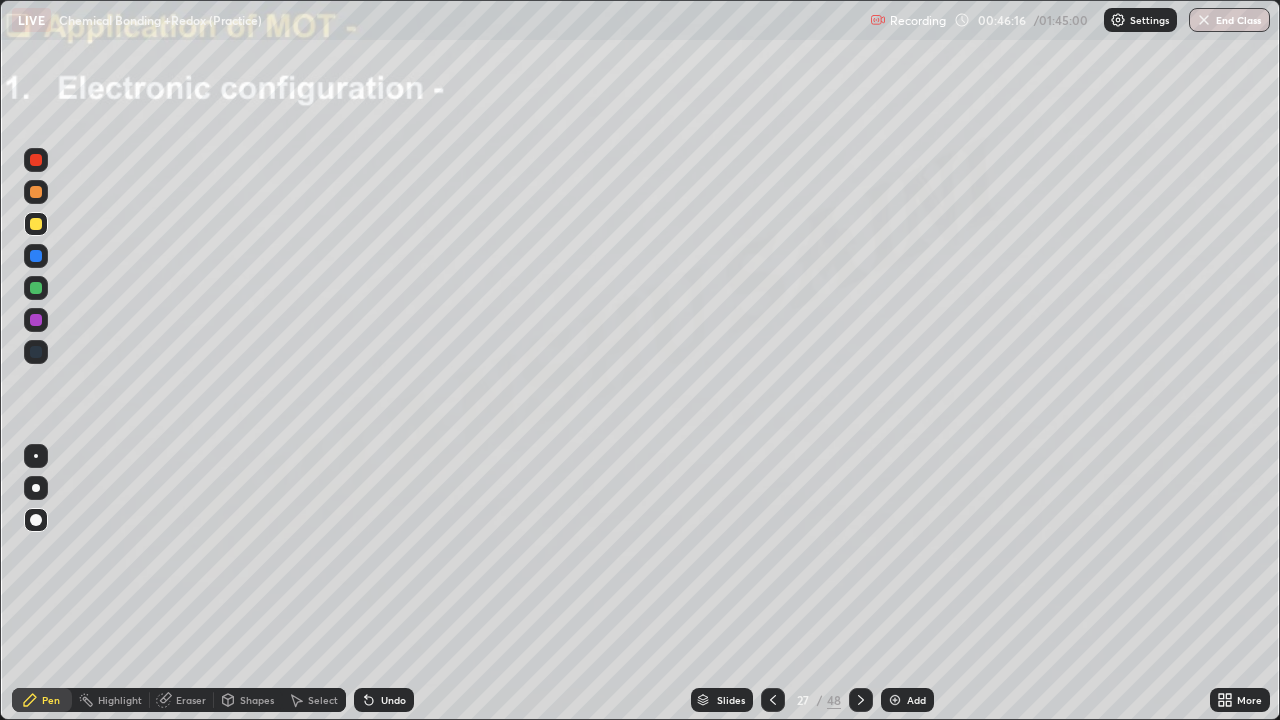click at bounding box center (36, 320) 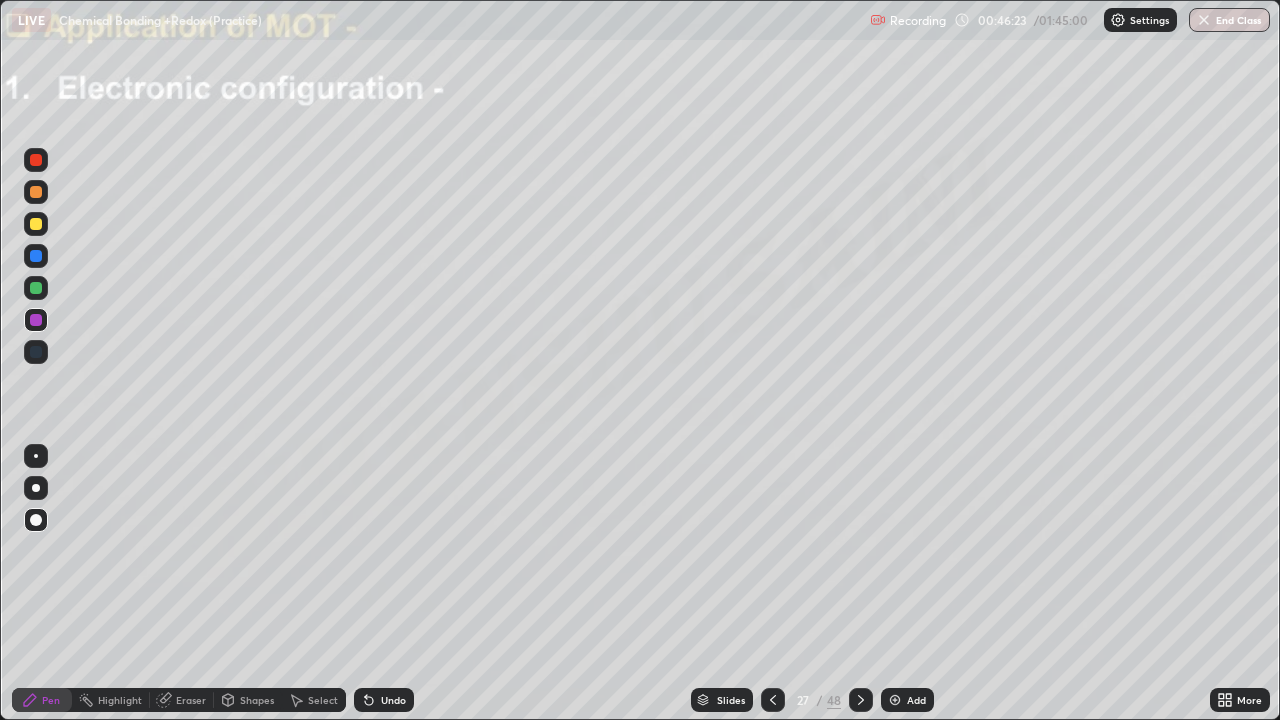 click on "Slides" at bounding box center (731, 700) 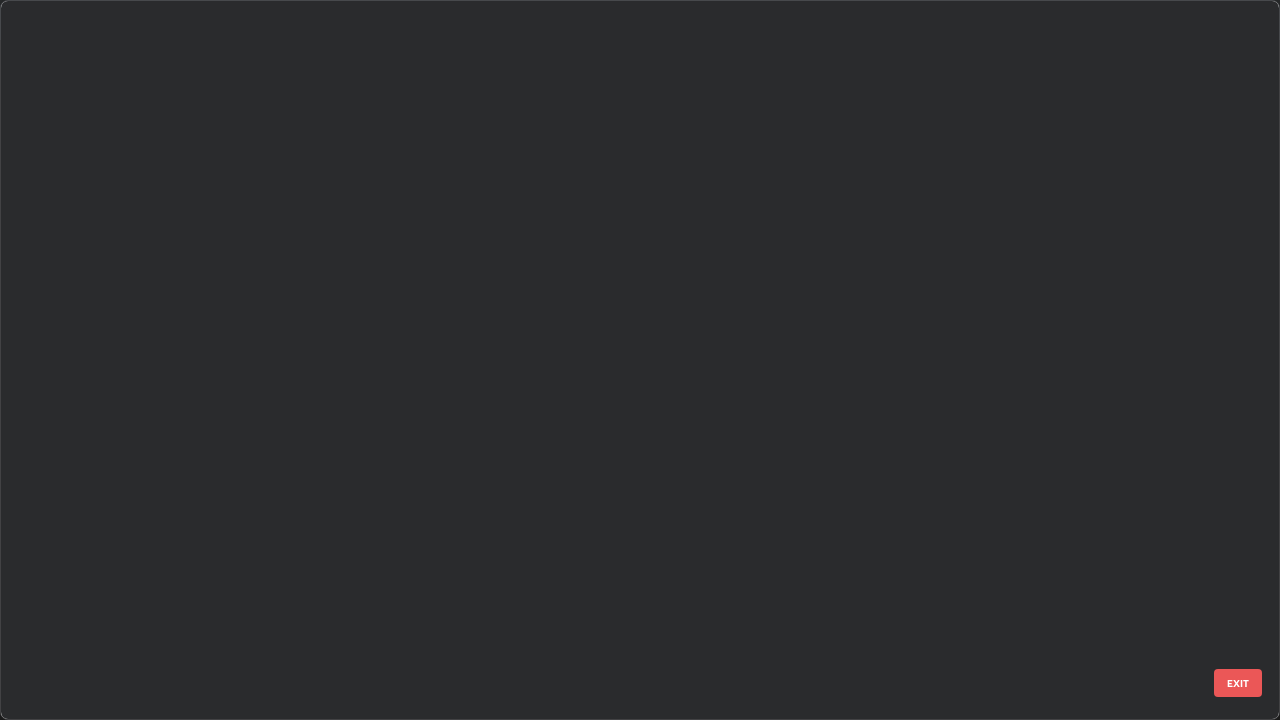 scroll, scrollTop: 1303, scrollLeft: 0, axis: vertical 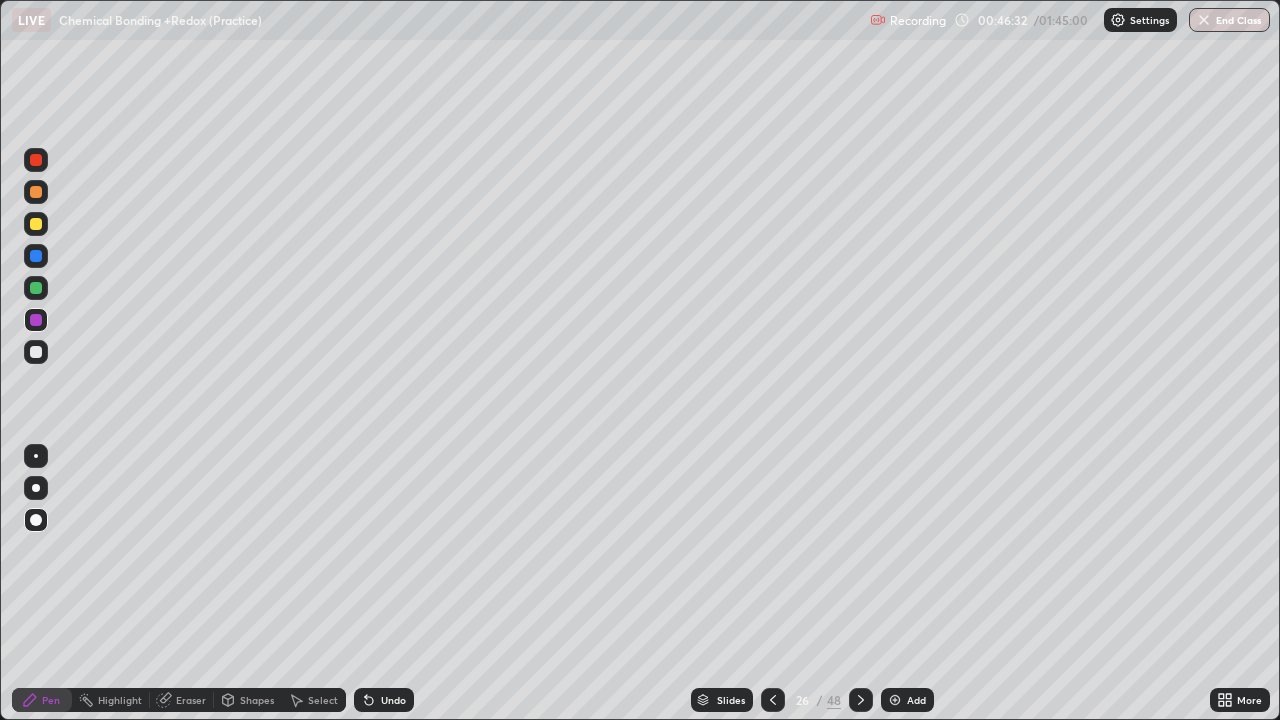click 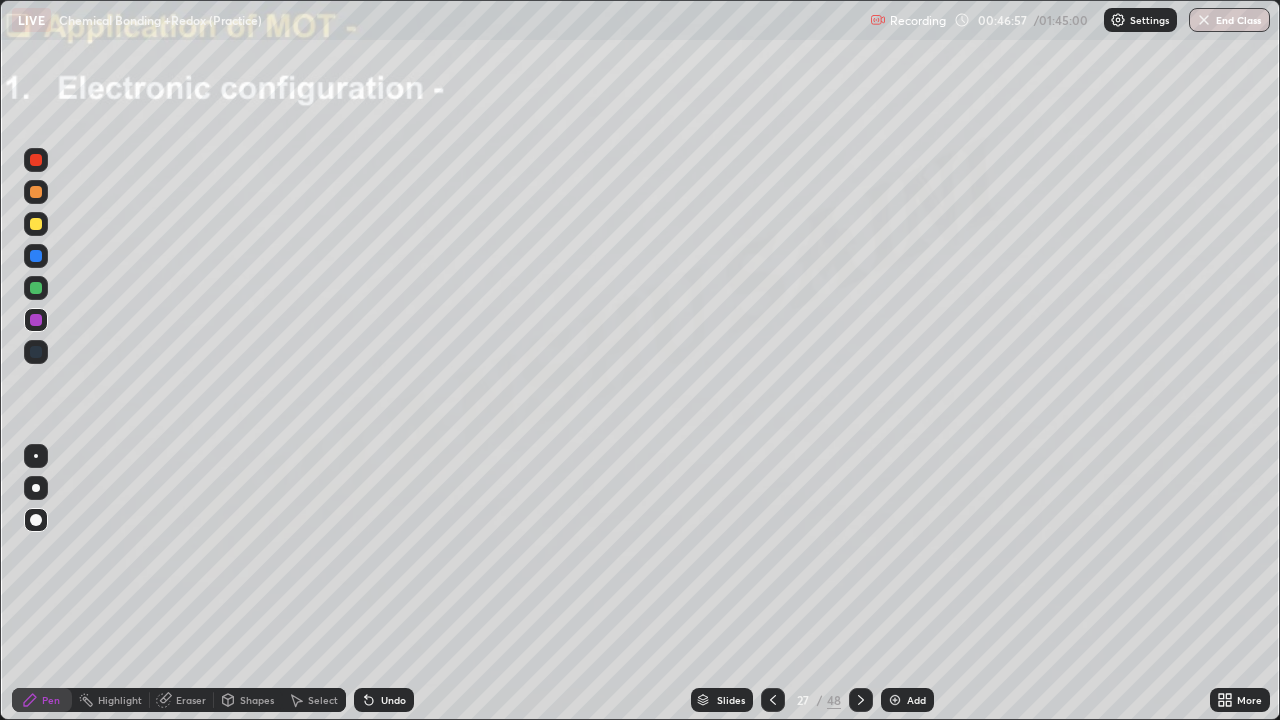 click on "Undo" at bounding box center (393, 700) 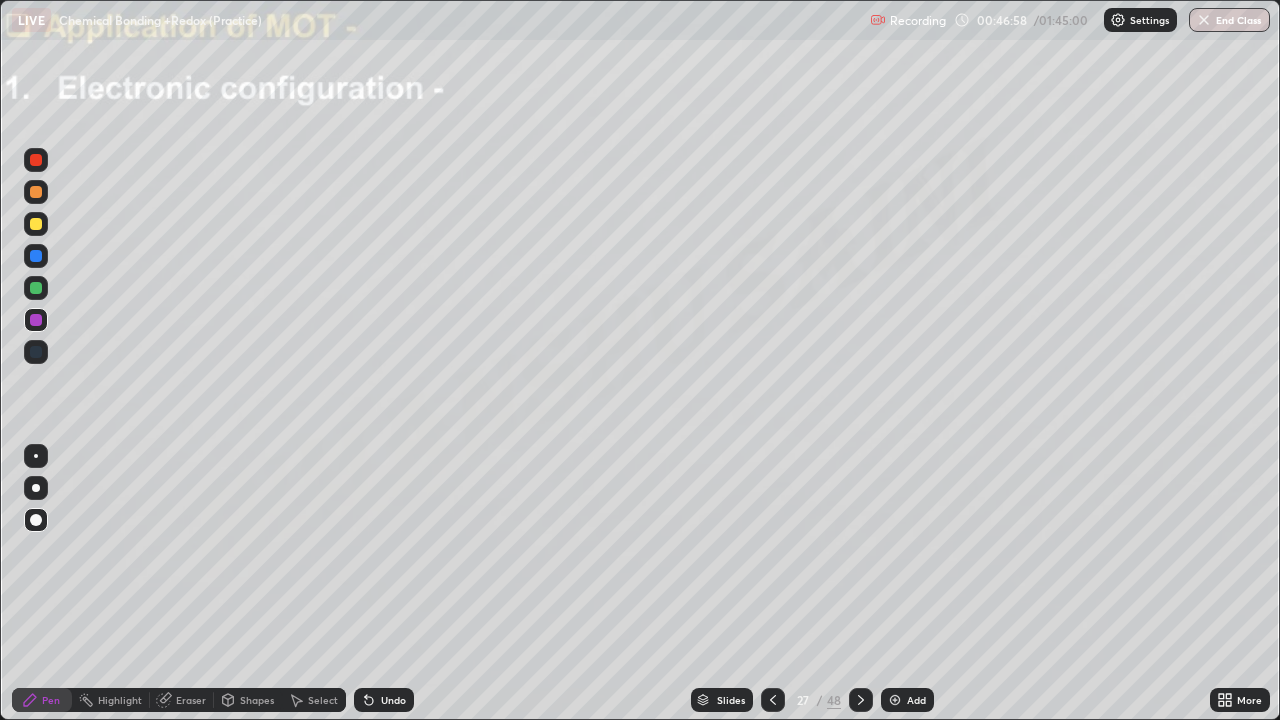 click on "Undo" at bounding box center (384, 700) 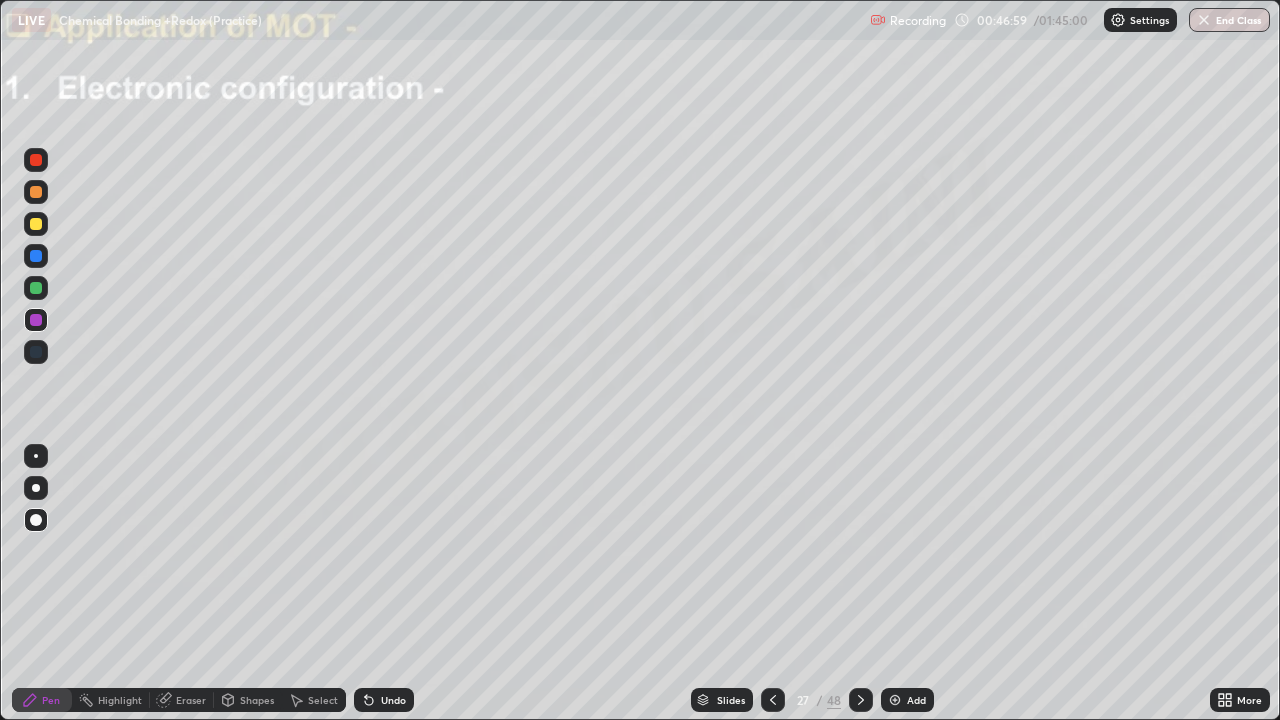 click on "Undo" at bounding box center [384, 700] 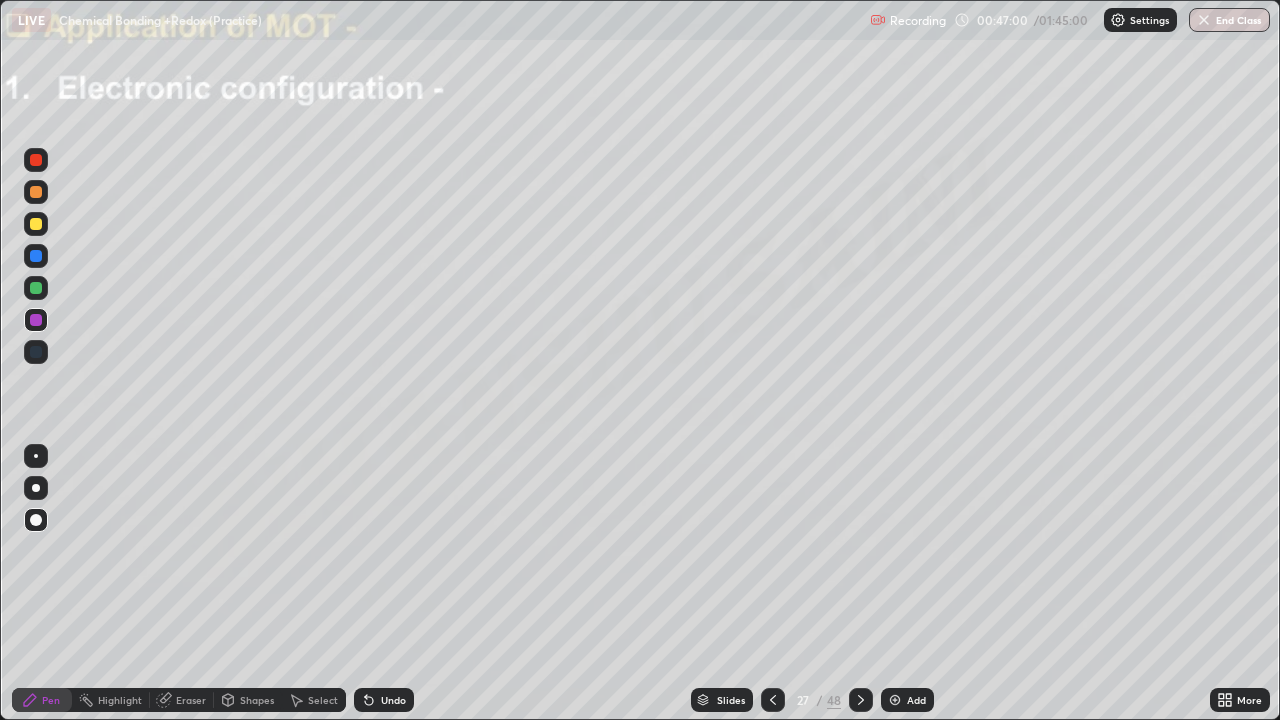 click 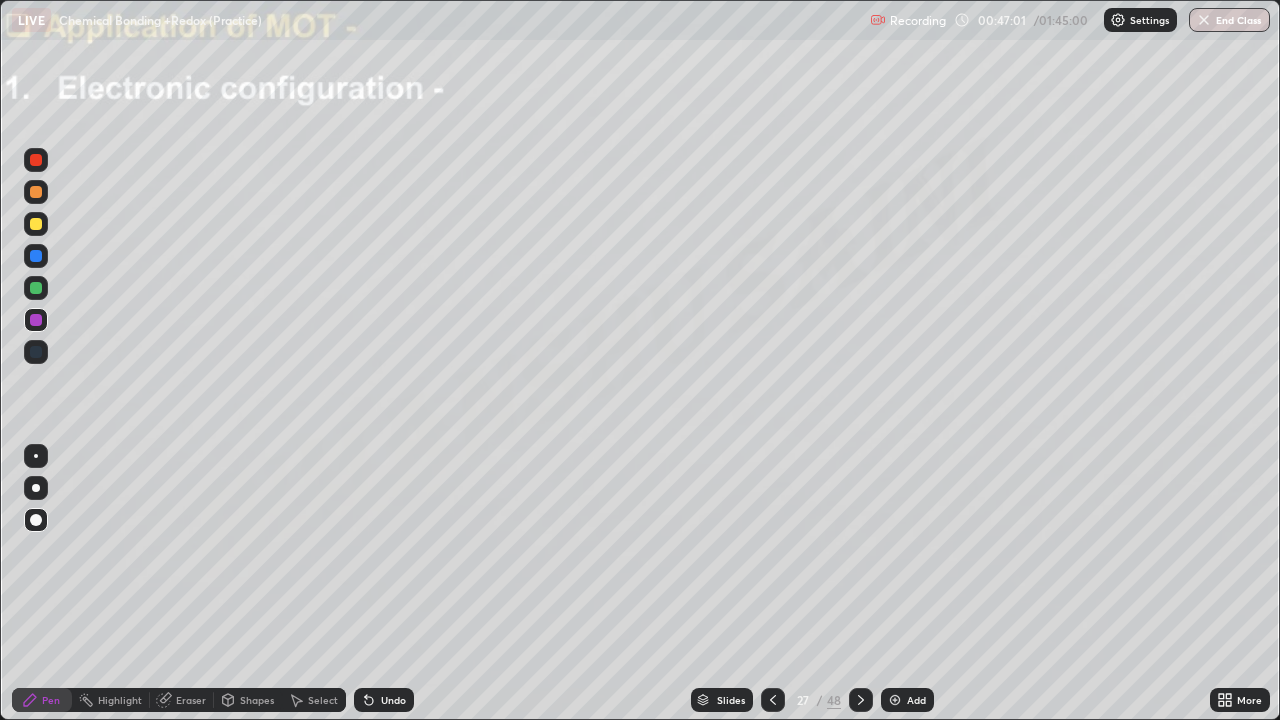 click 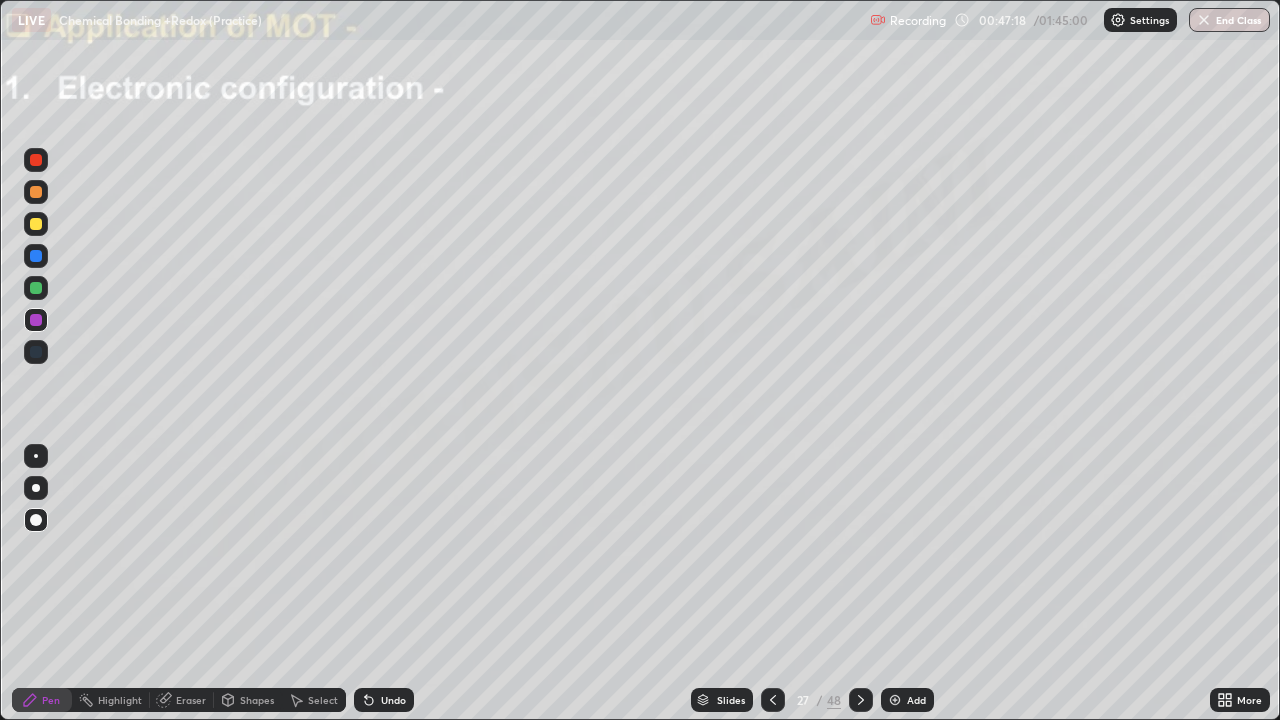 click at bounding box center (36, 224) 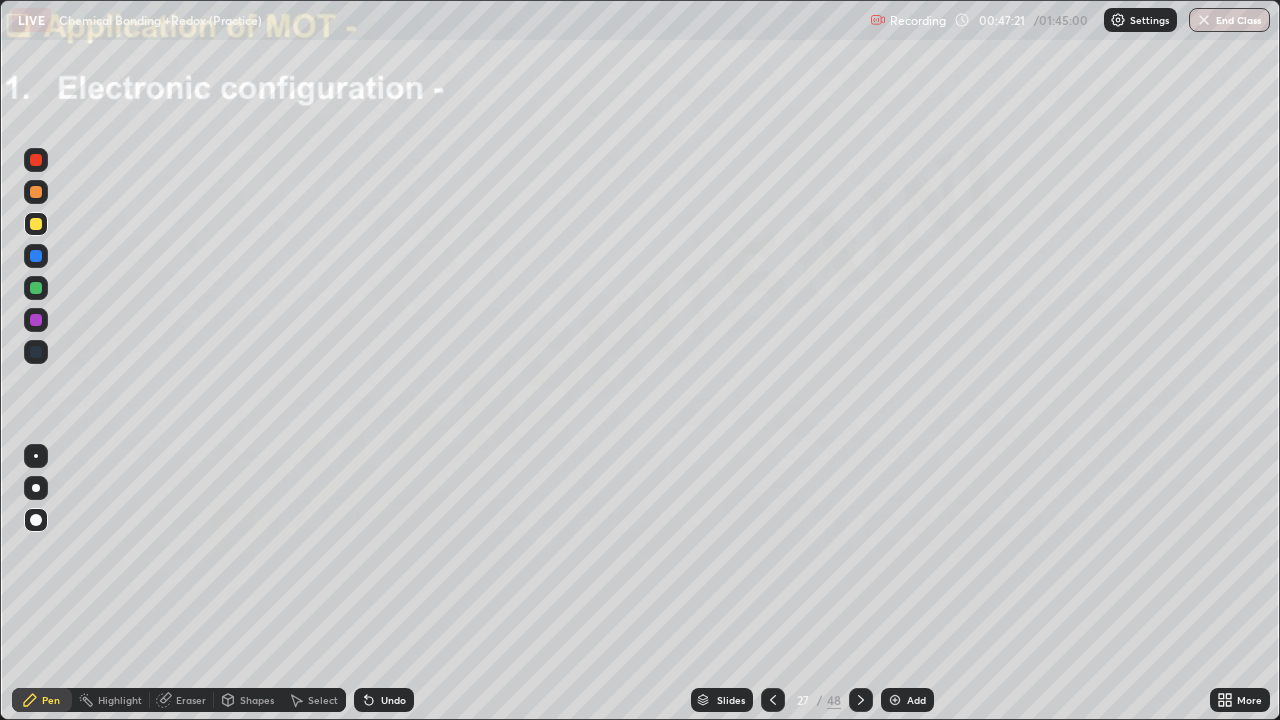 click at bounding box center (36, 288) 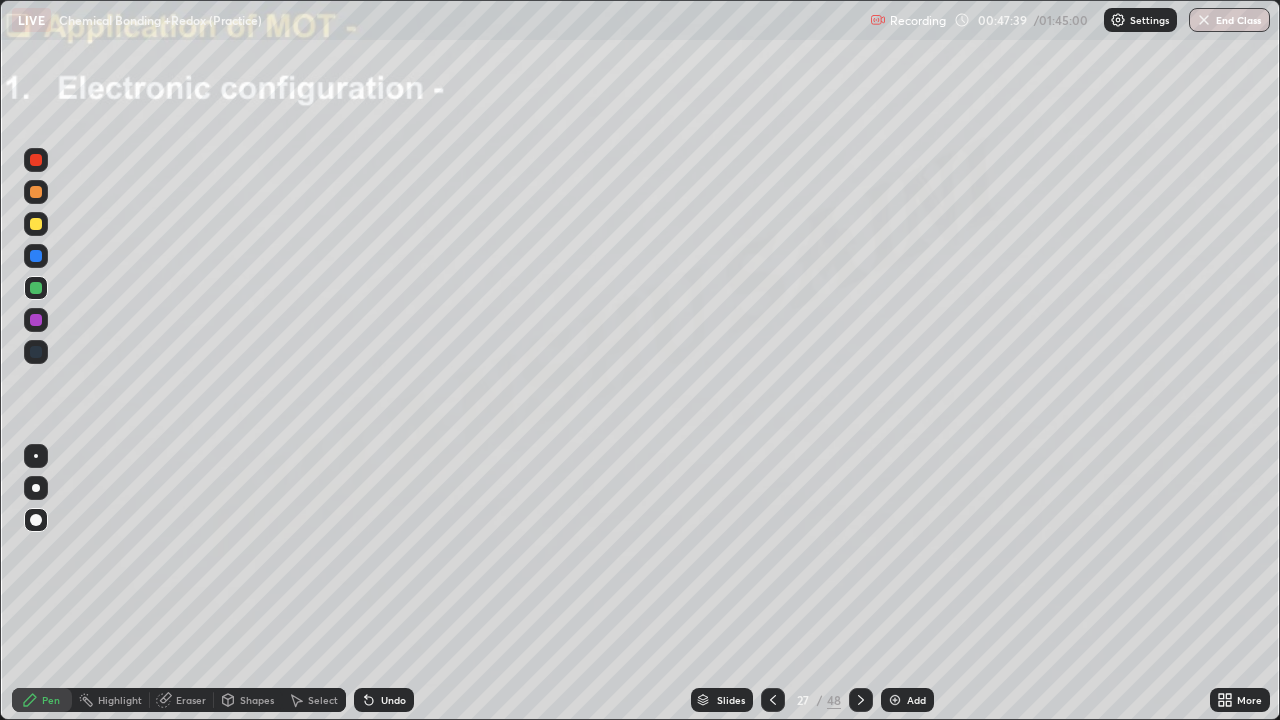click at bounding box center [36, 320] 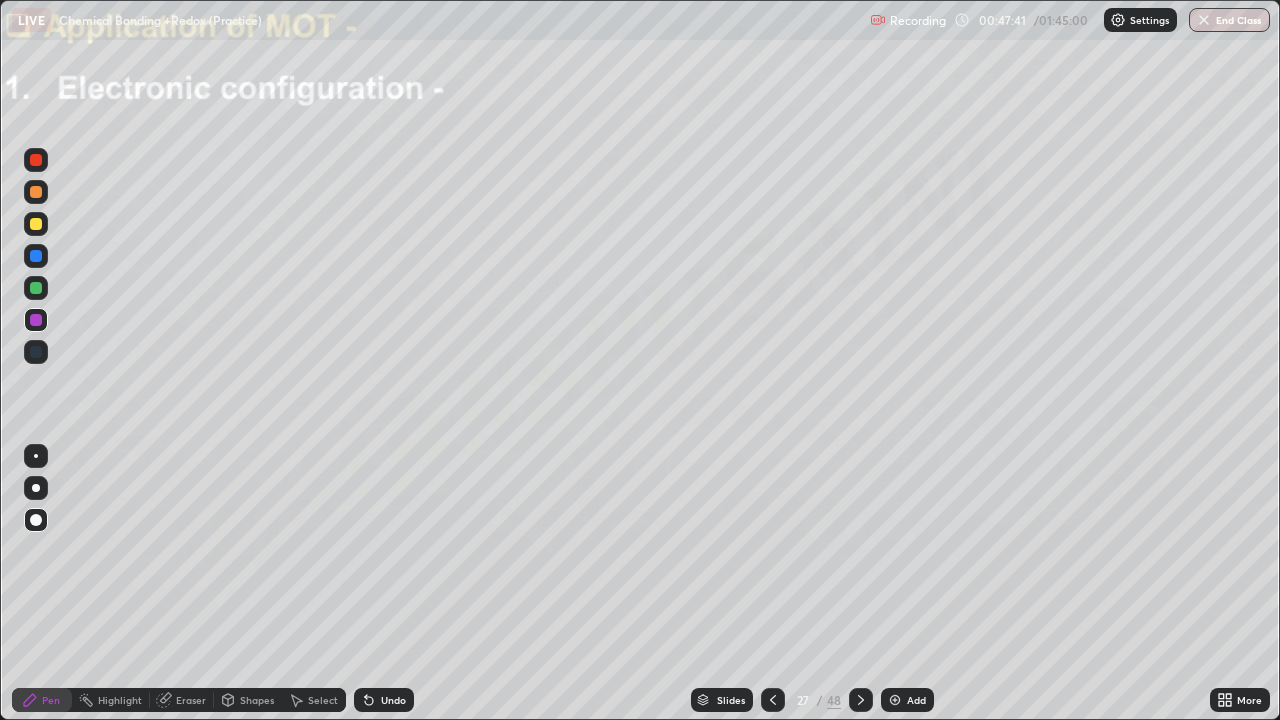 click at bounding box center [36, 224] 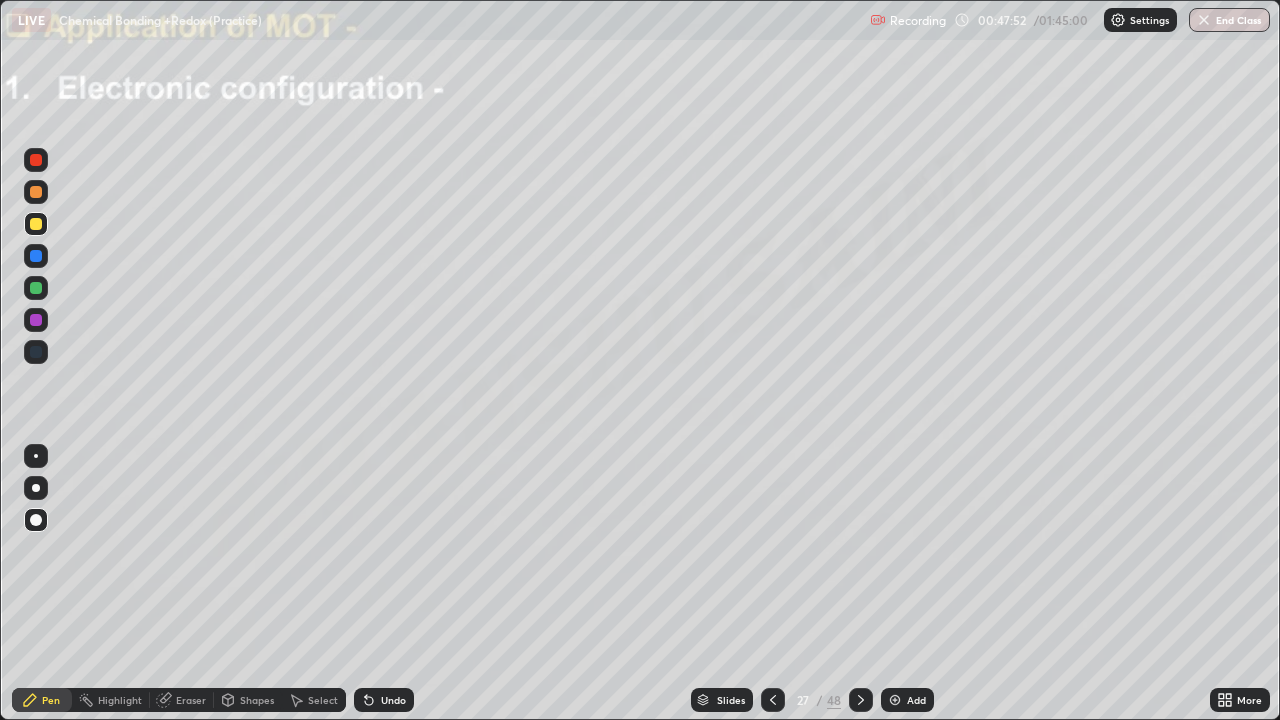 click at bounding box center [36, 256] 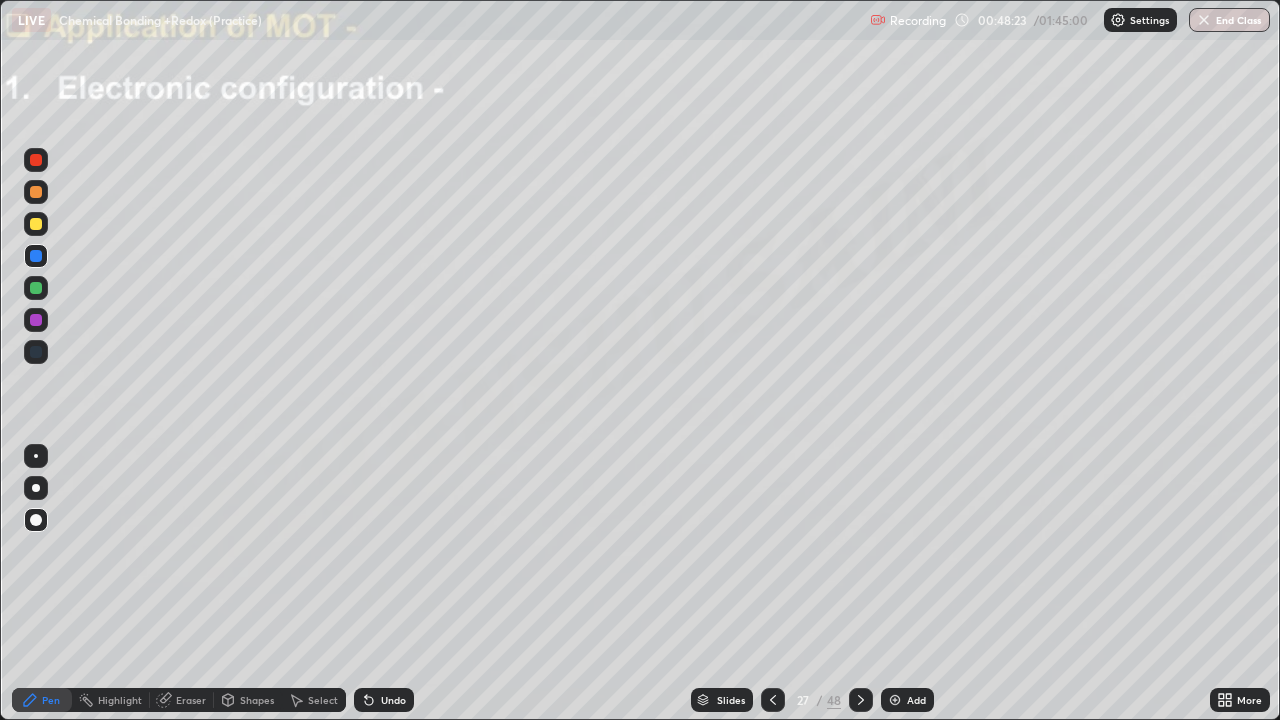 click on "Undo" at bounding box center [393, 700] 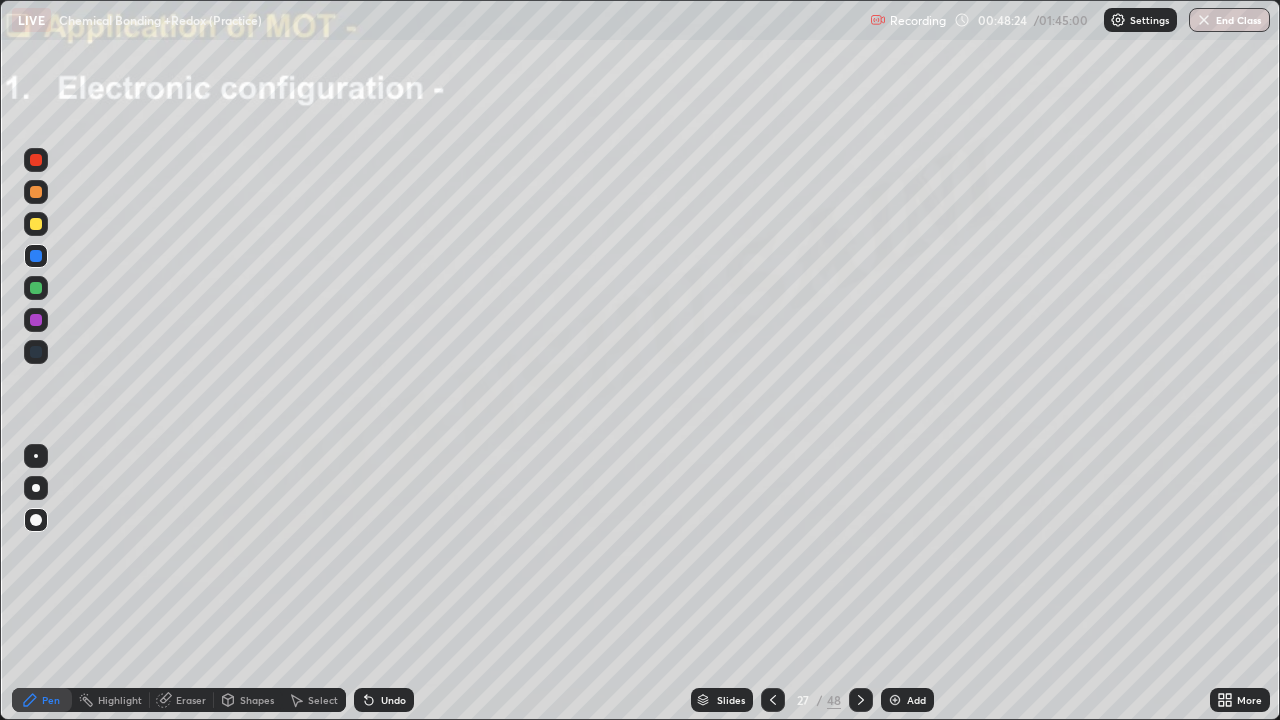 click at bounding box center (36, 288) 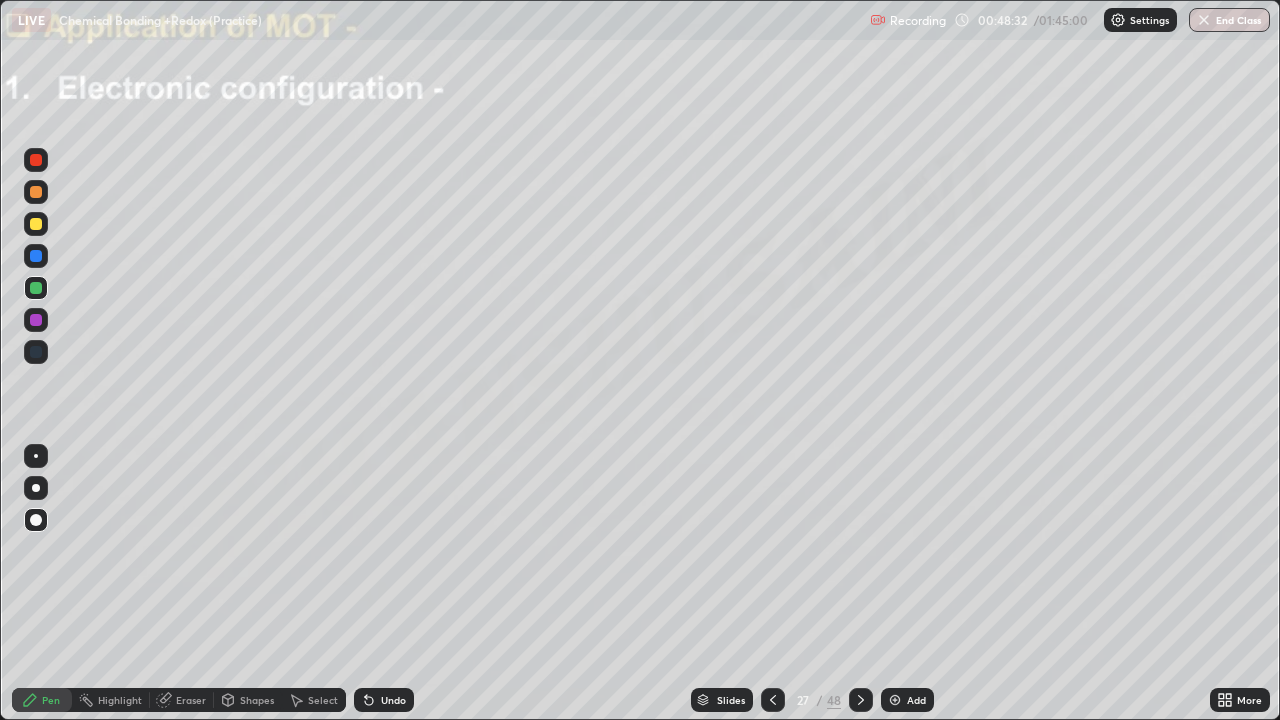 click at bounding box center [36, 288] 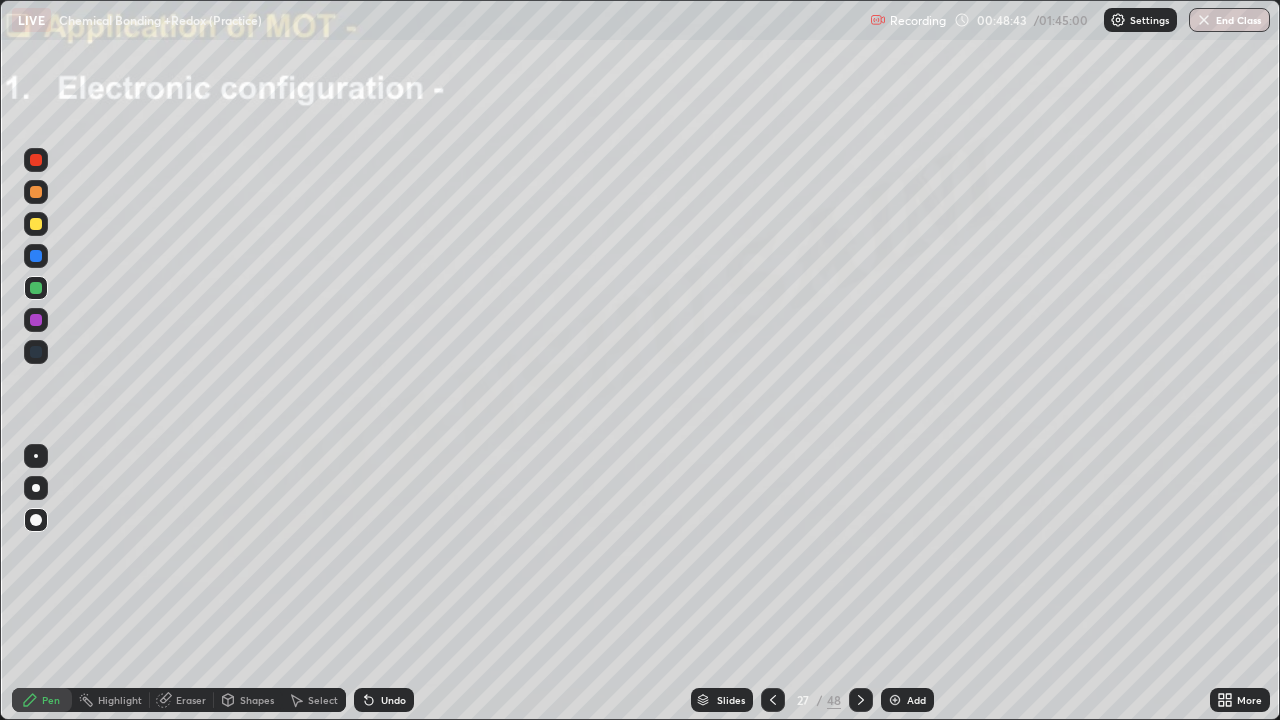 click on "Add" at bounding box center [907, 700] 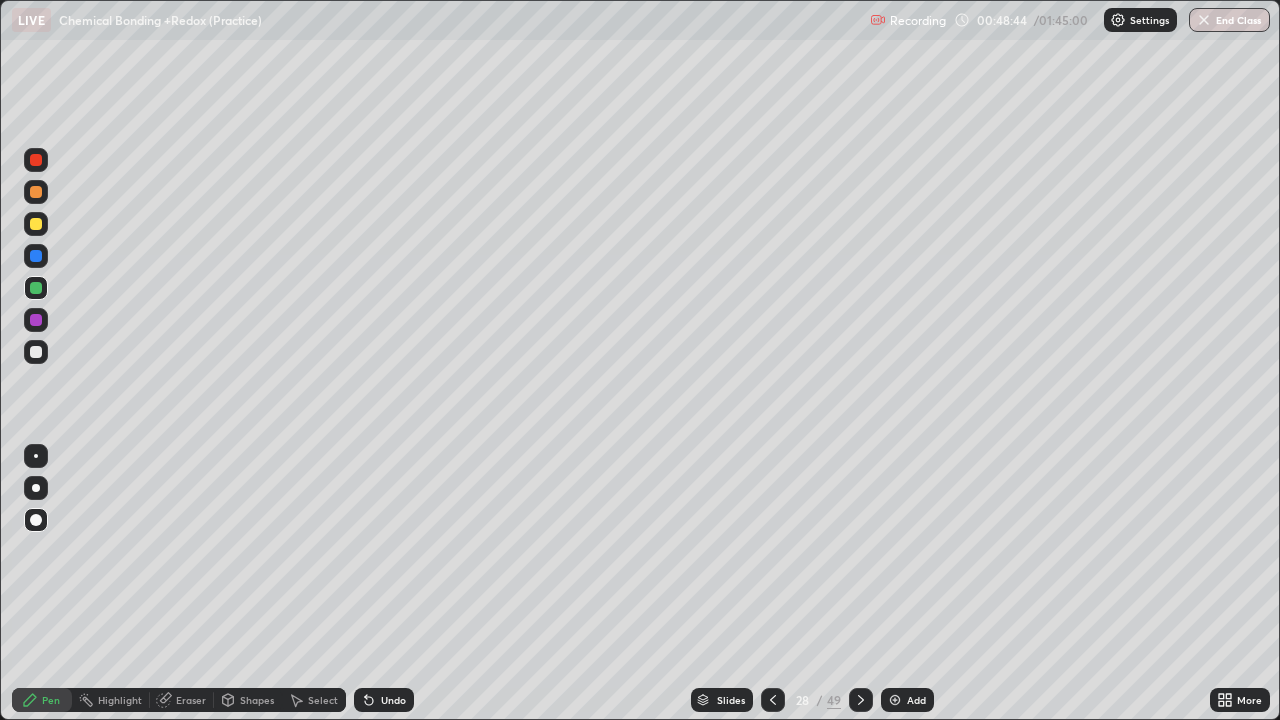 click at bounding box center (36, 224) 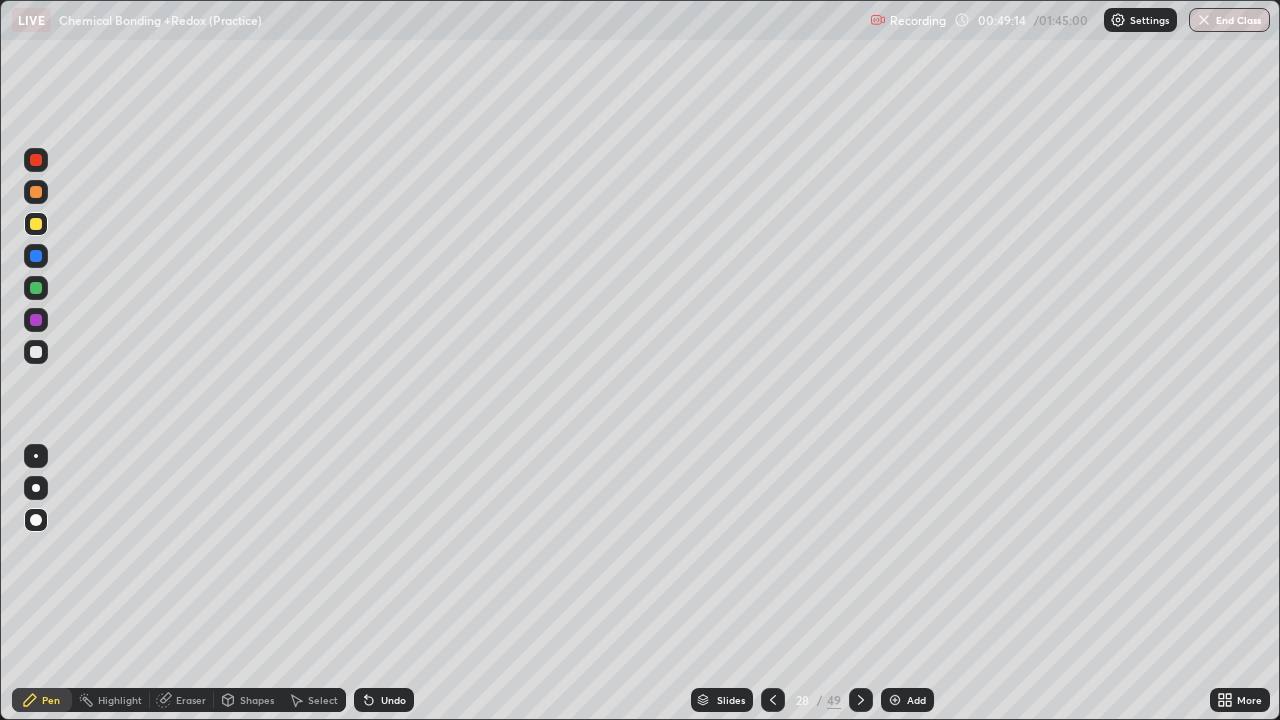 click 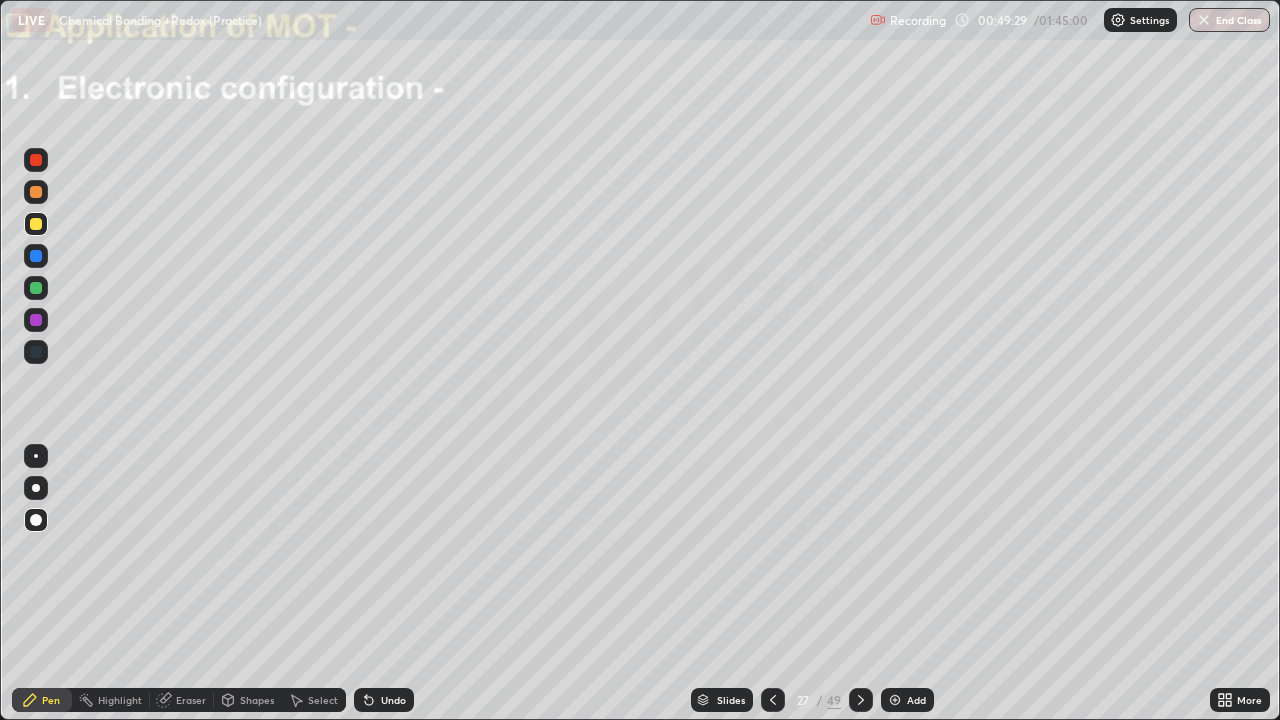 click 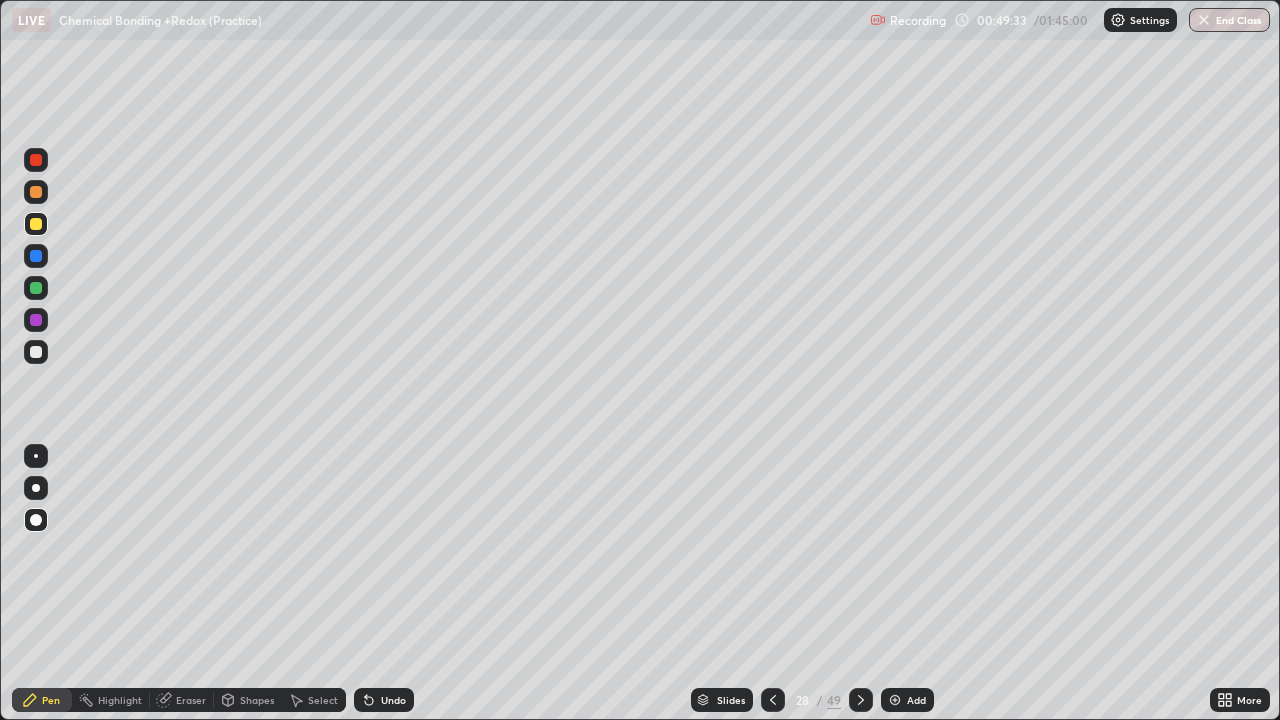 click 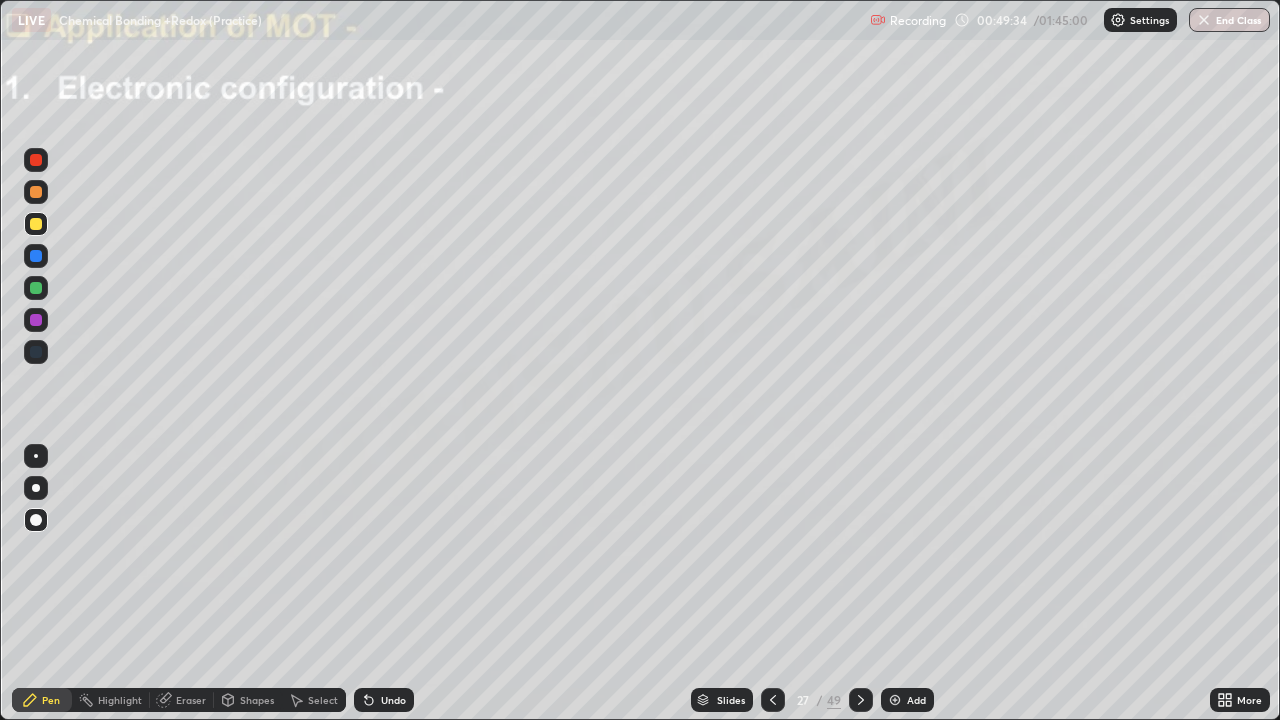 click at bounding box center (36, 256) 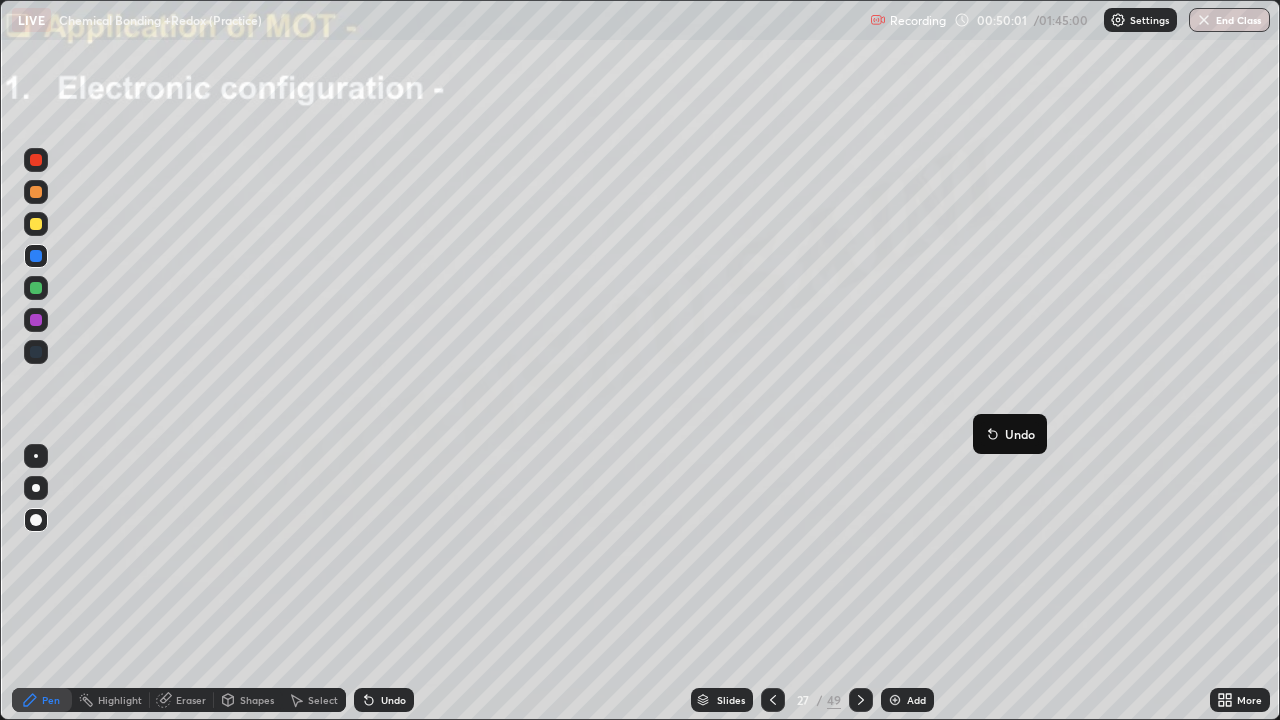 click 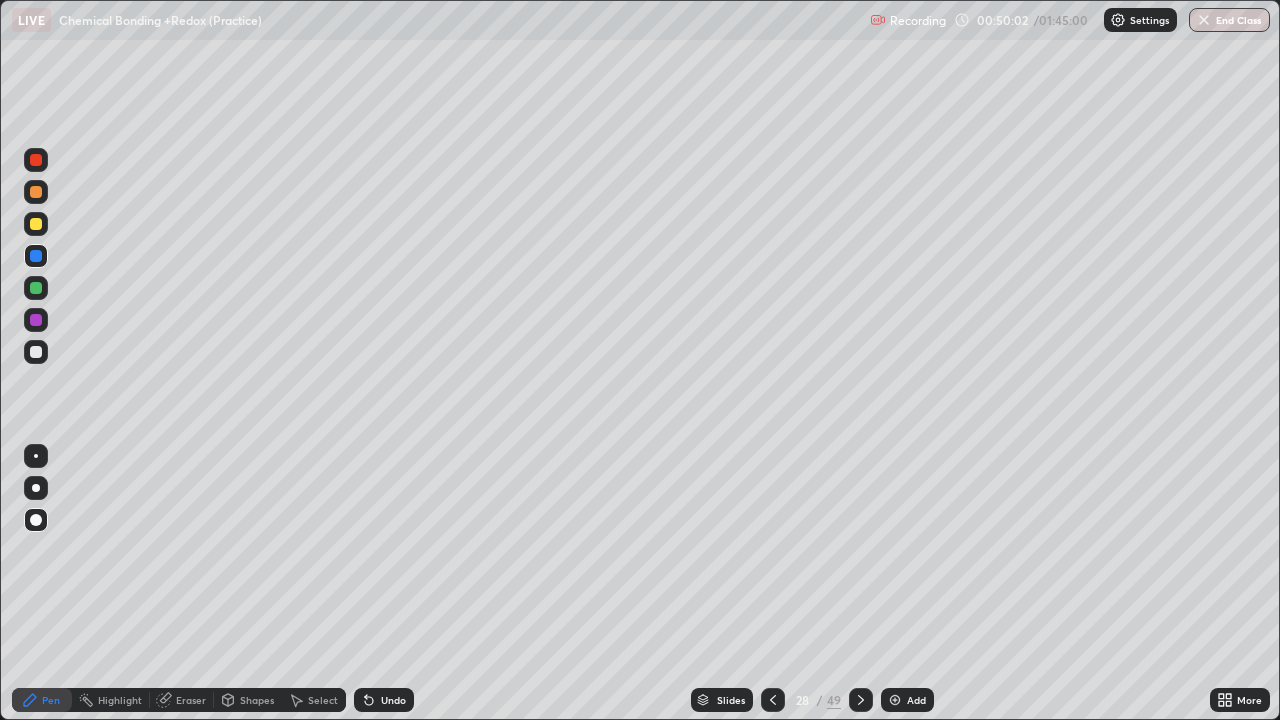 click at bounding box center (36, 352) 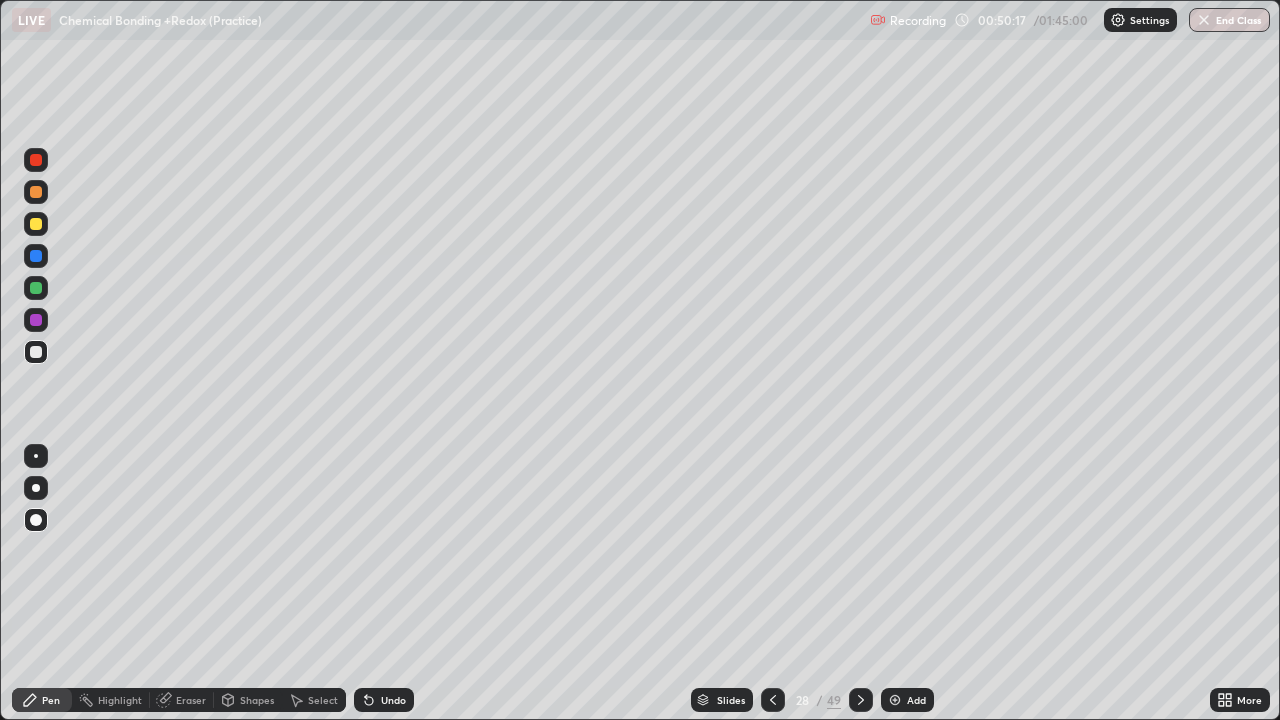 click 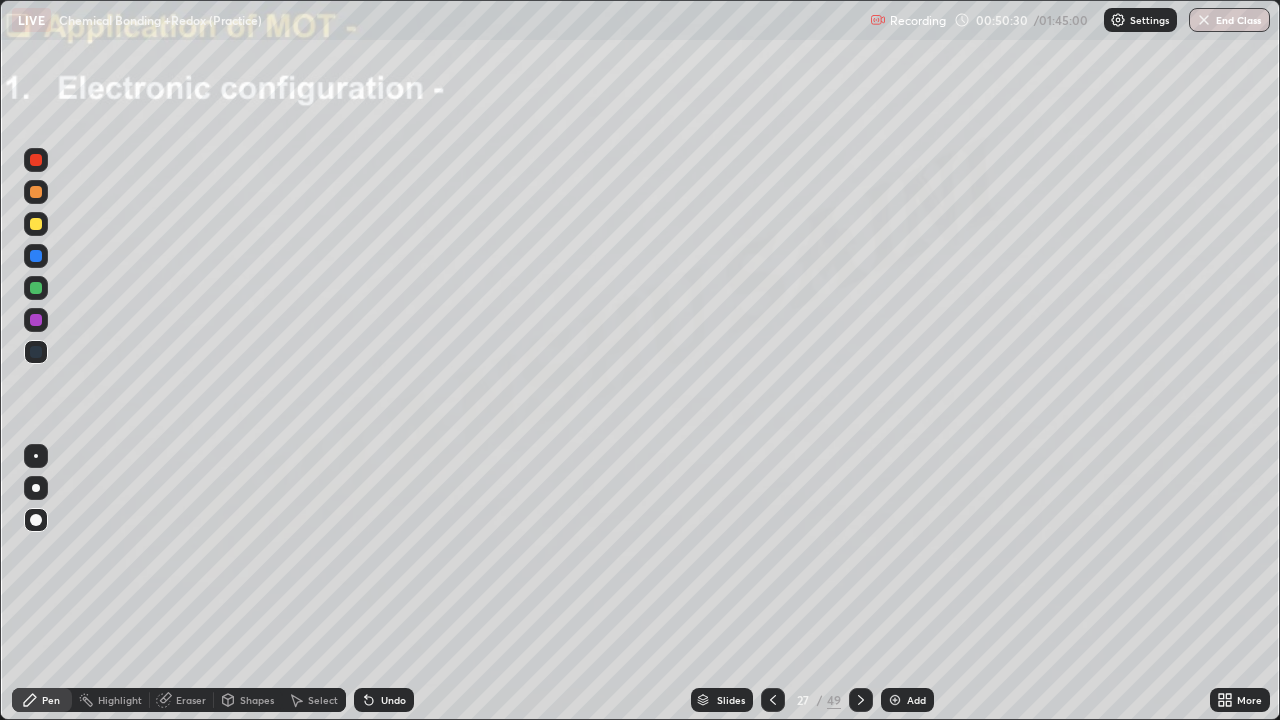 click 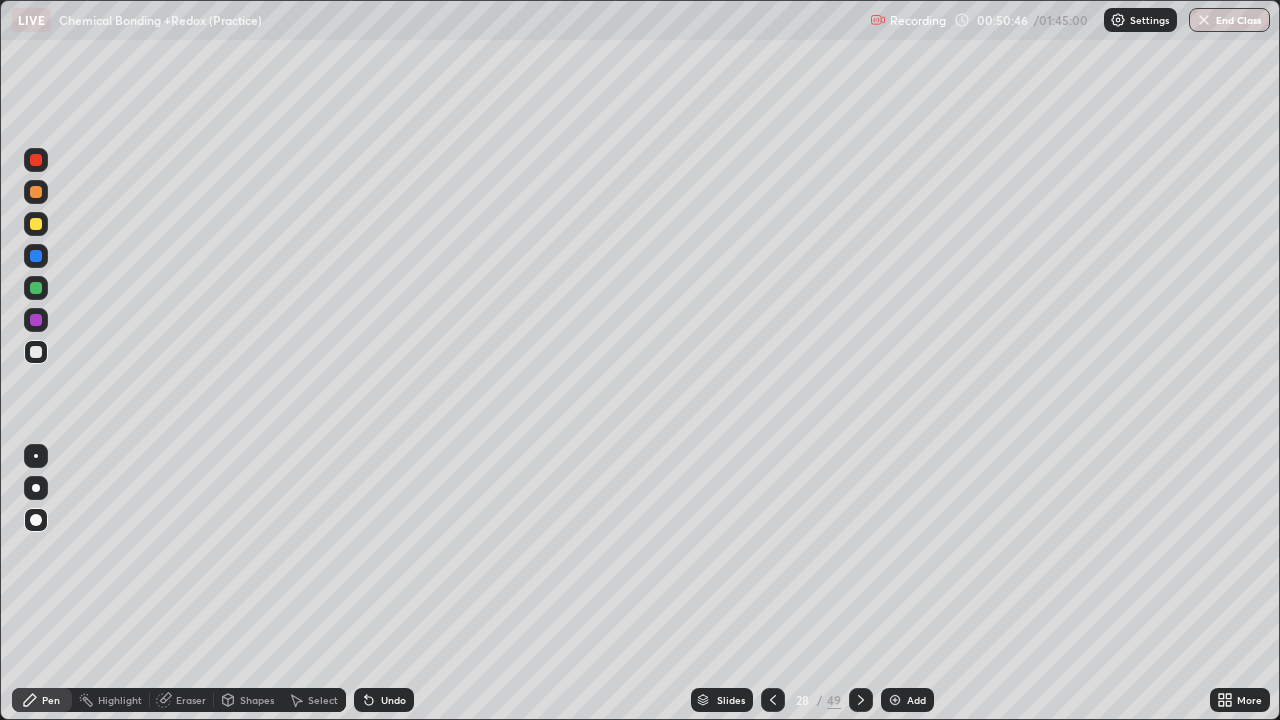 click 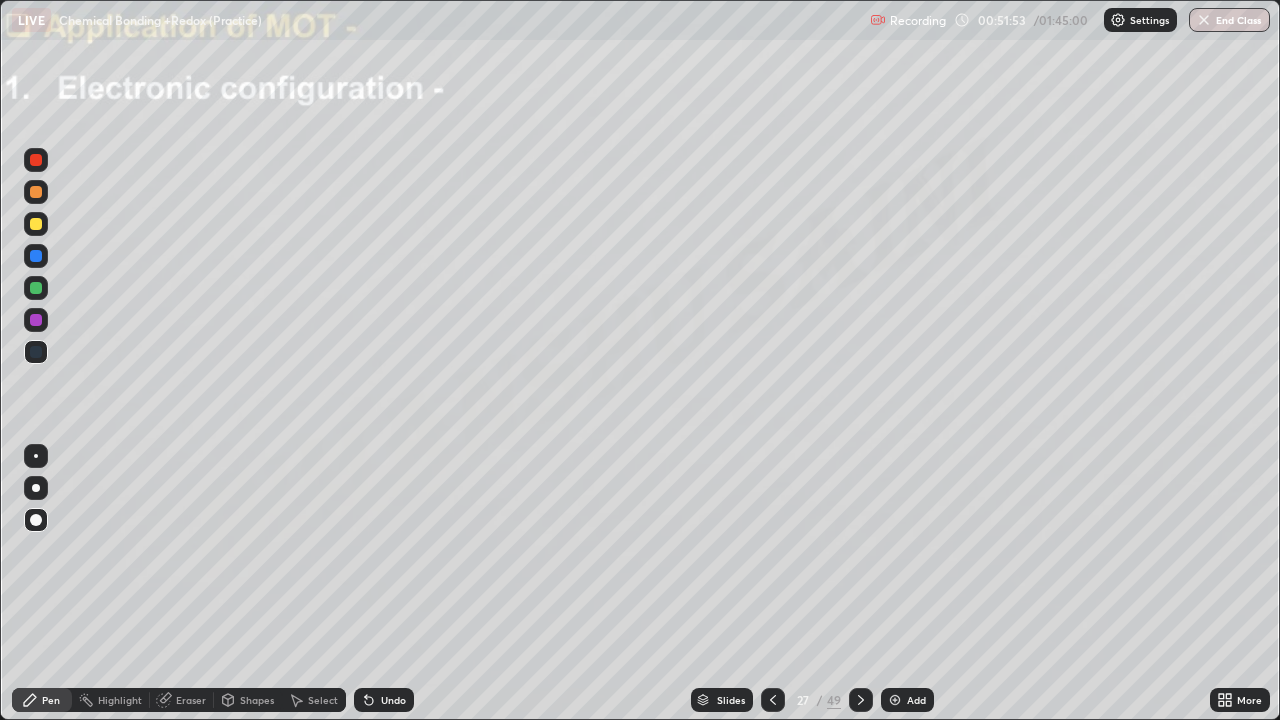 click 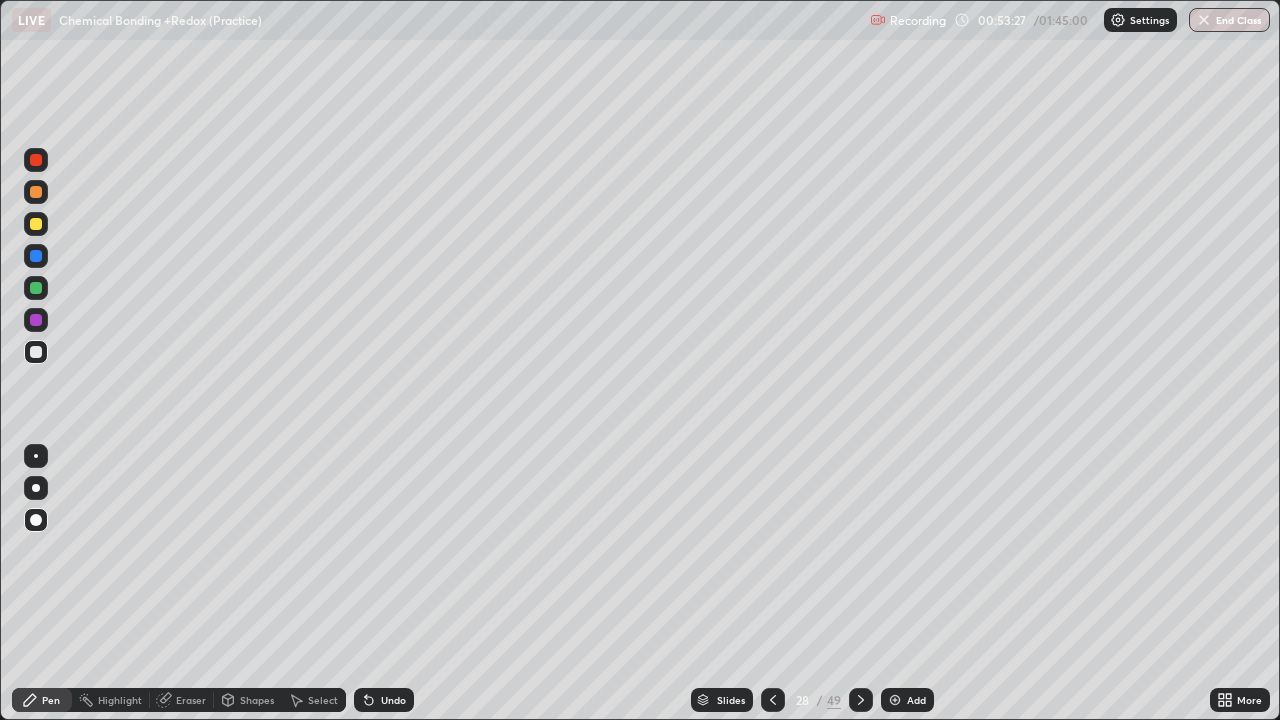 click 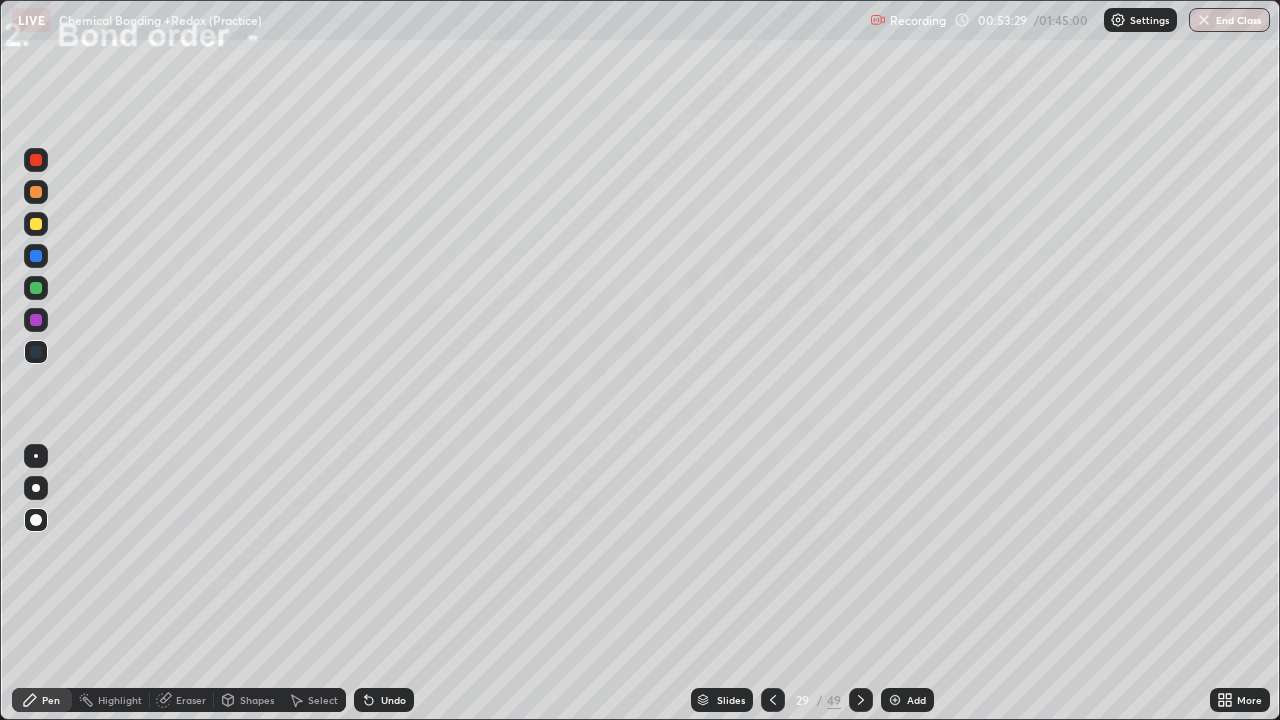 click on "Slides" at bounding box center [731, 700] 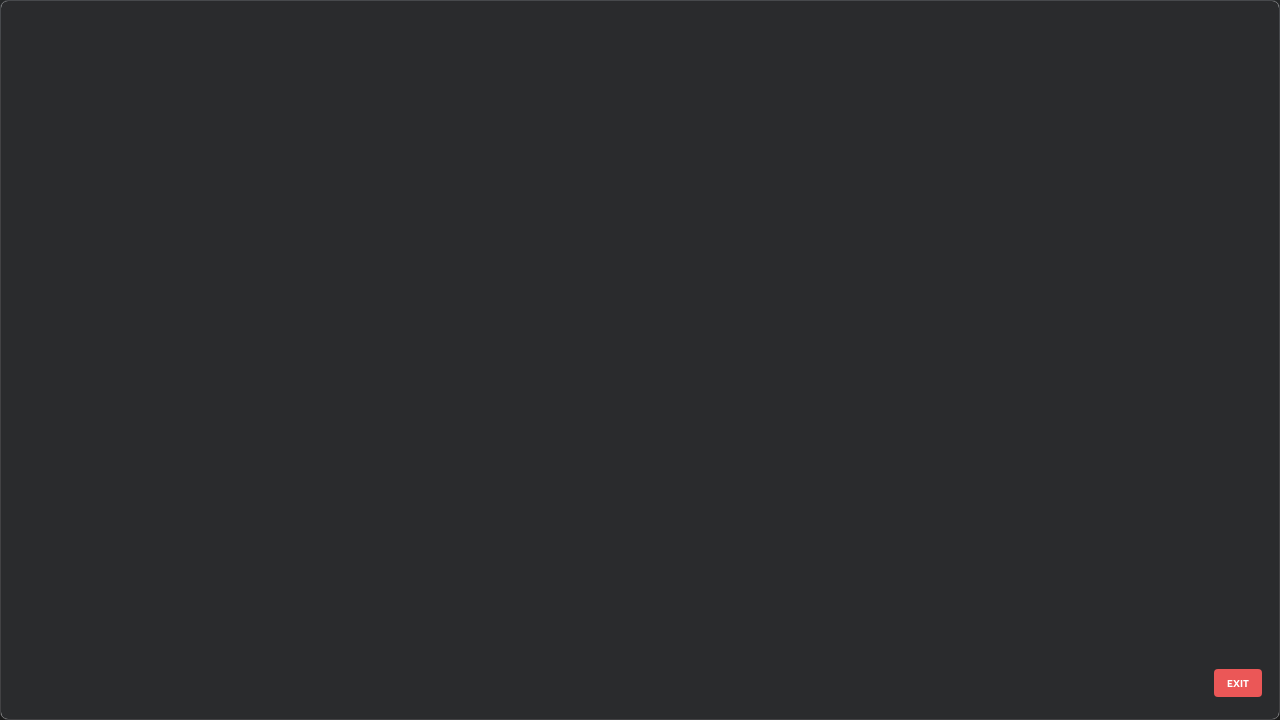 scroll, scrollTop: 1528, scrollLeft: 0, axis: vertical 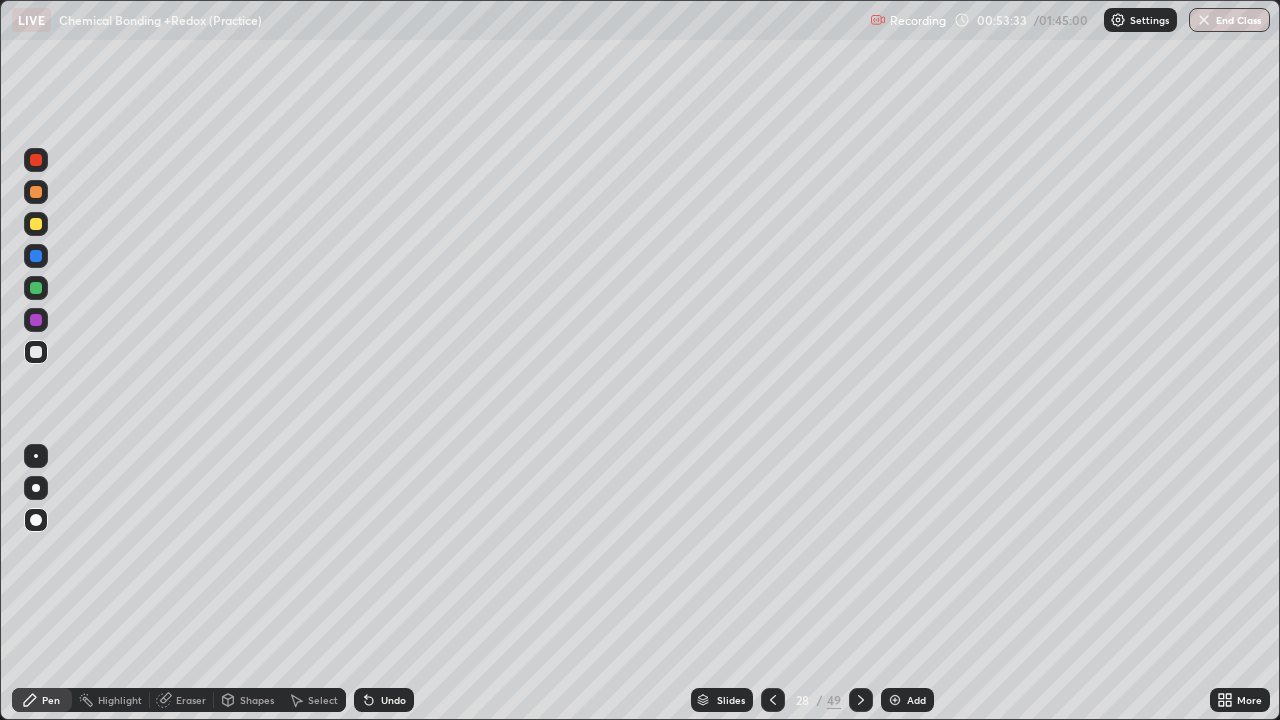 click 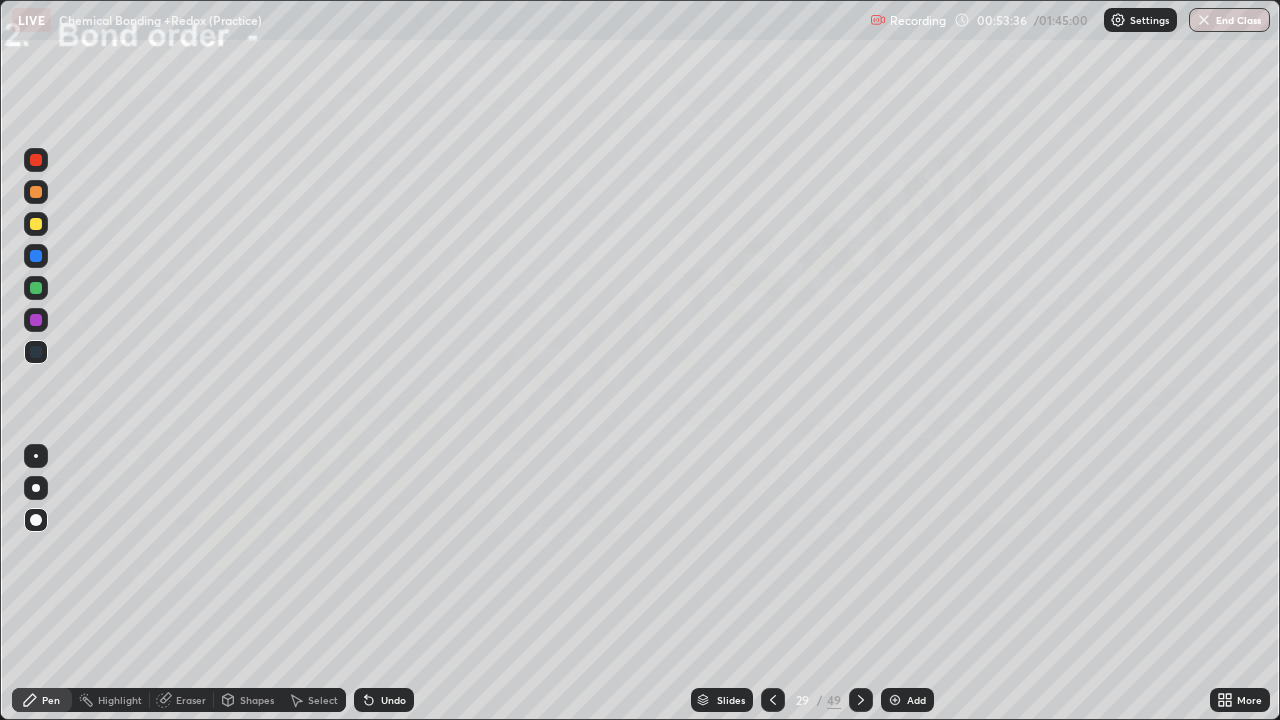 click 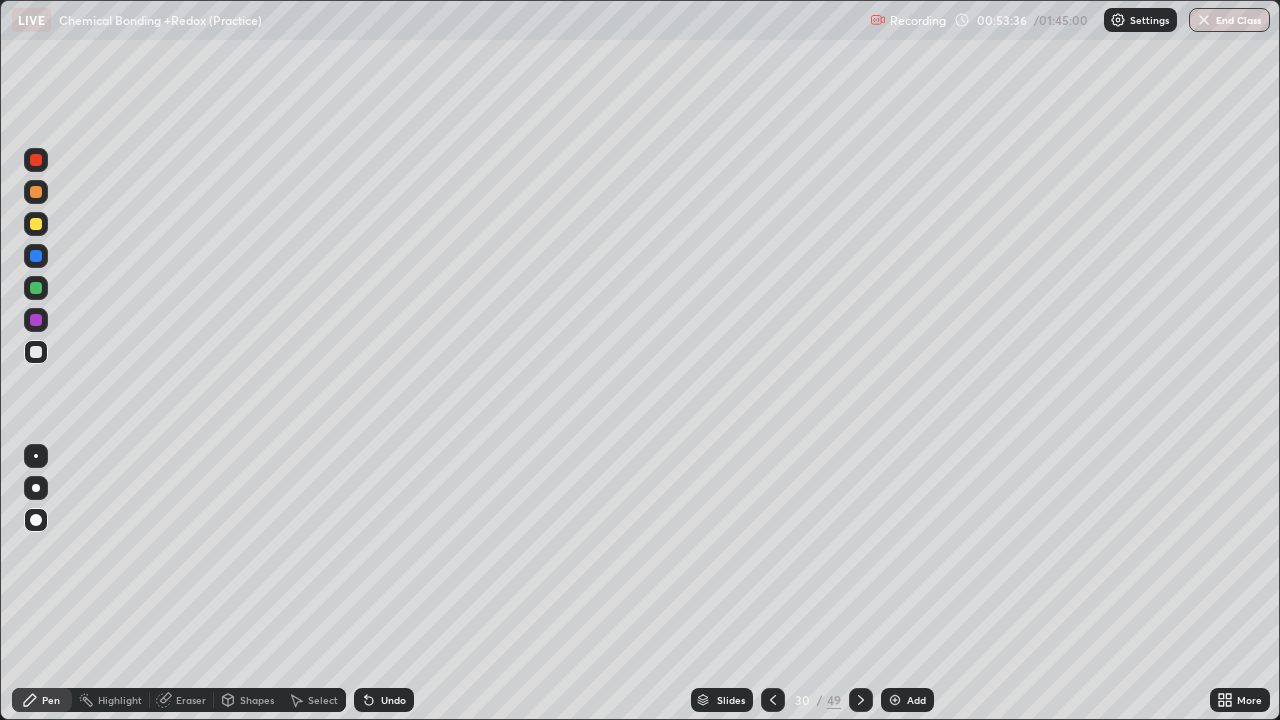 click on "Add" at bounding box center (907, 700) 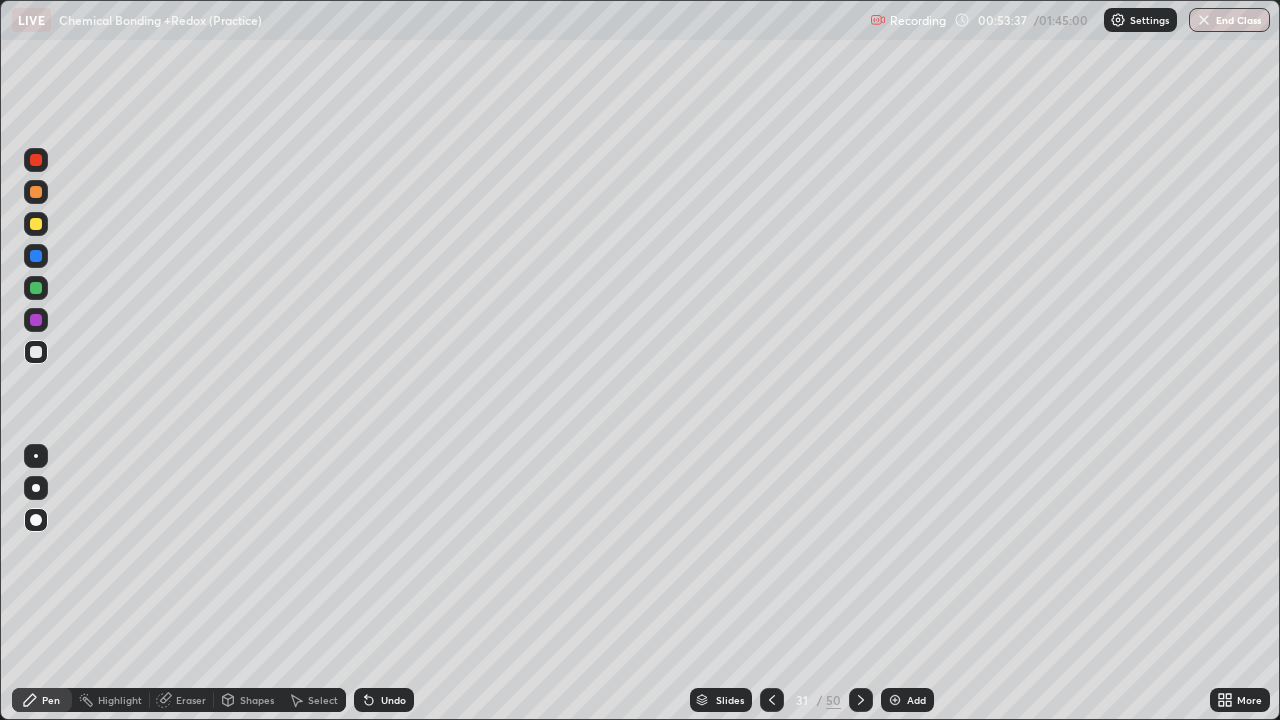 click at bounding box center [861, 700] 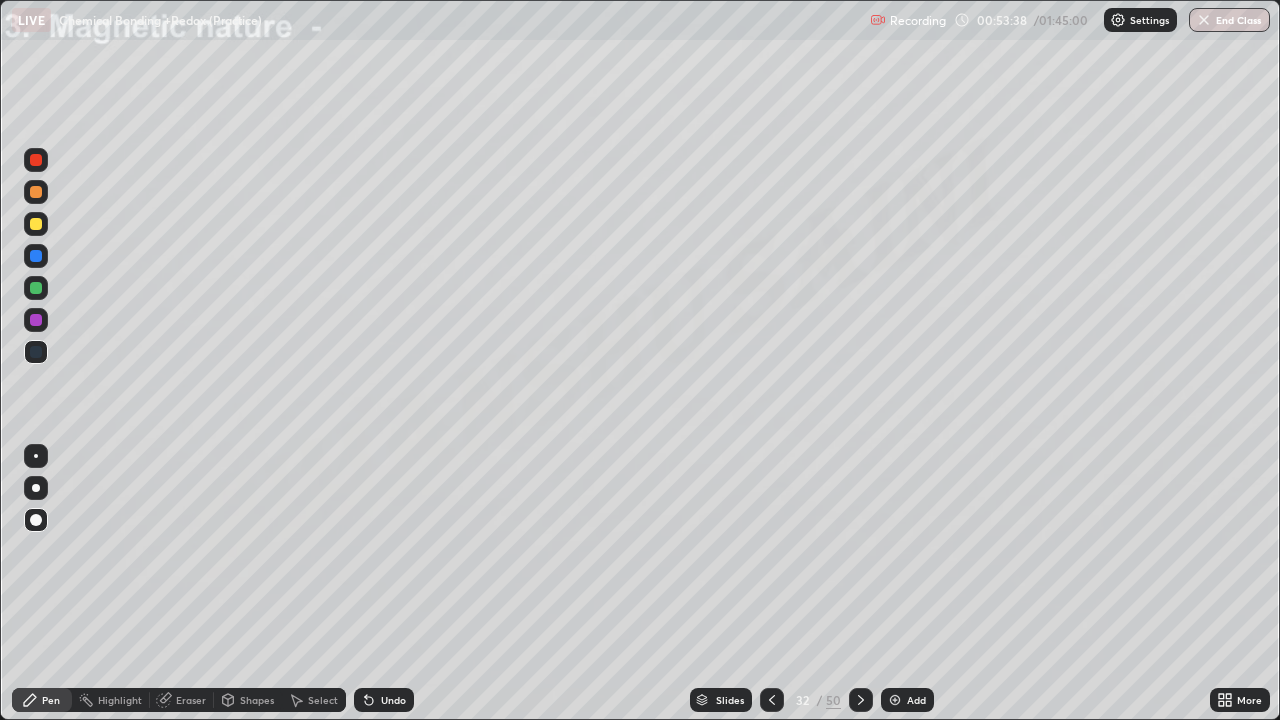 click 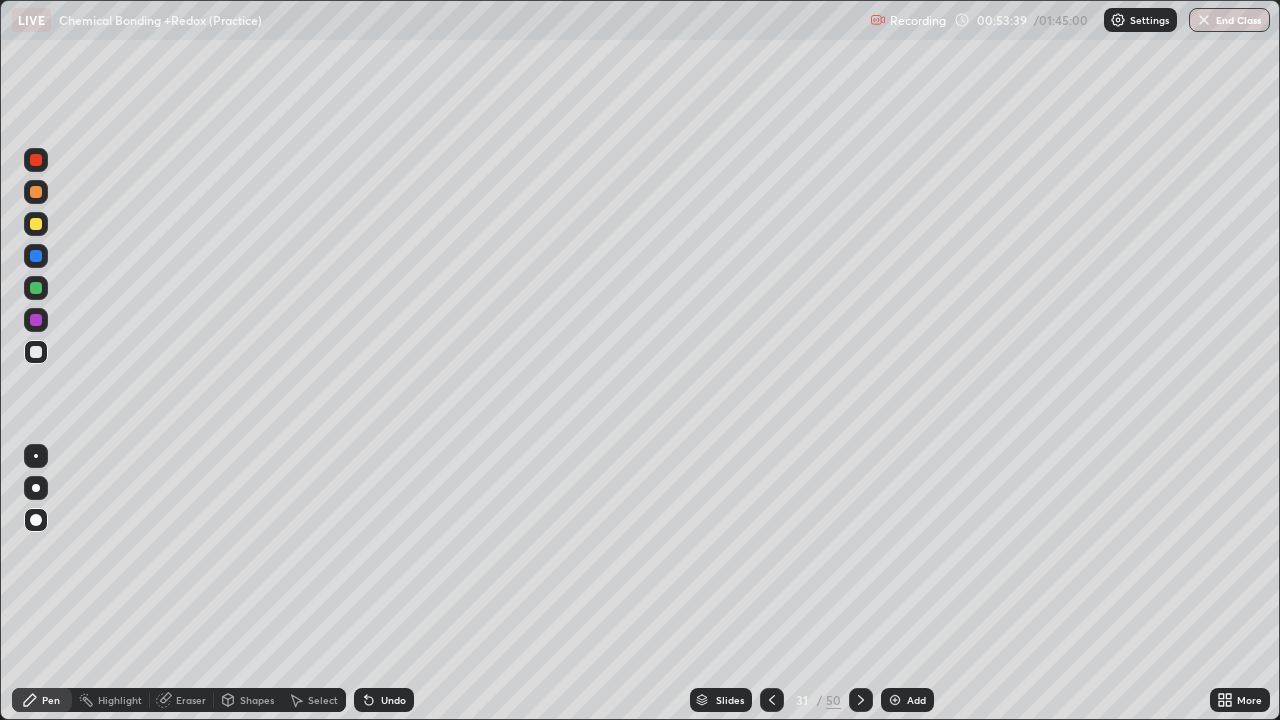 click 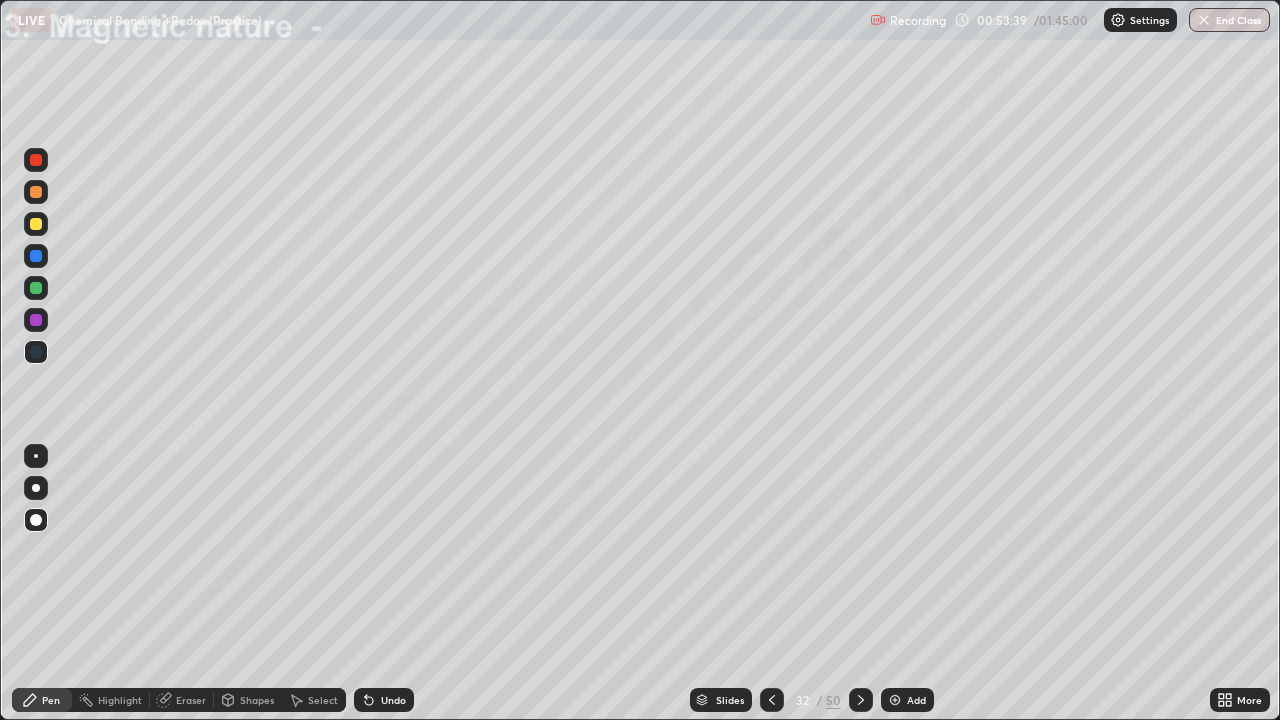 click 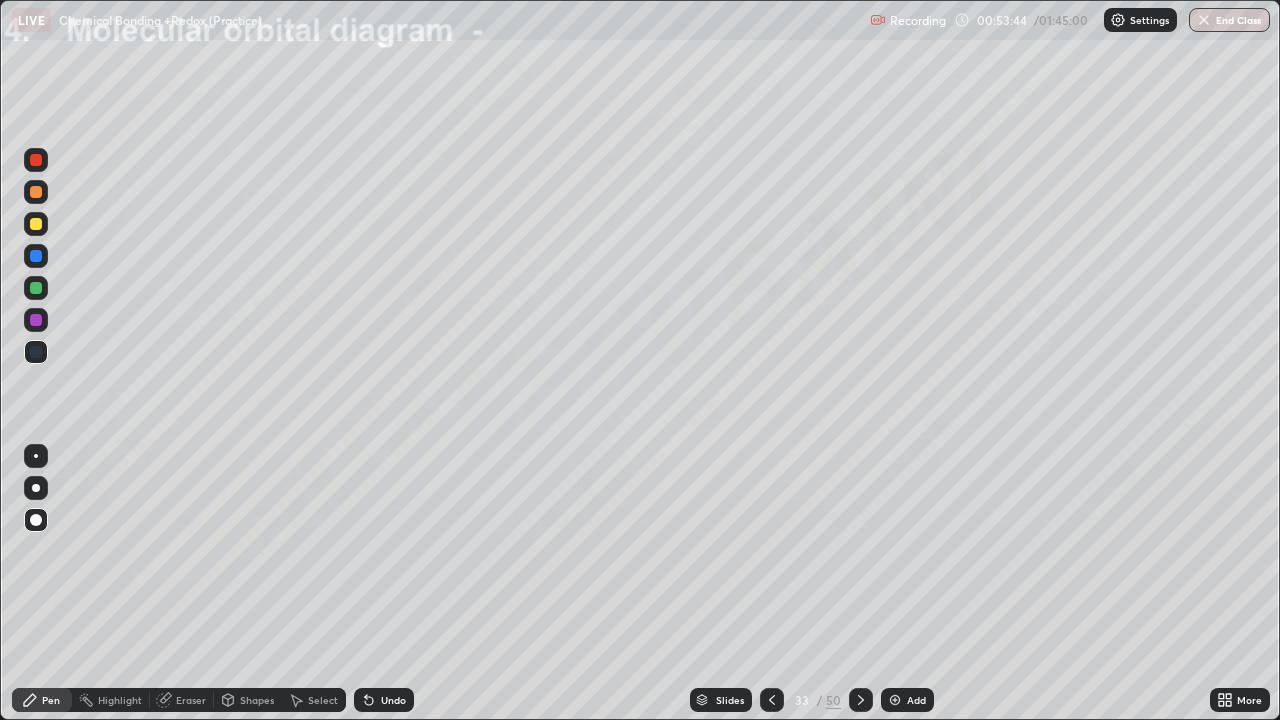 click 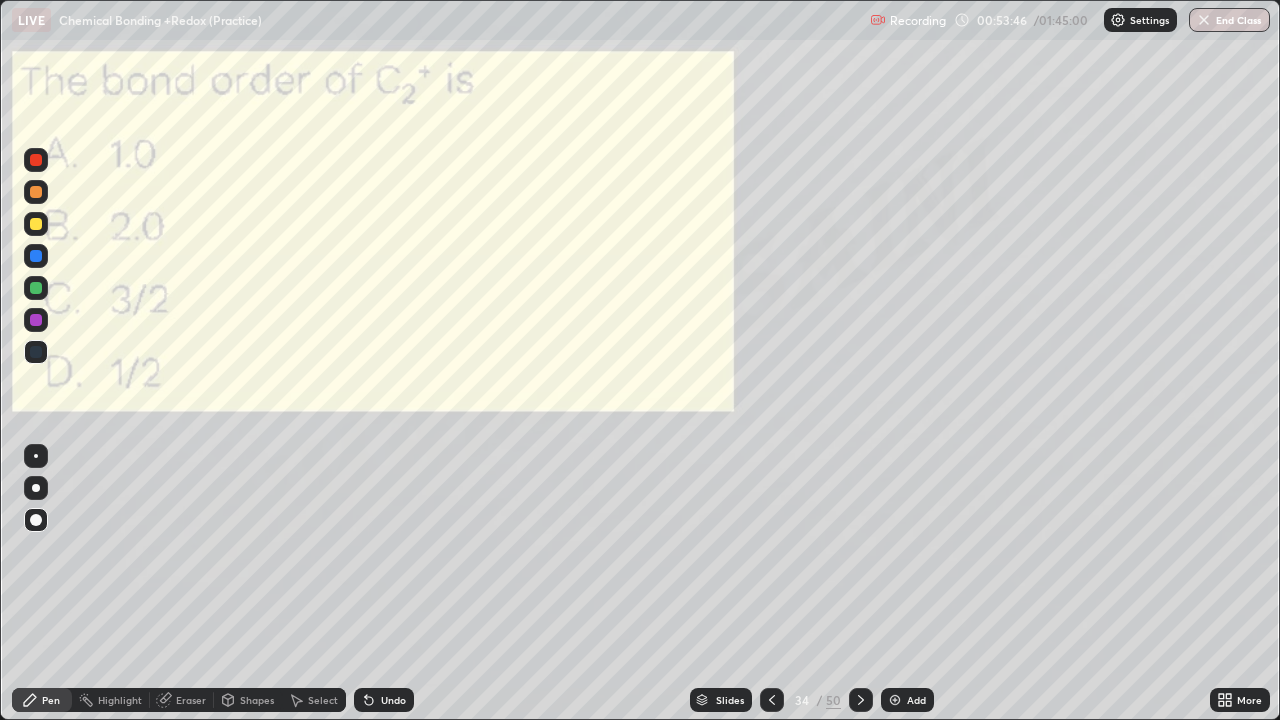 click on "Eraser" at bounding box center (191, 700) 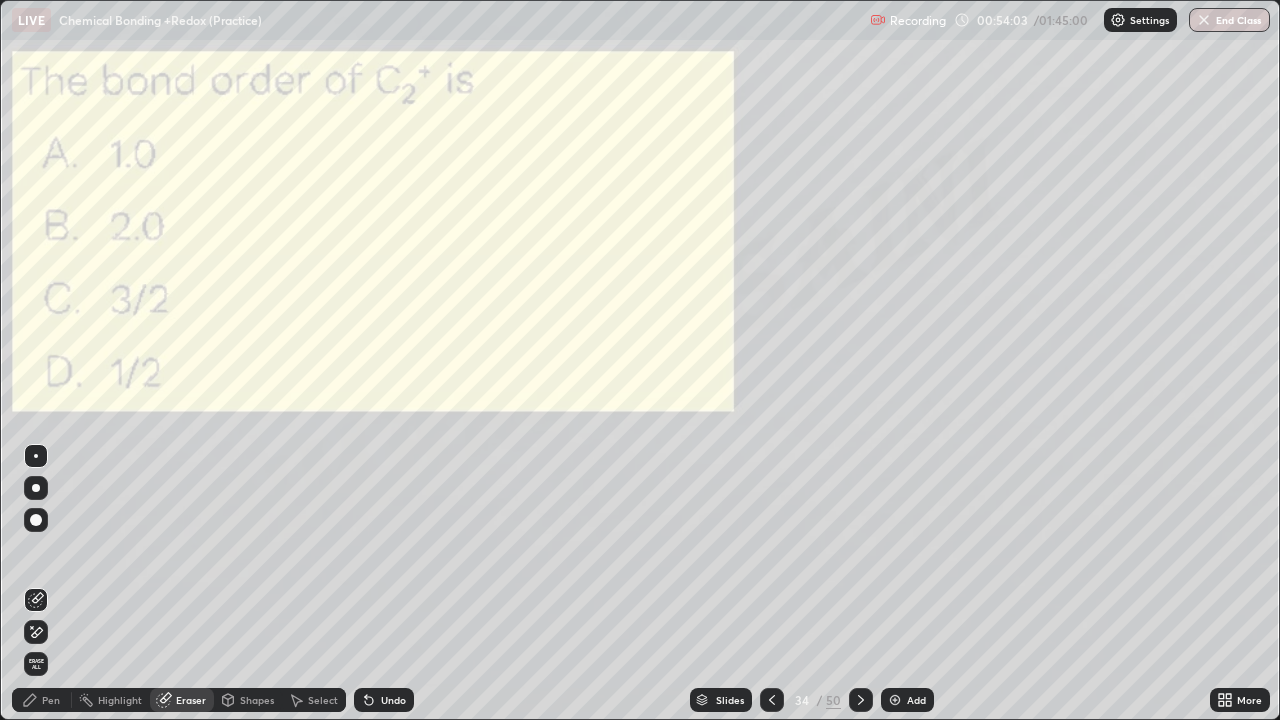 click on "Pen" at bounding box center (51, 700) 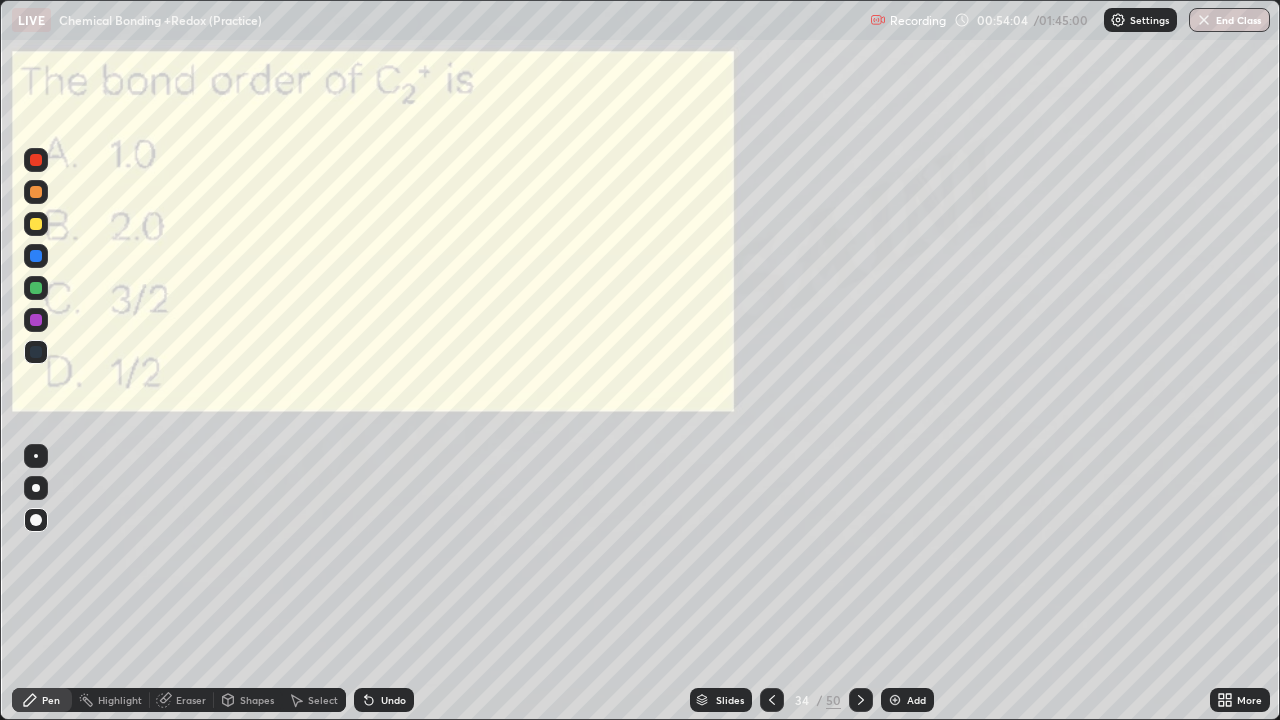 click at bounding box center (36, 320) 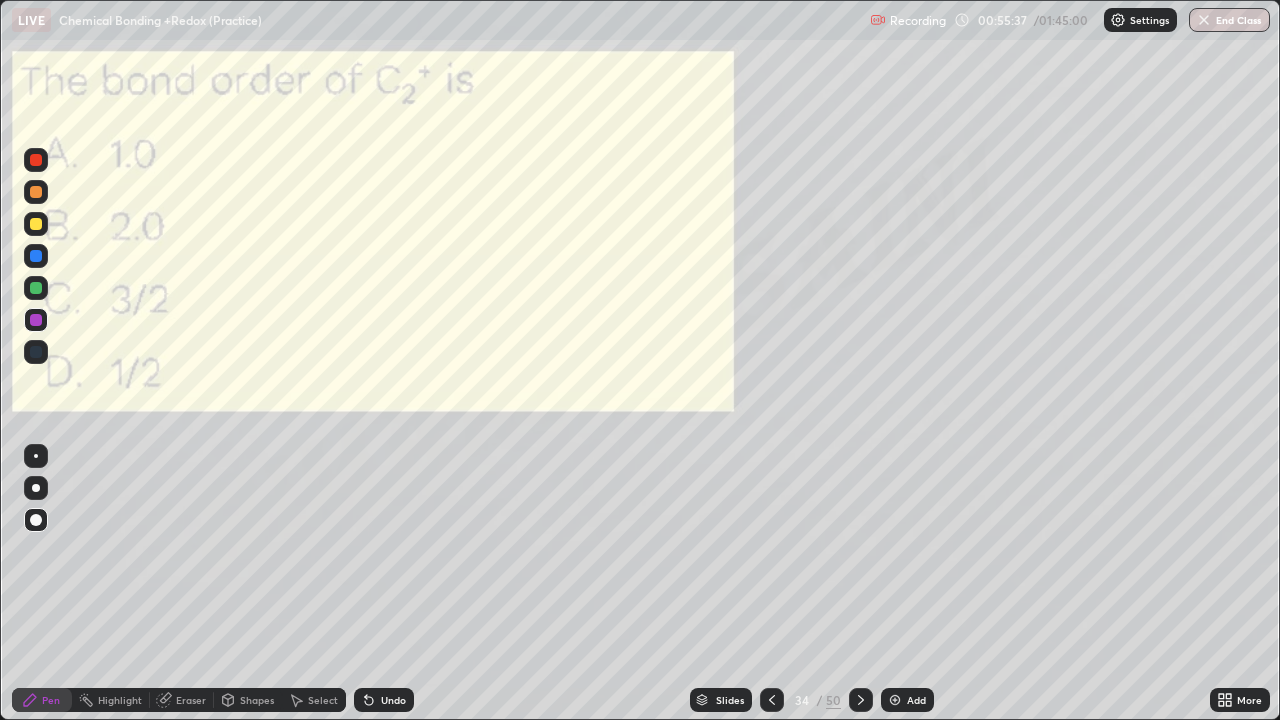 click 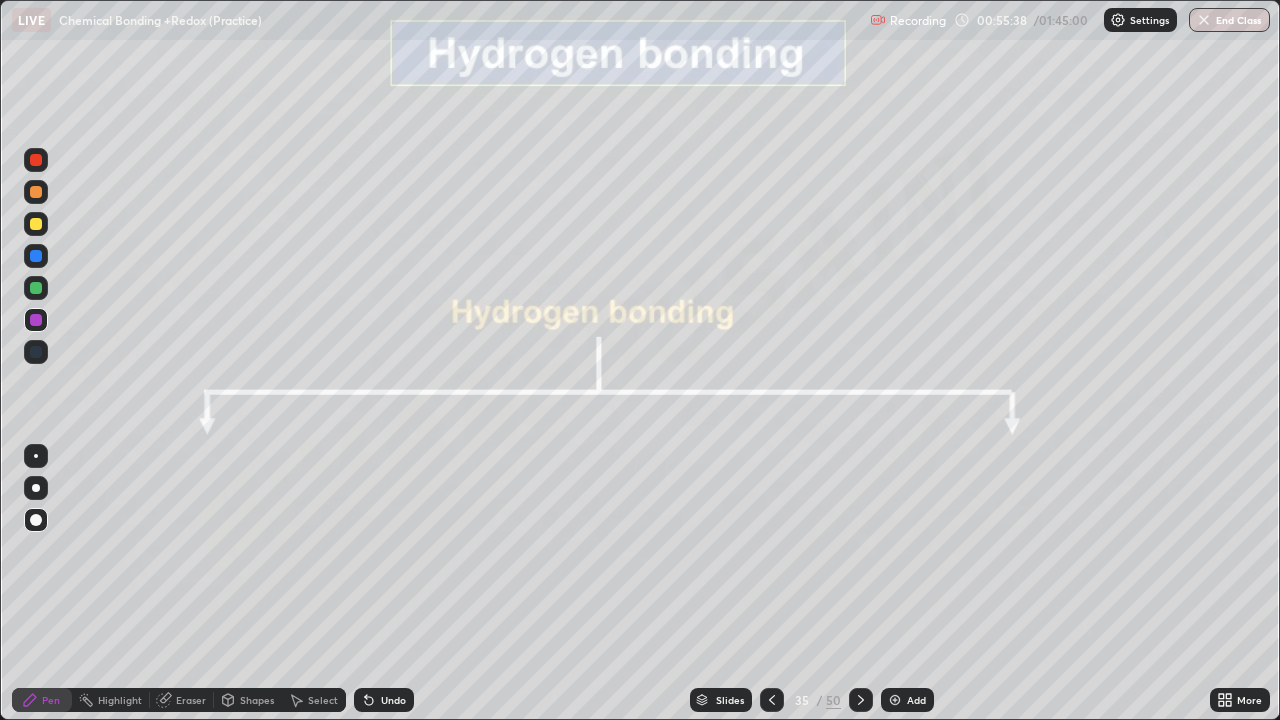 click 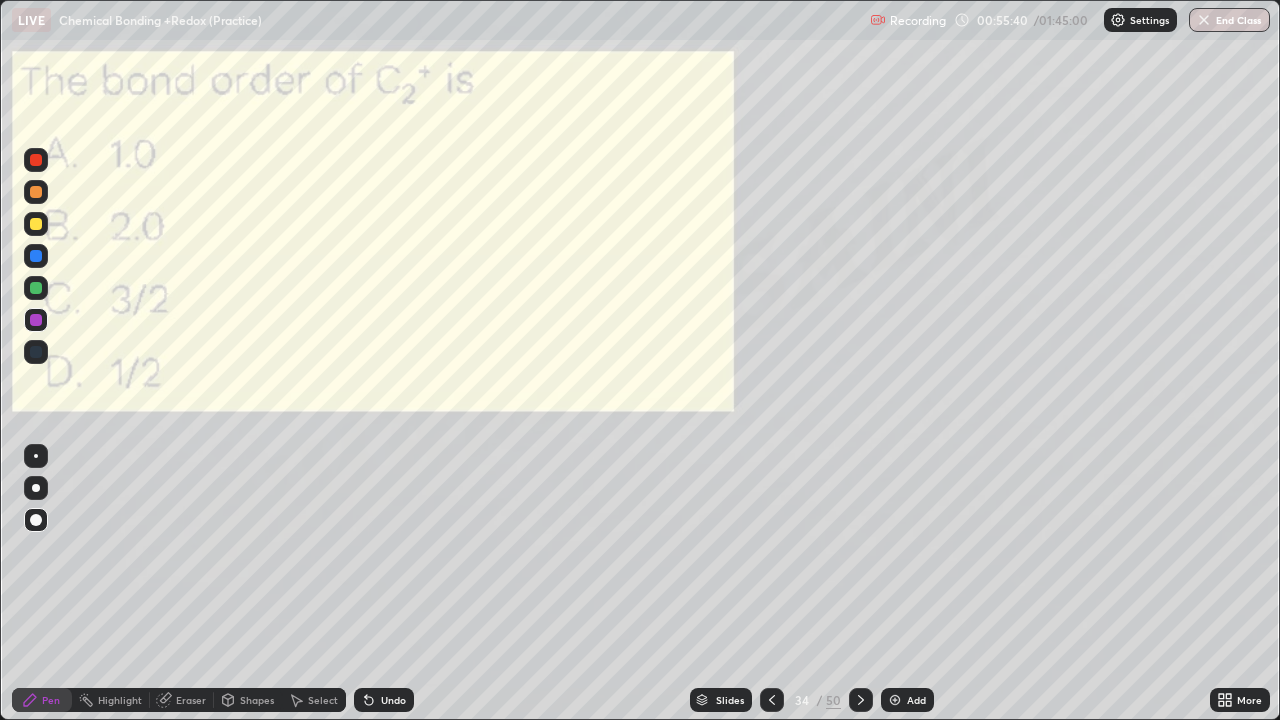 click at bounding box center [36, 288] 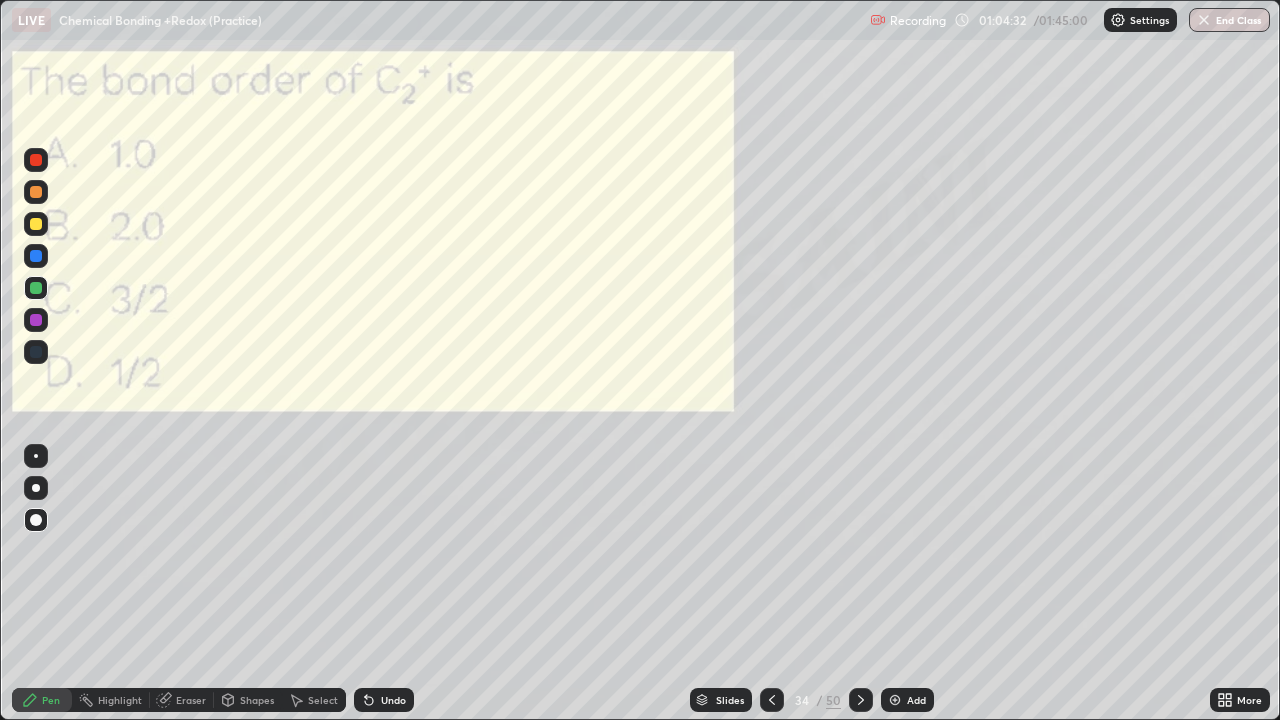 click 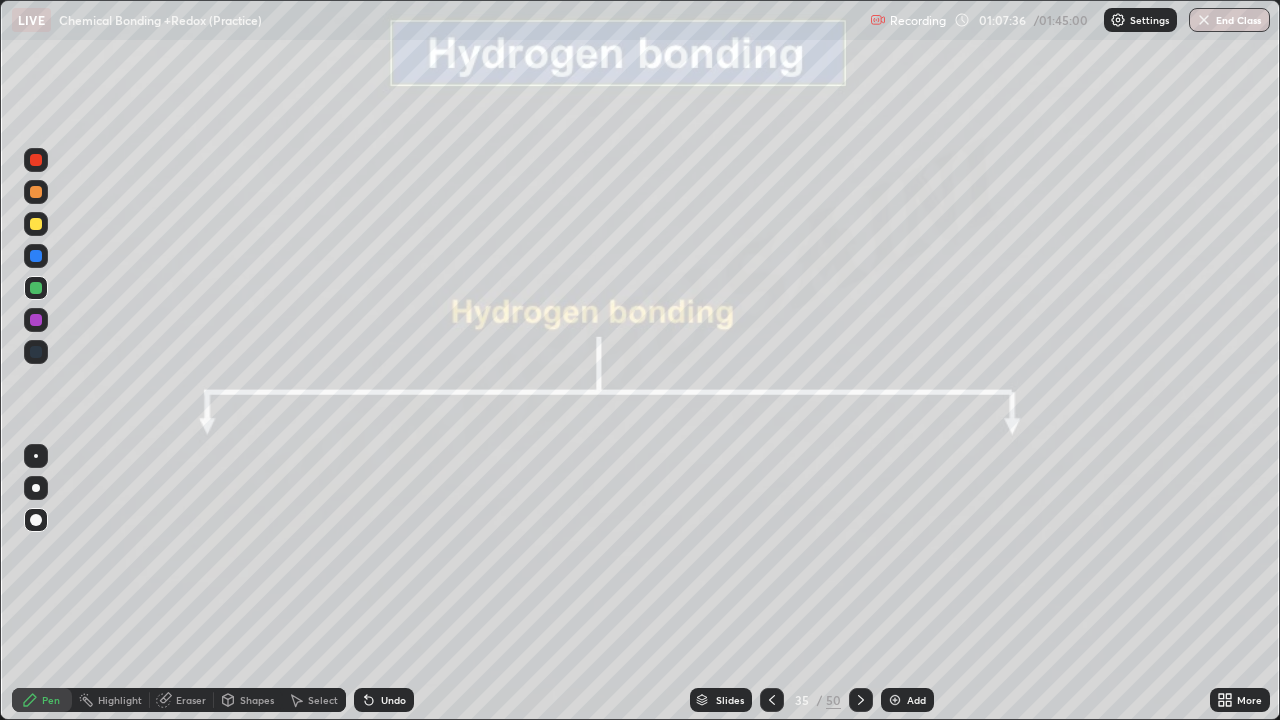 click at bounding box center (36, 224) 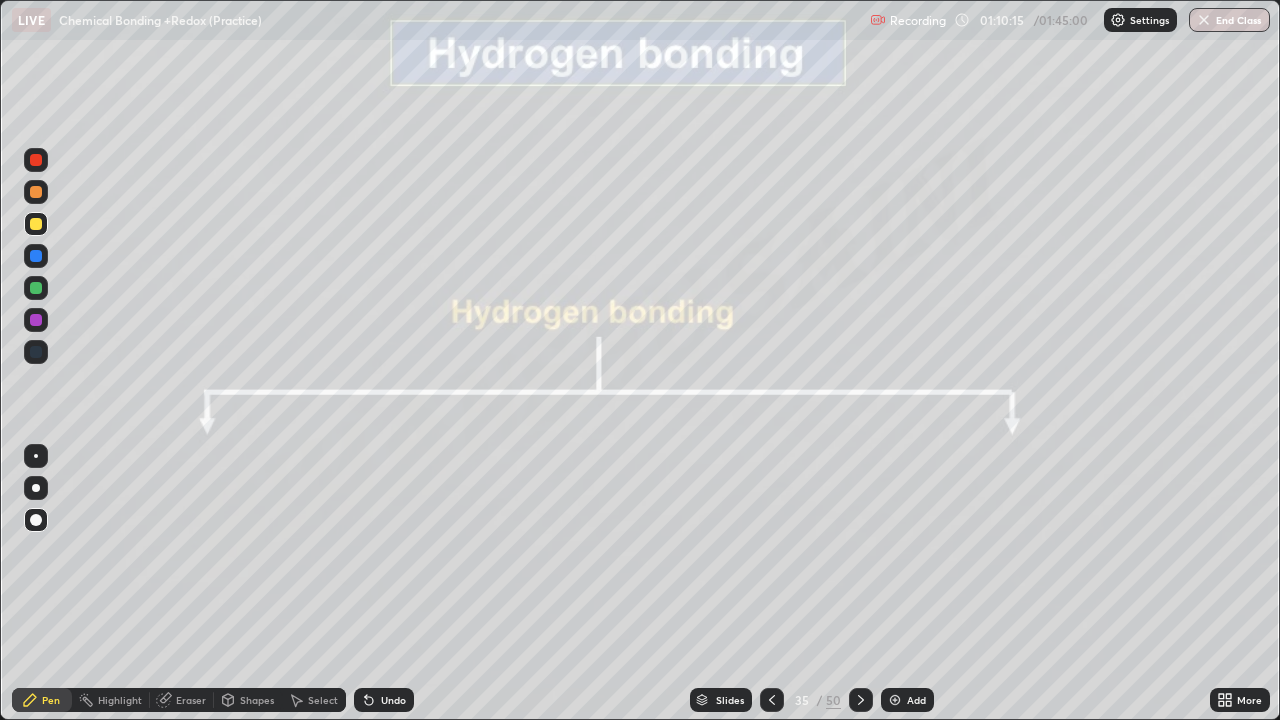 click 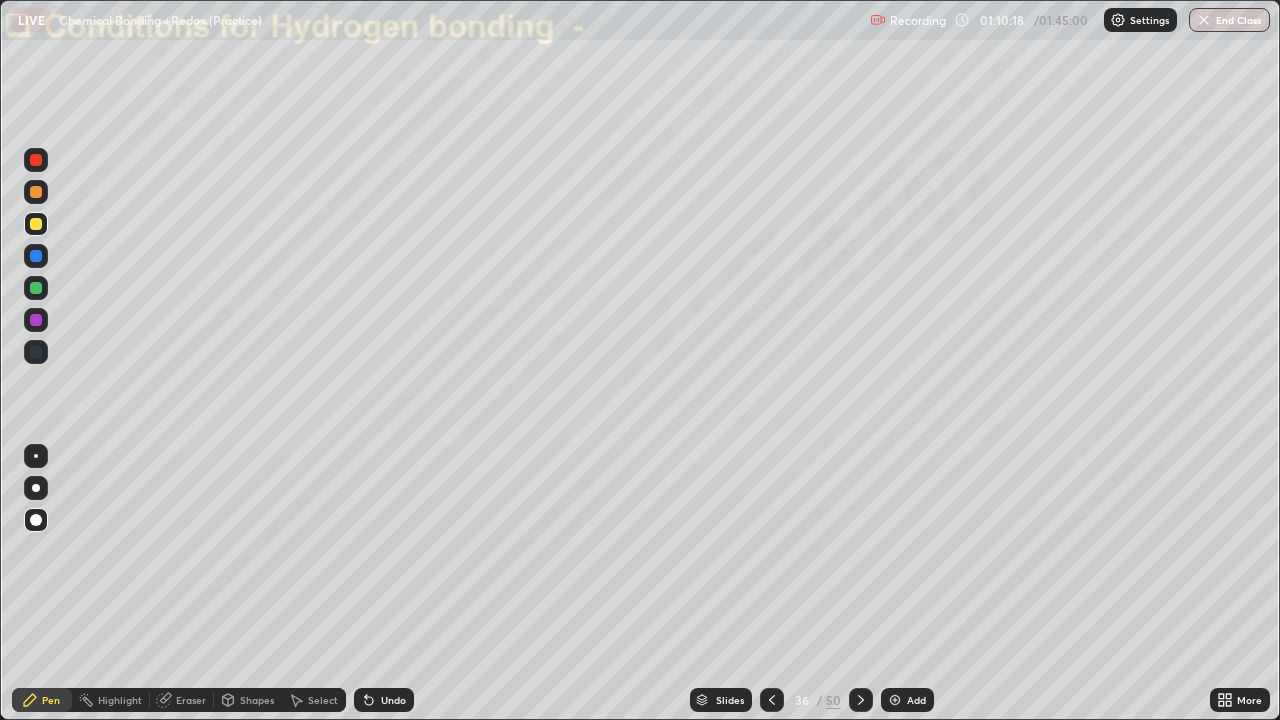 click 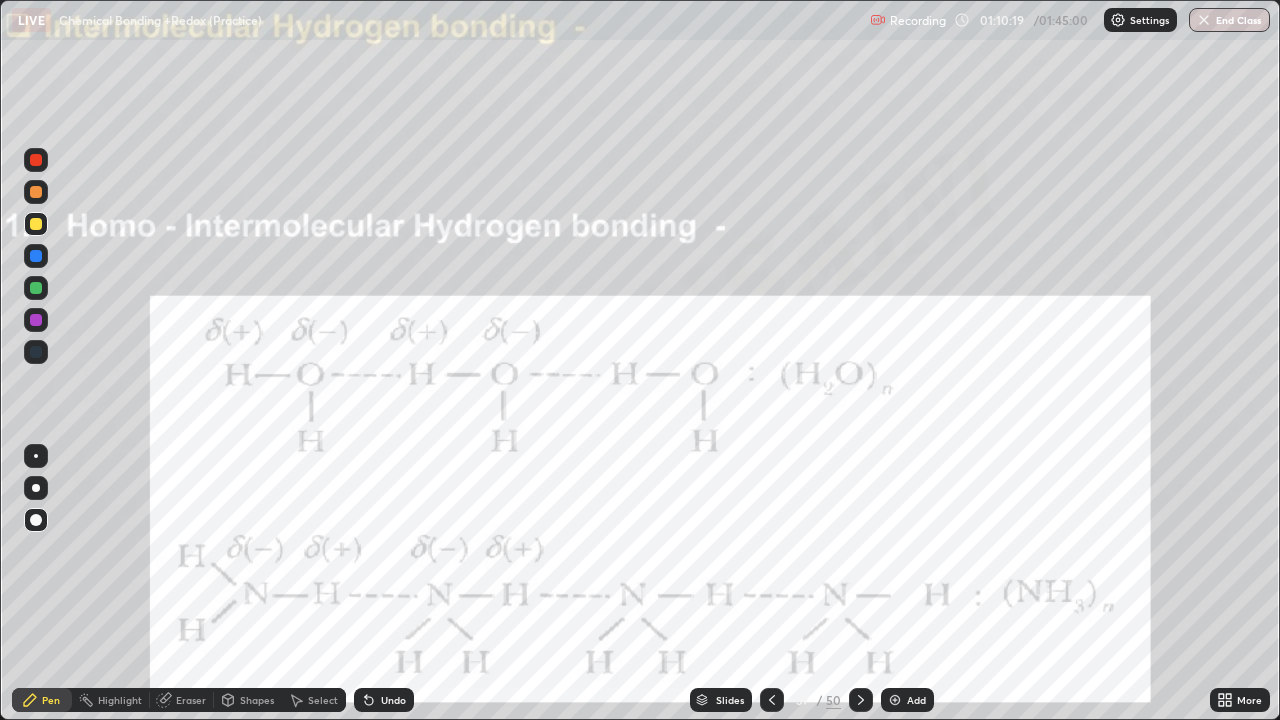 click 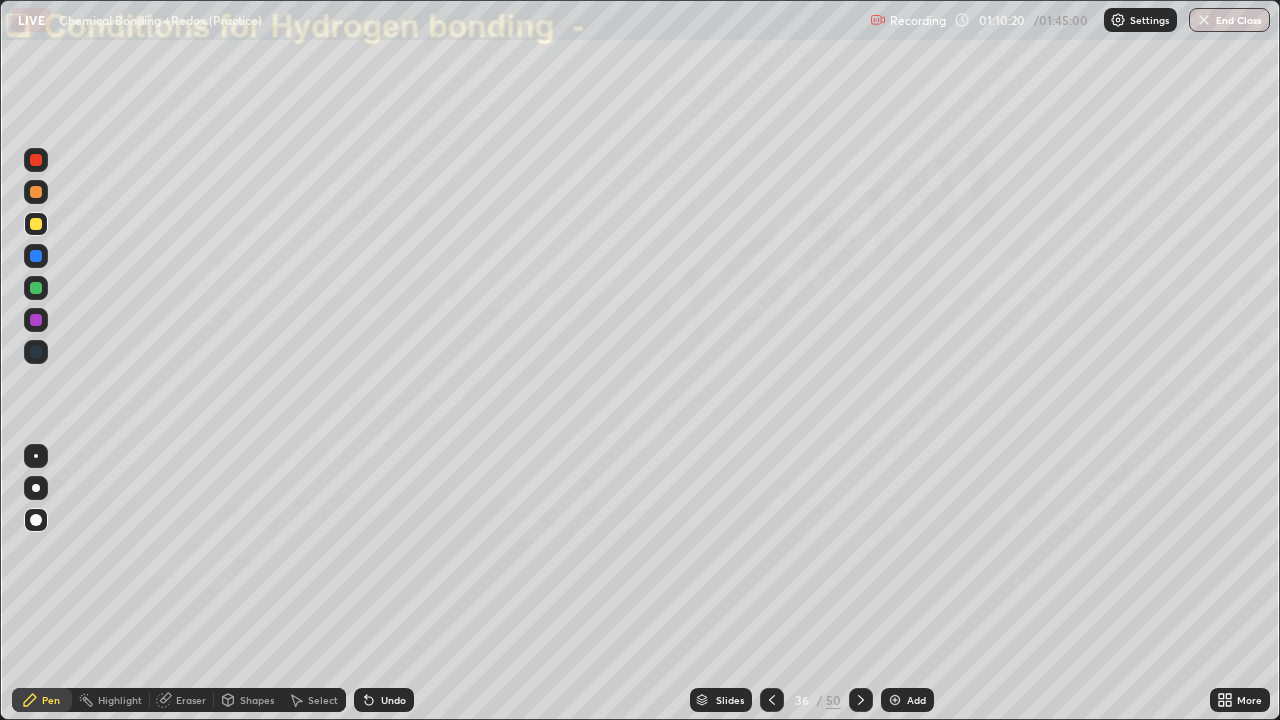 click 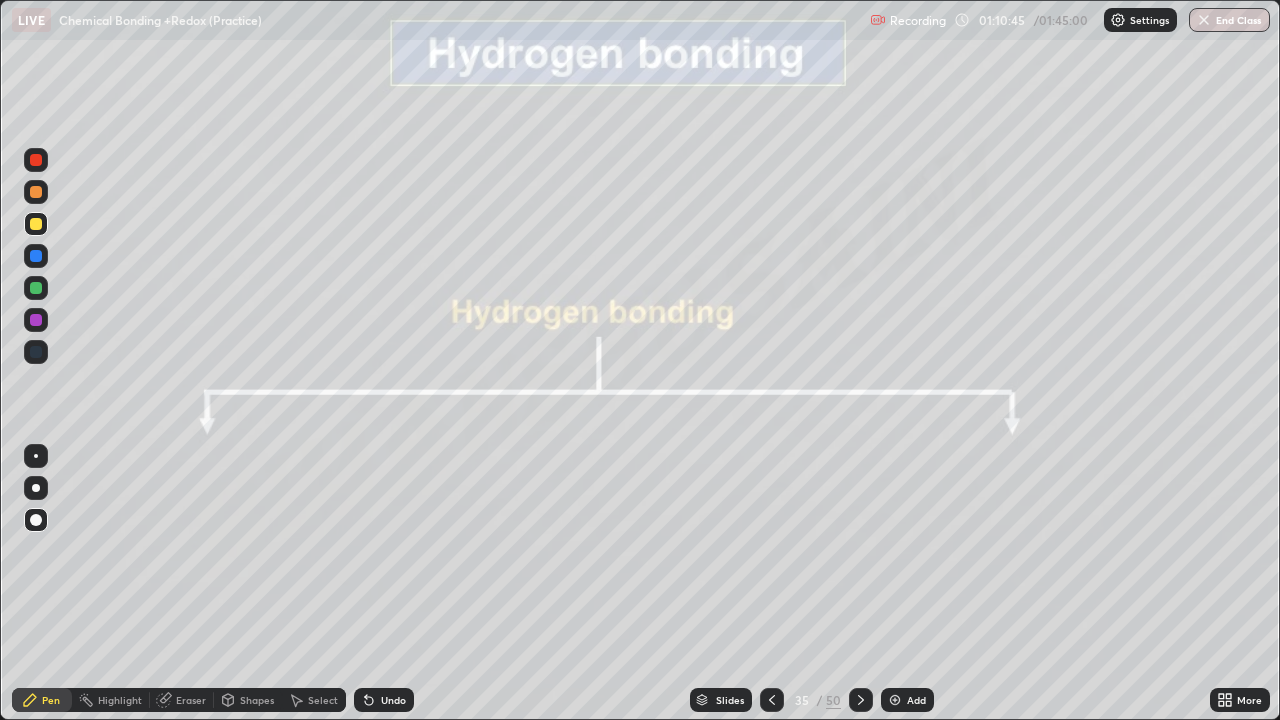 click 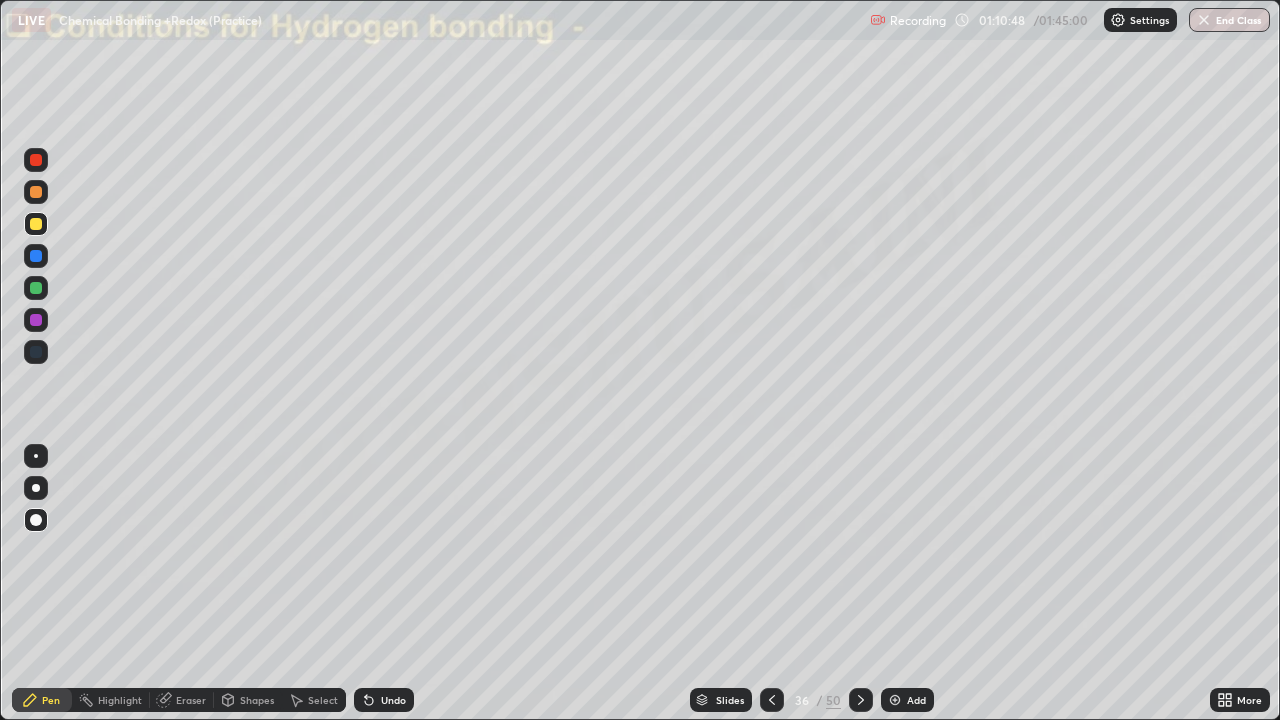 click 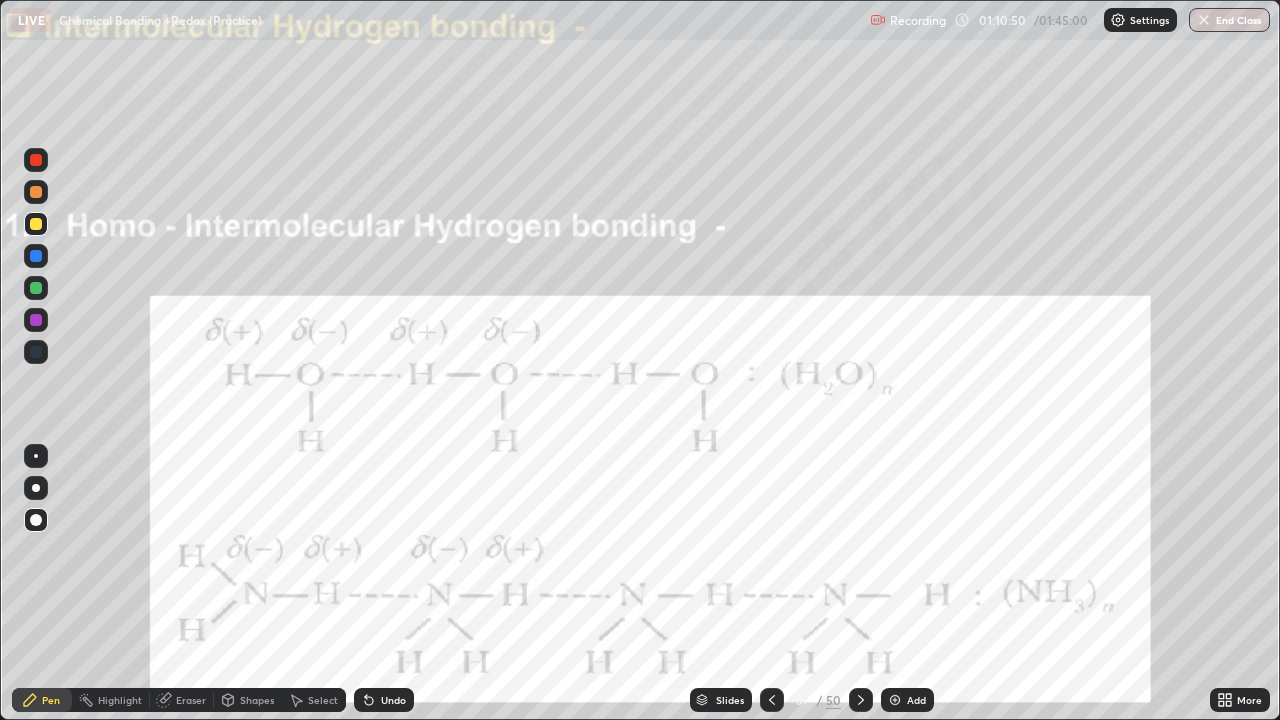 click on "Pen" at bounding box center [42, 700] 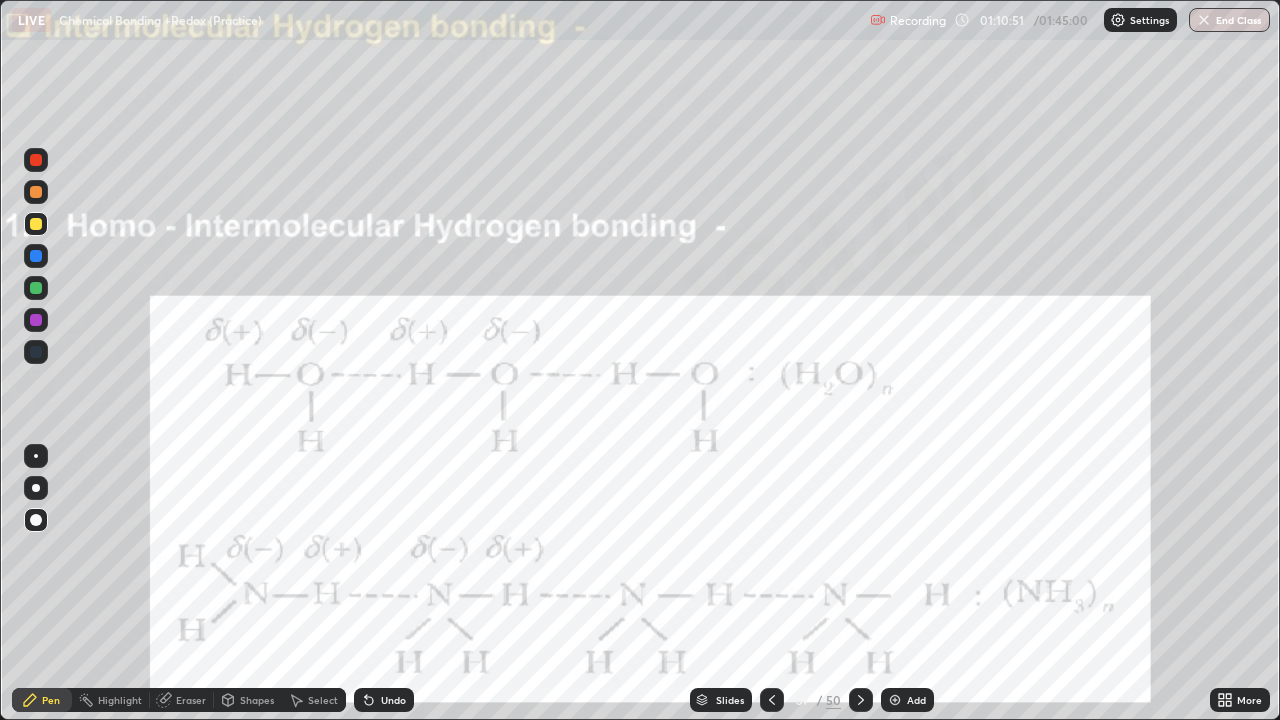 click at bounding box center (36, 320) 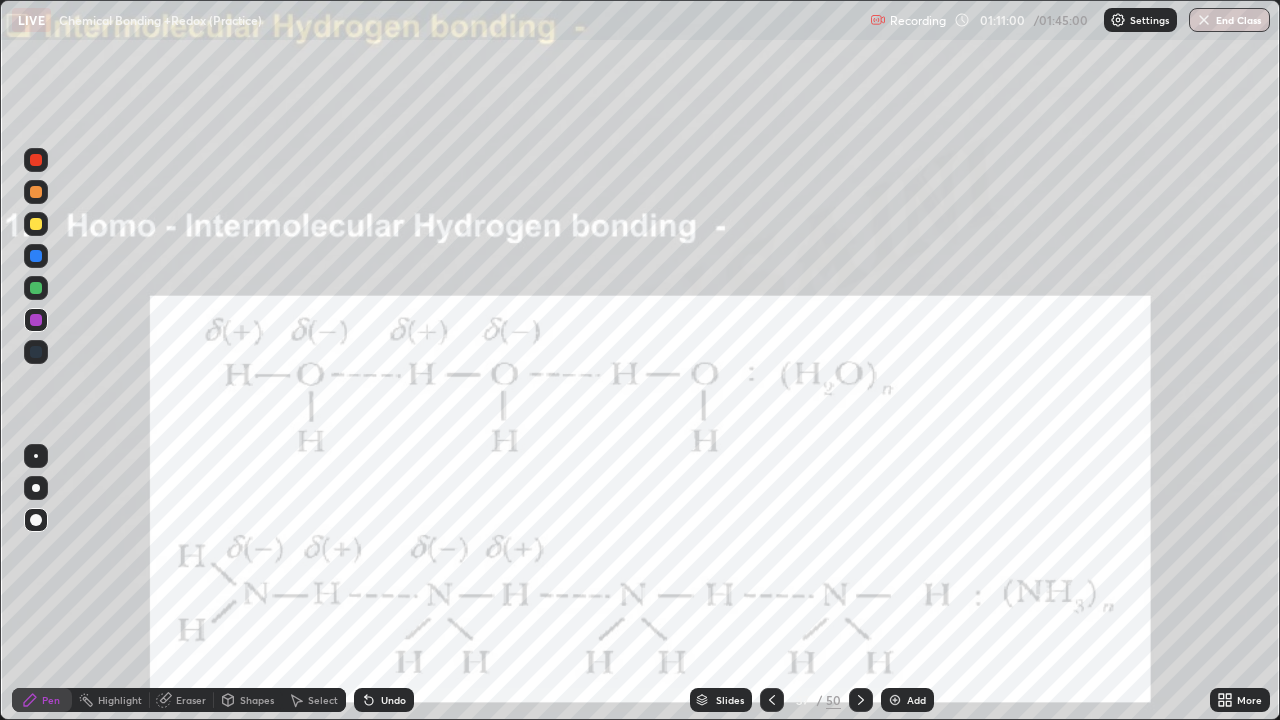 click at bounding box center (36, 288) 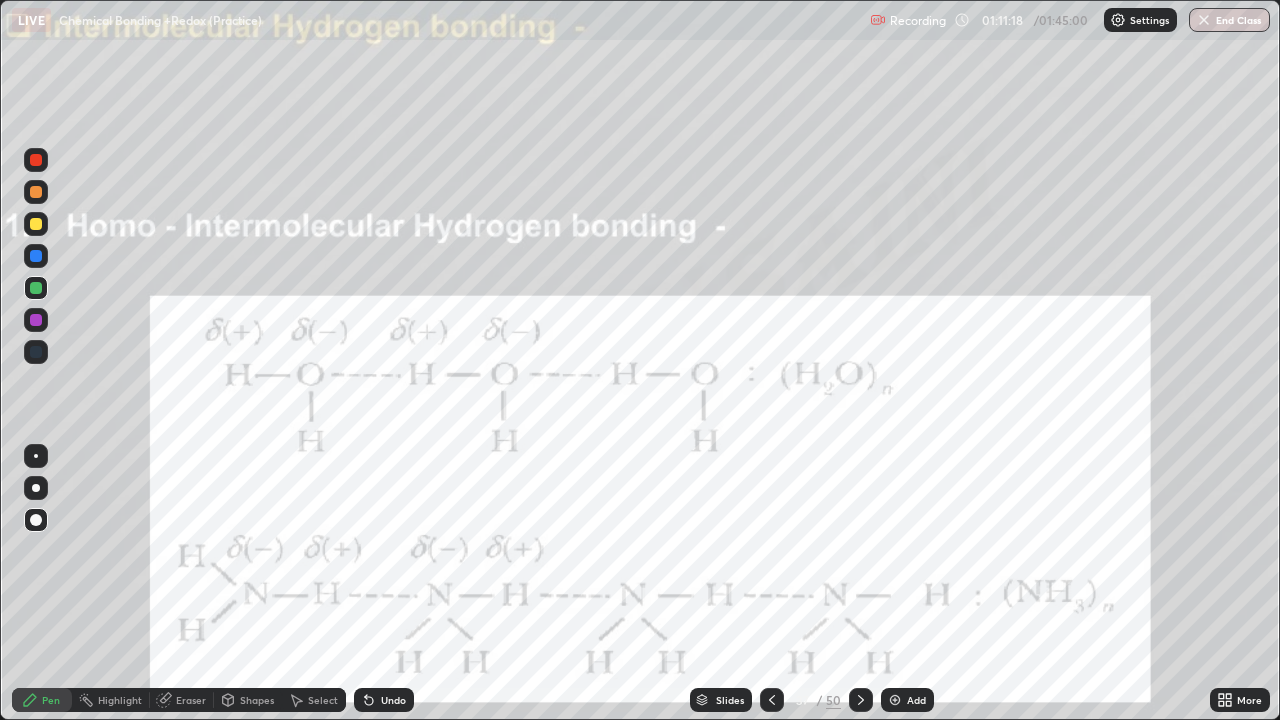 click at bounding box center (36, 256) 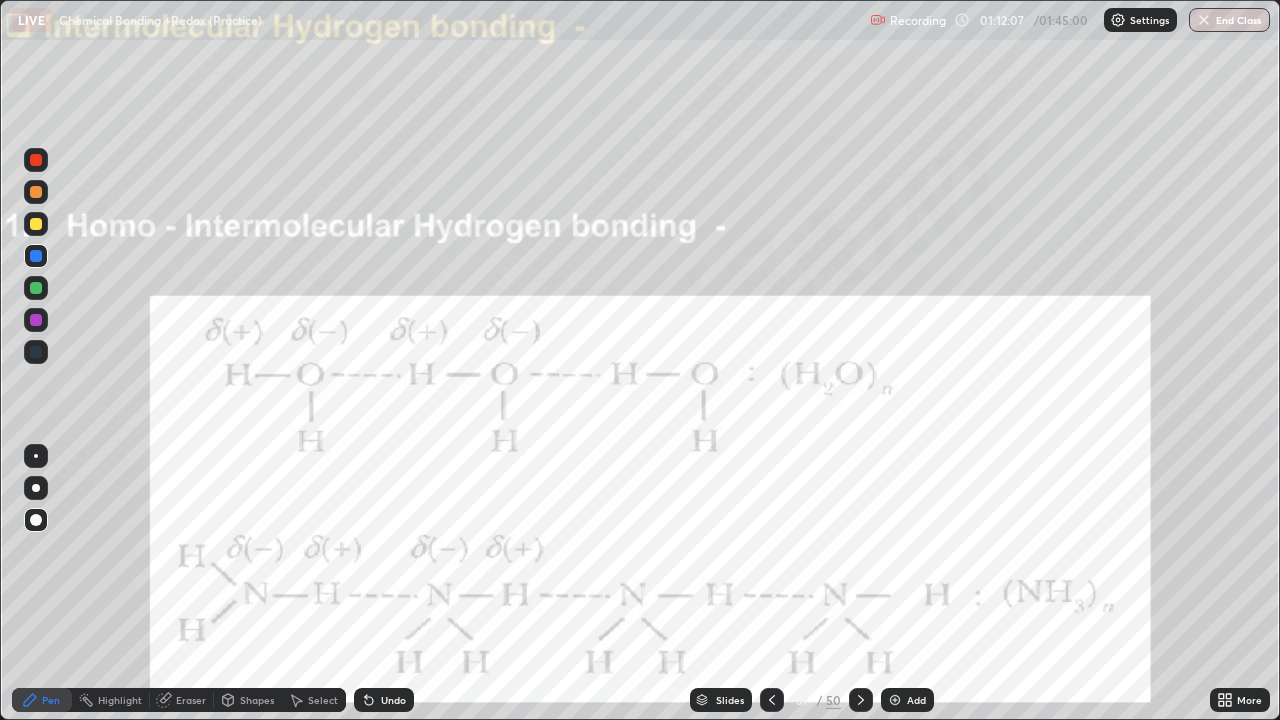 click at bounding box center [36, 224] 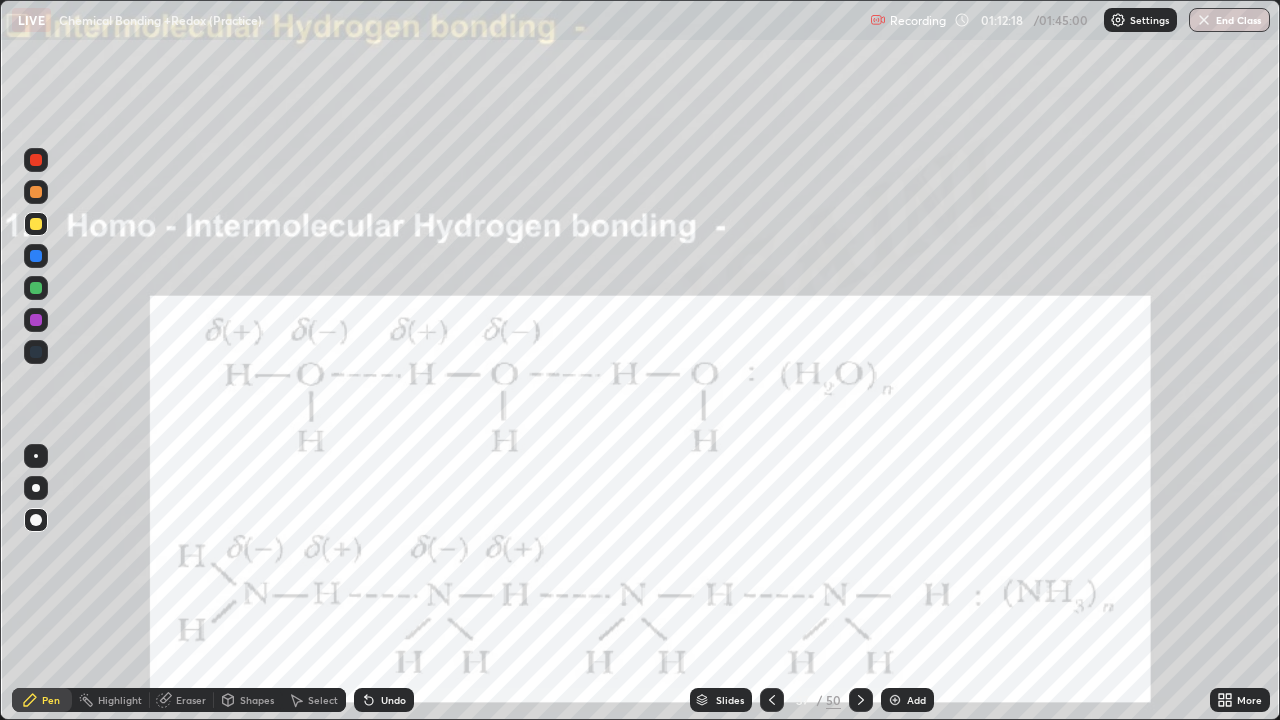 click at bounding box center (36, 256) 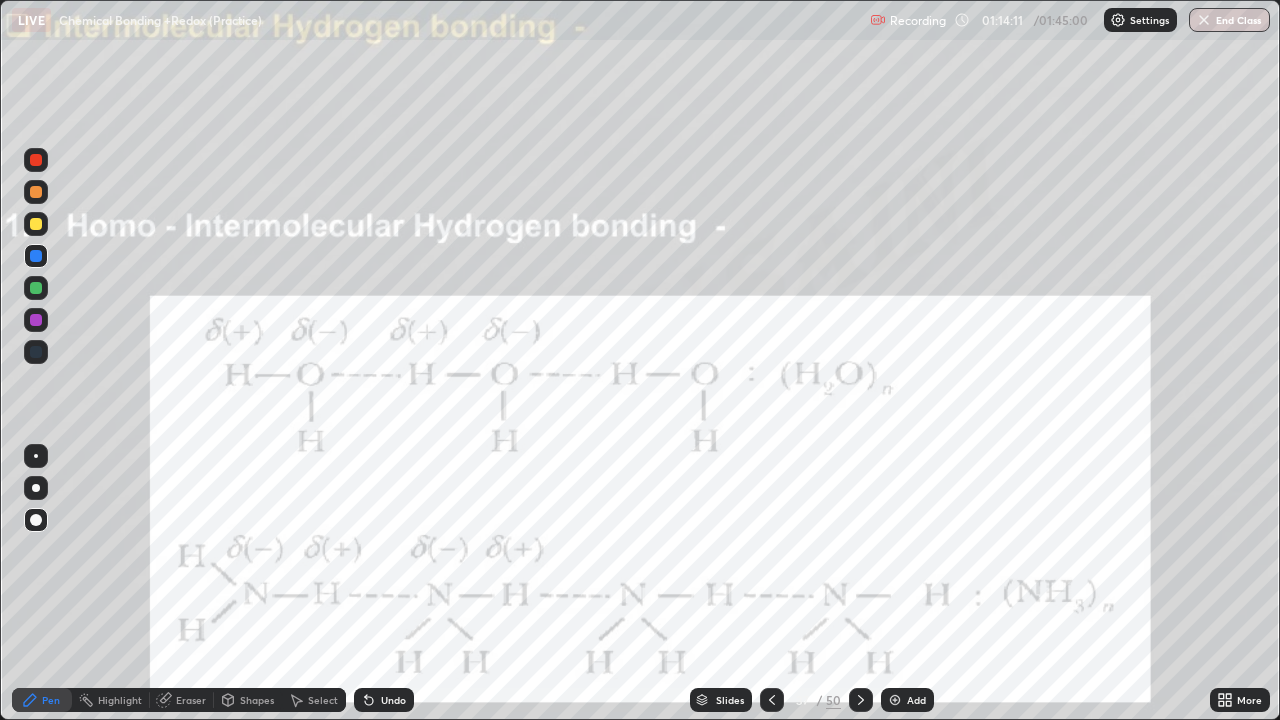 click on "Slides" at bounding box center (730, 700) 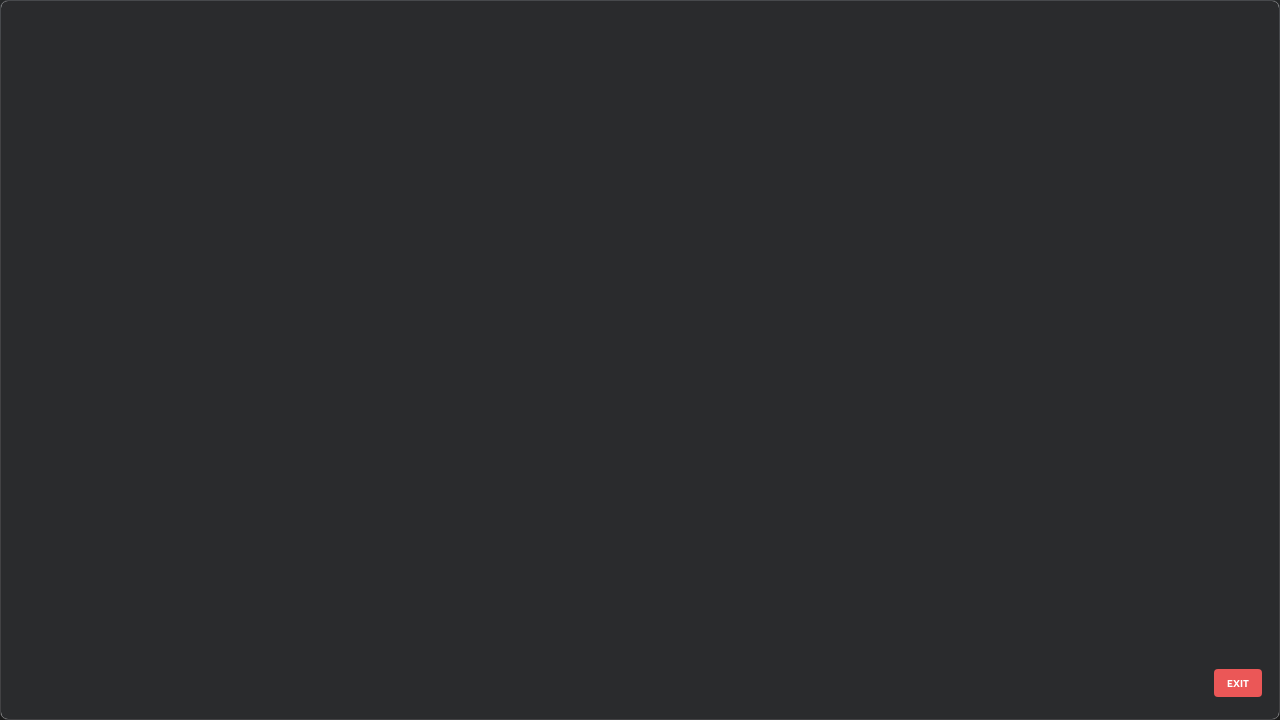 scroll, scrollTop: 2202, scrollLeft: 0, axis: vertical 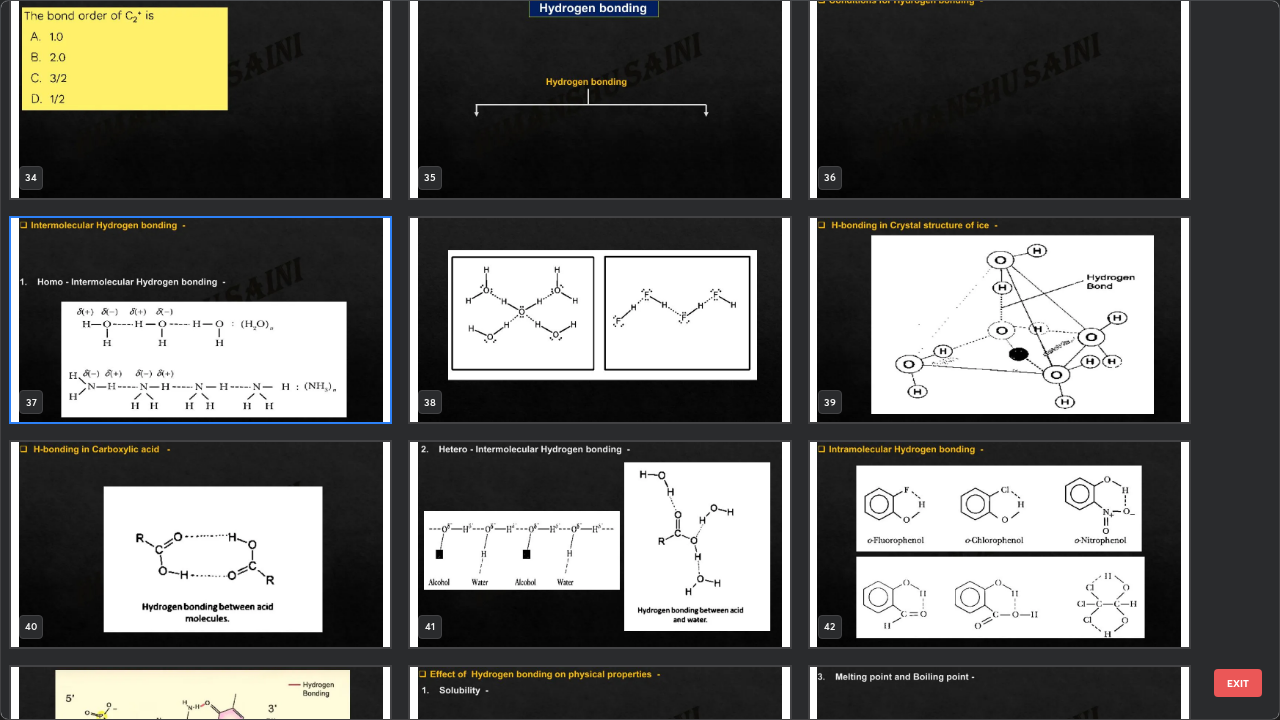 click at bounding box center [999, 544] 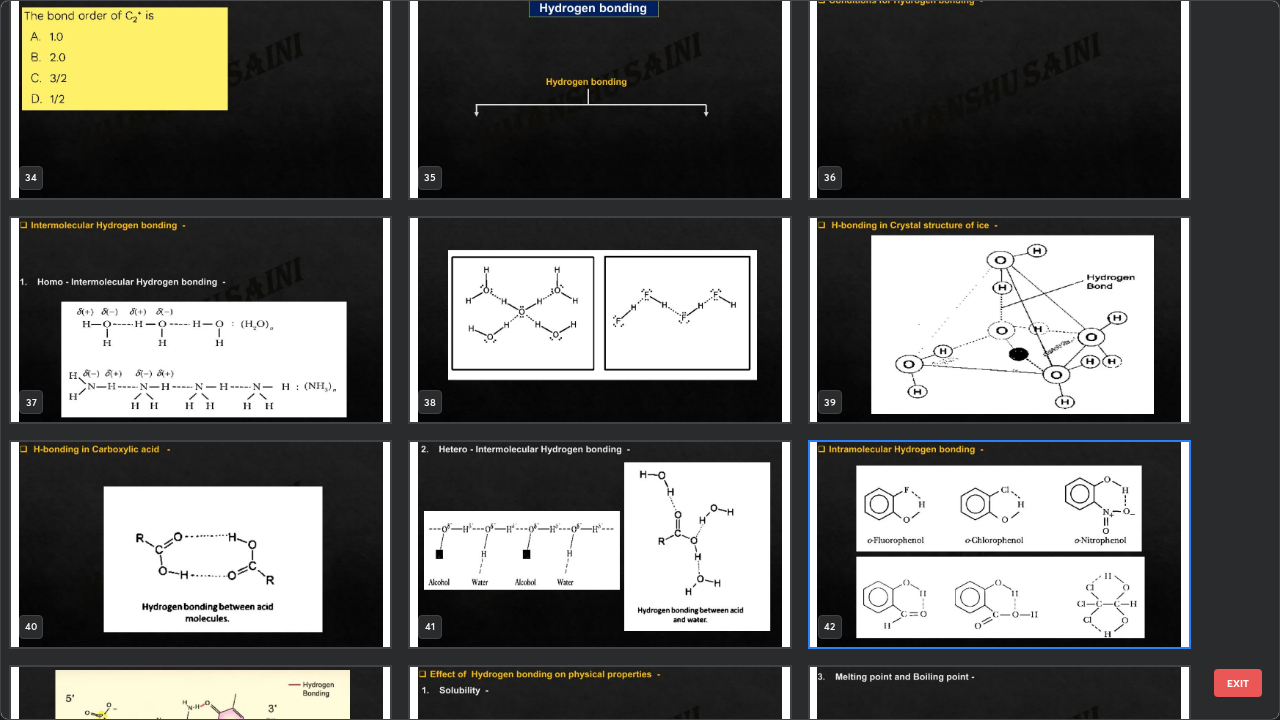click at bounding box center [999, 544] 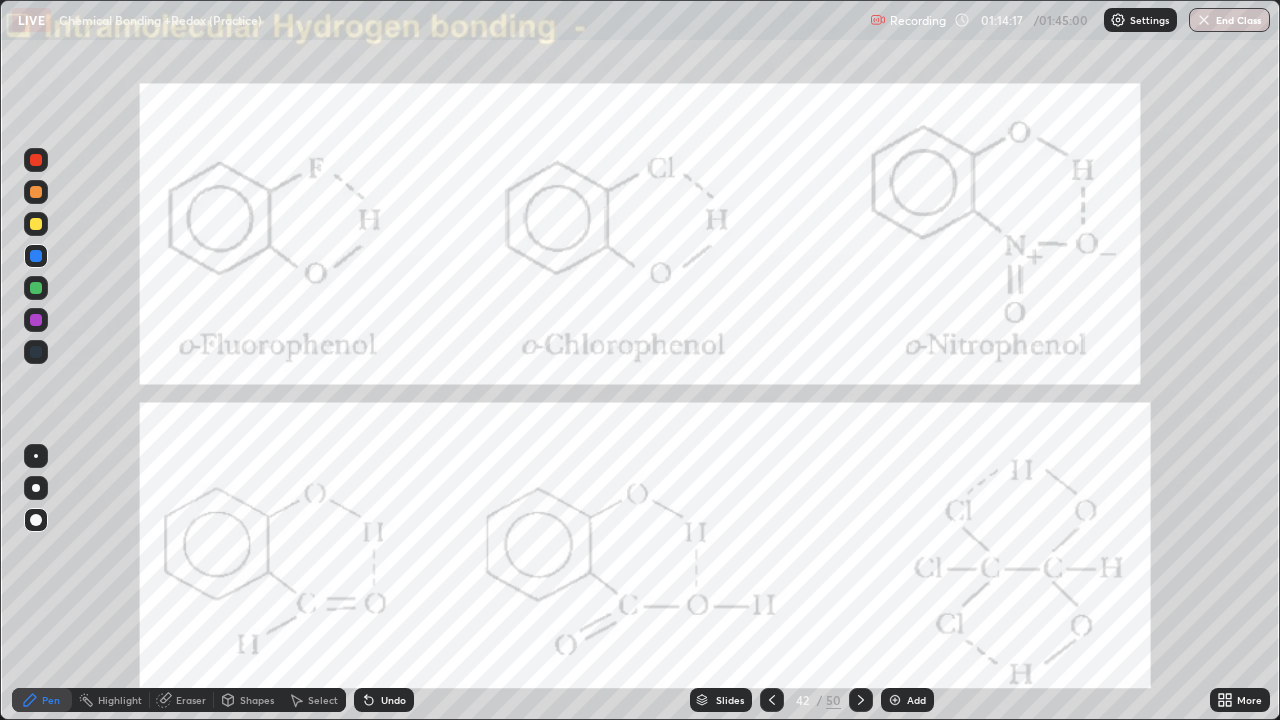 click at bounding box center (36, 224) 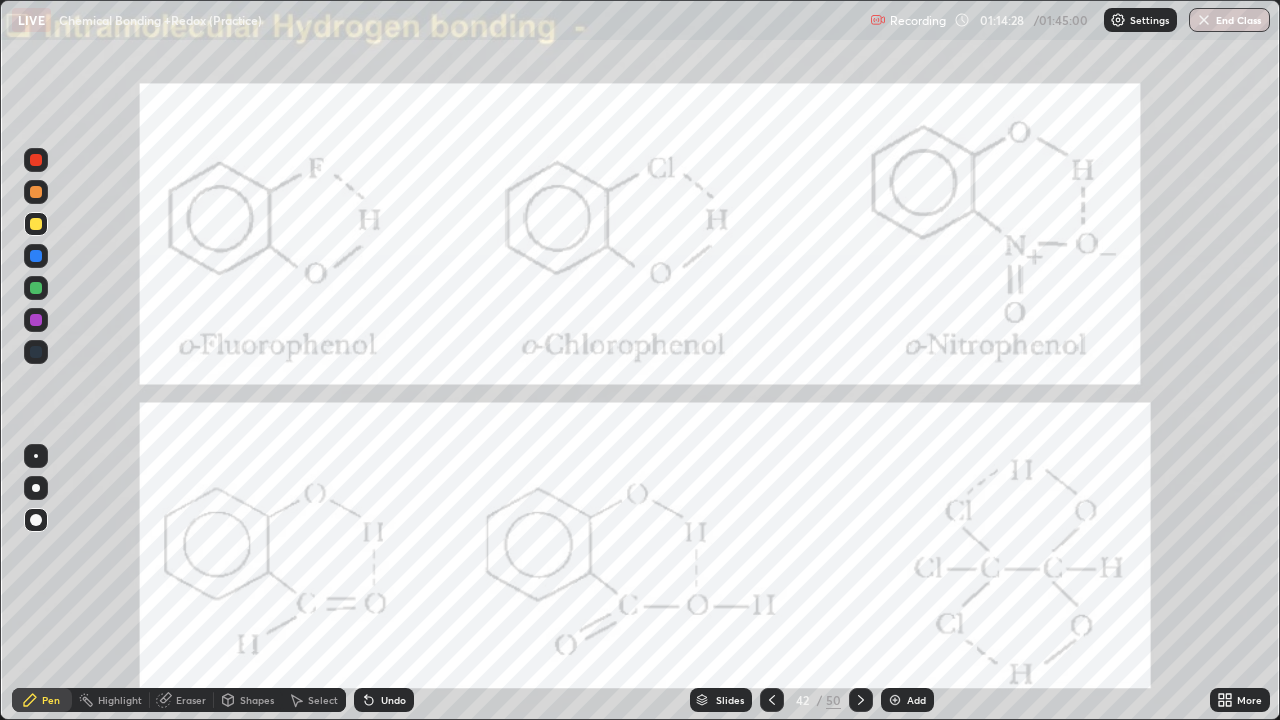 click on "Undo" at bounding box center [384, 700] 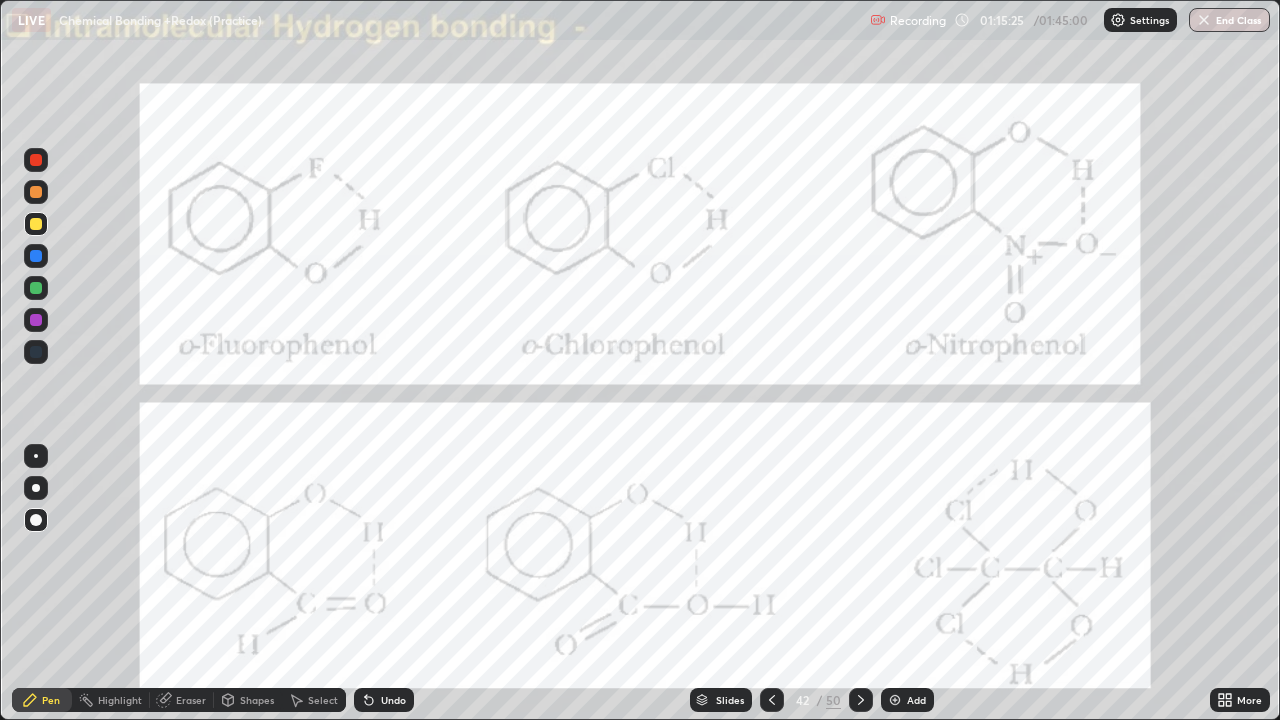 click at bounding box center [772, 700] 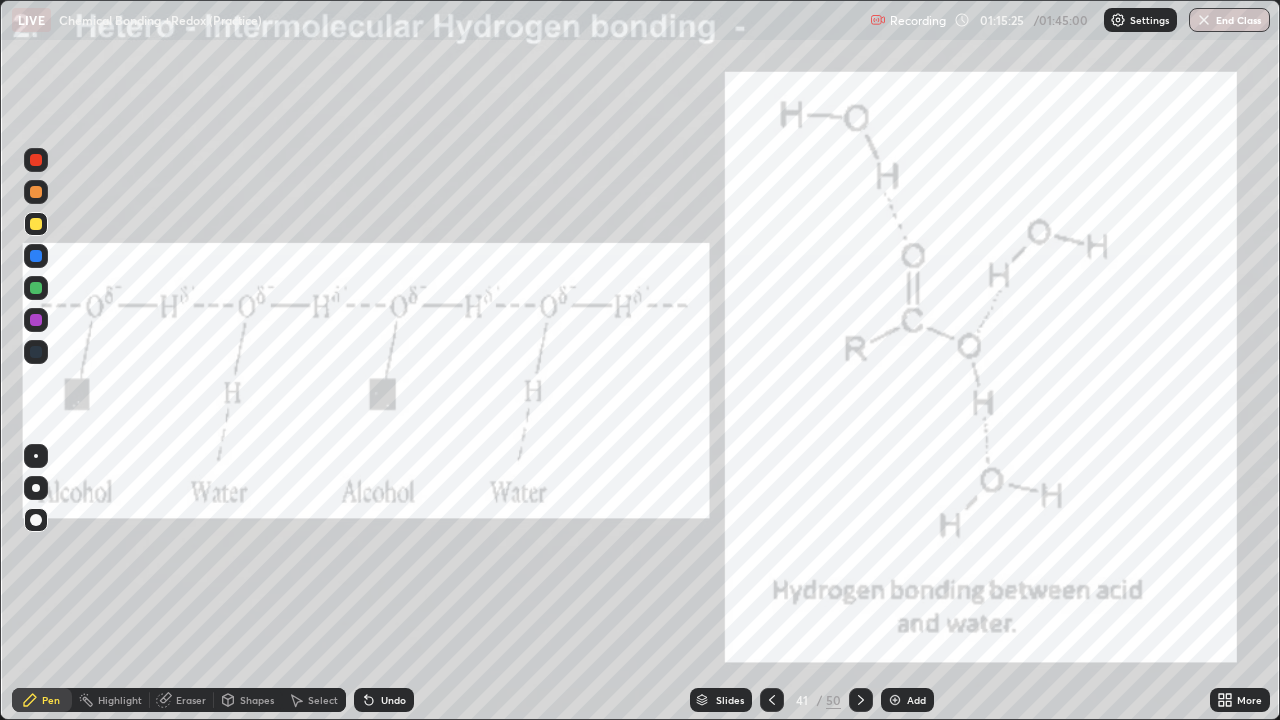 click 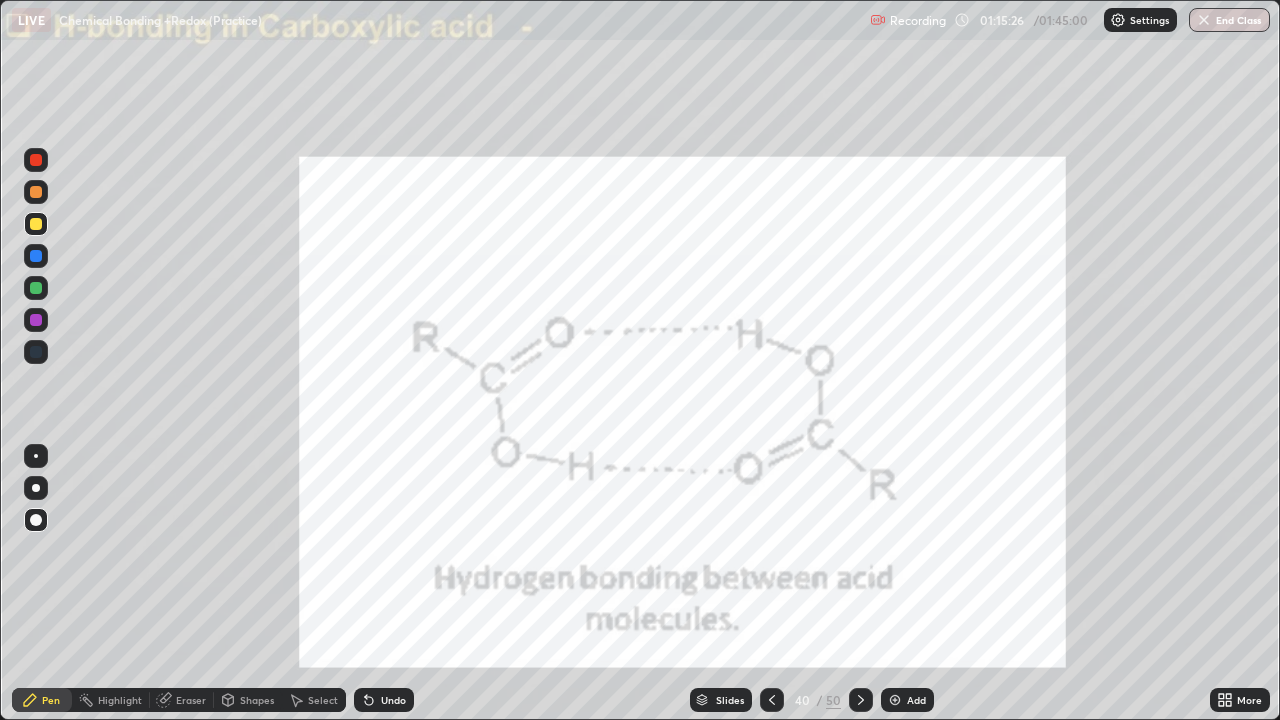 click 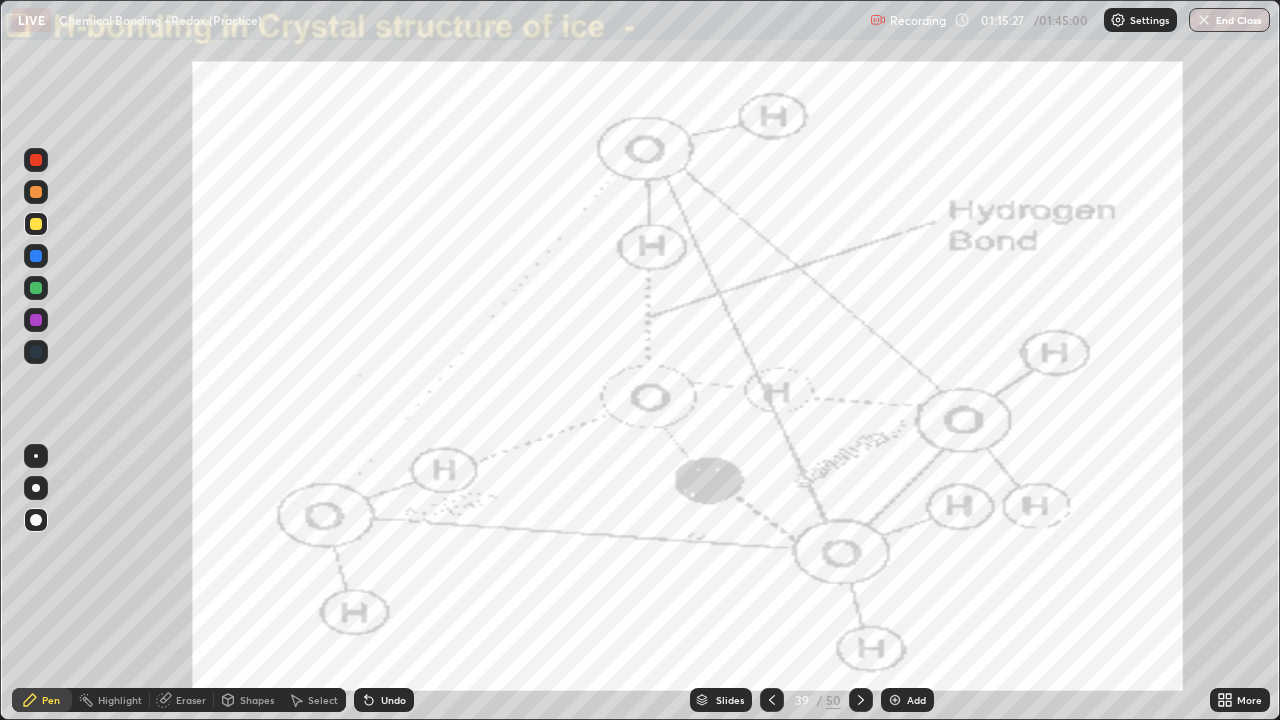 click at bounding box center (772, 700) 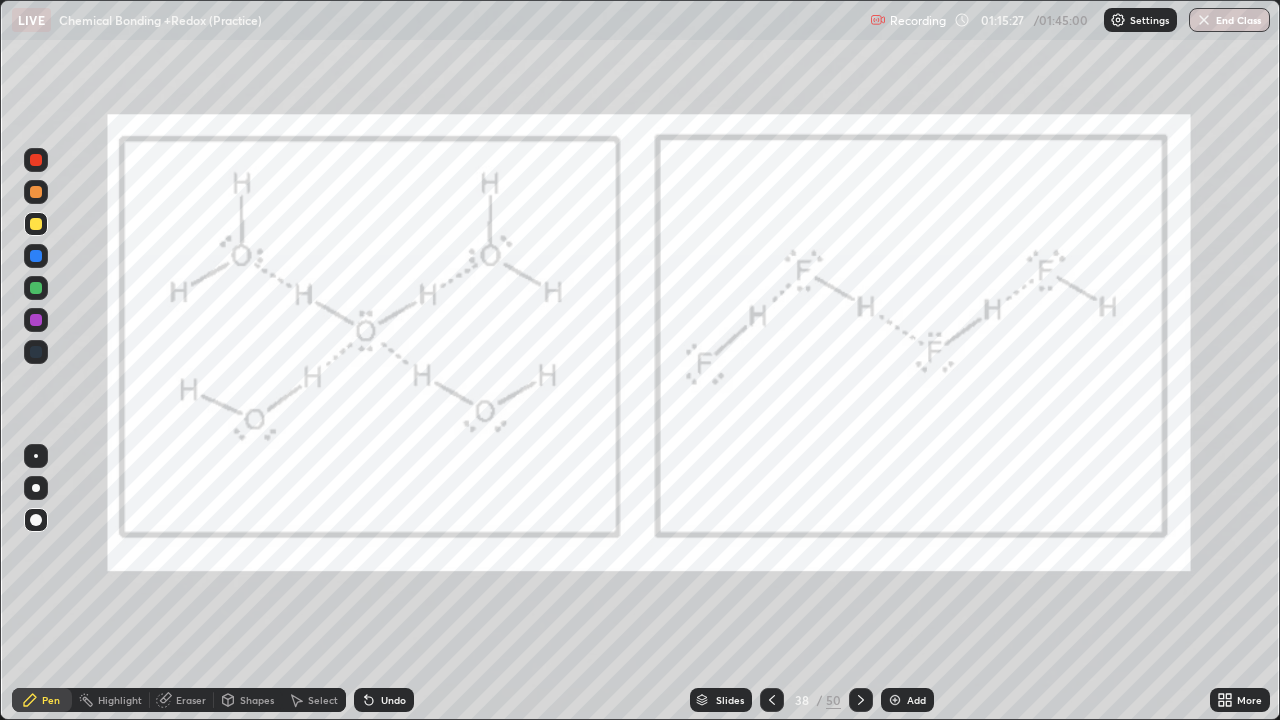 click at bounding box center (772, 700) 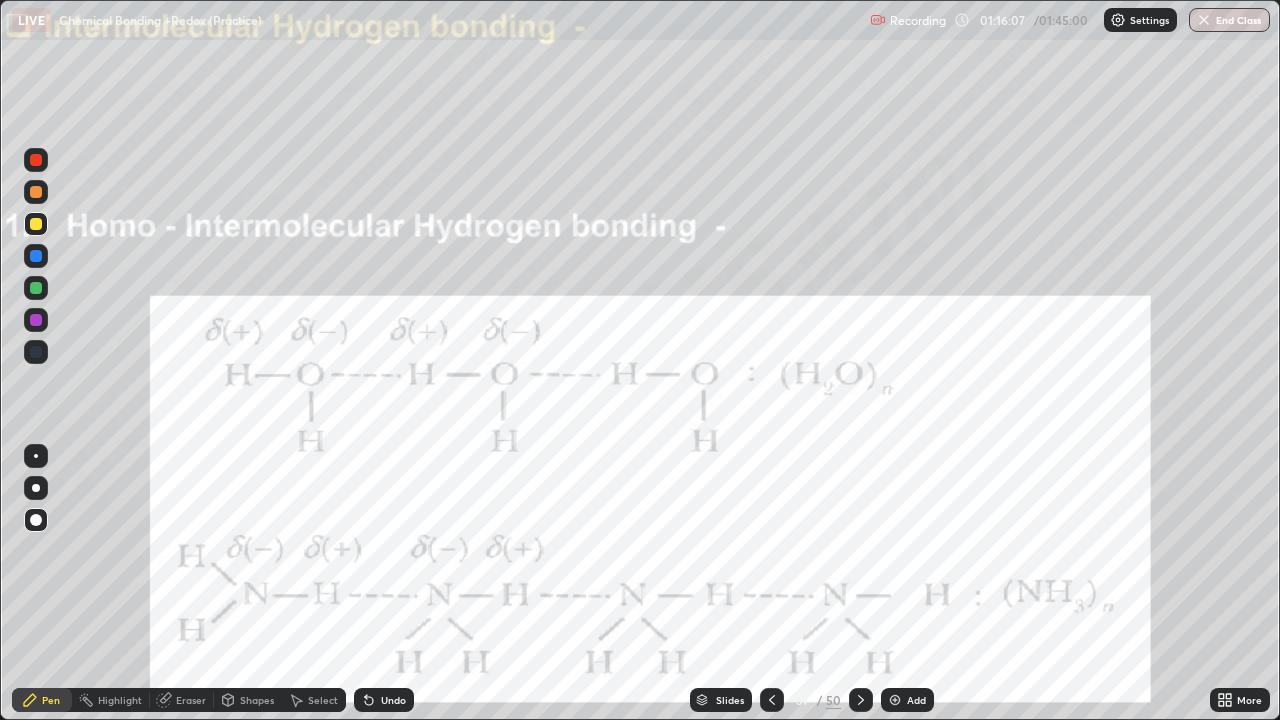click on "Undo" at bounding box center (393, 700) 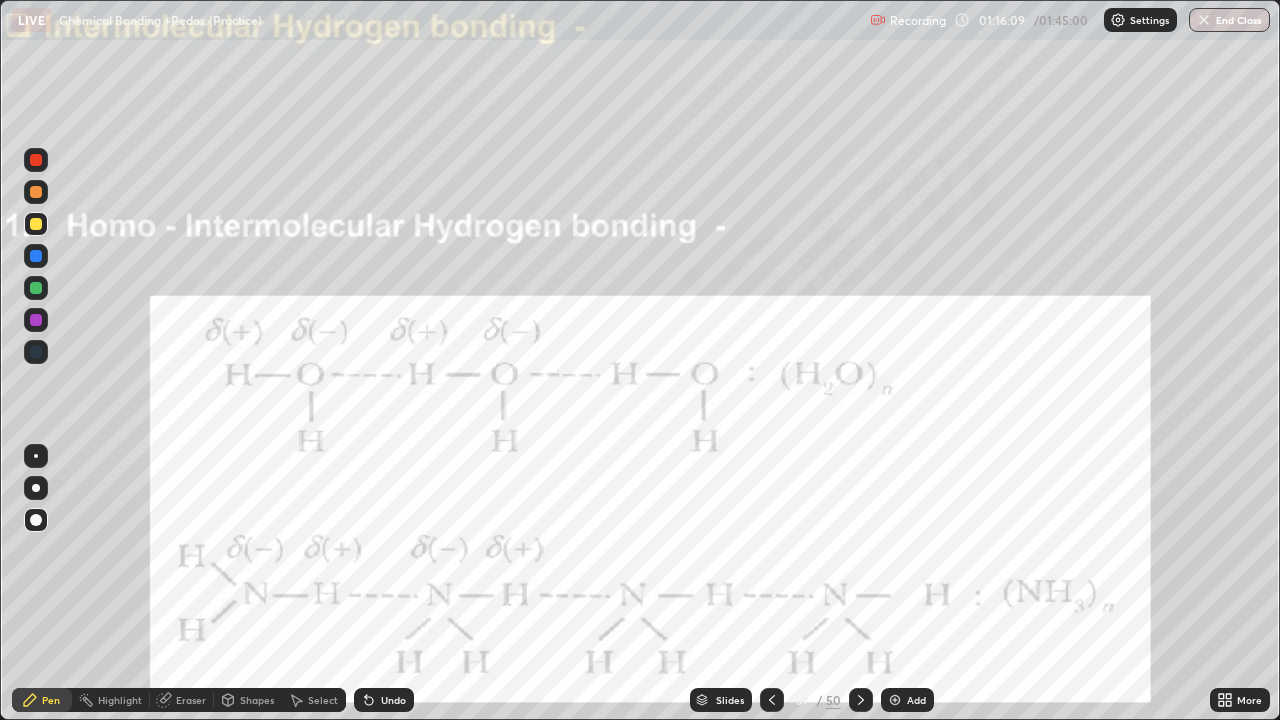 click on "Eraser" at bounding box center (191, 700) 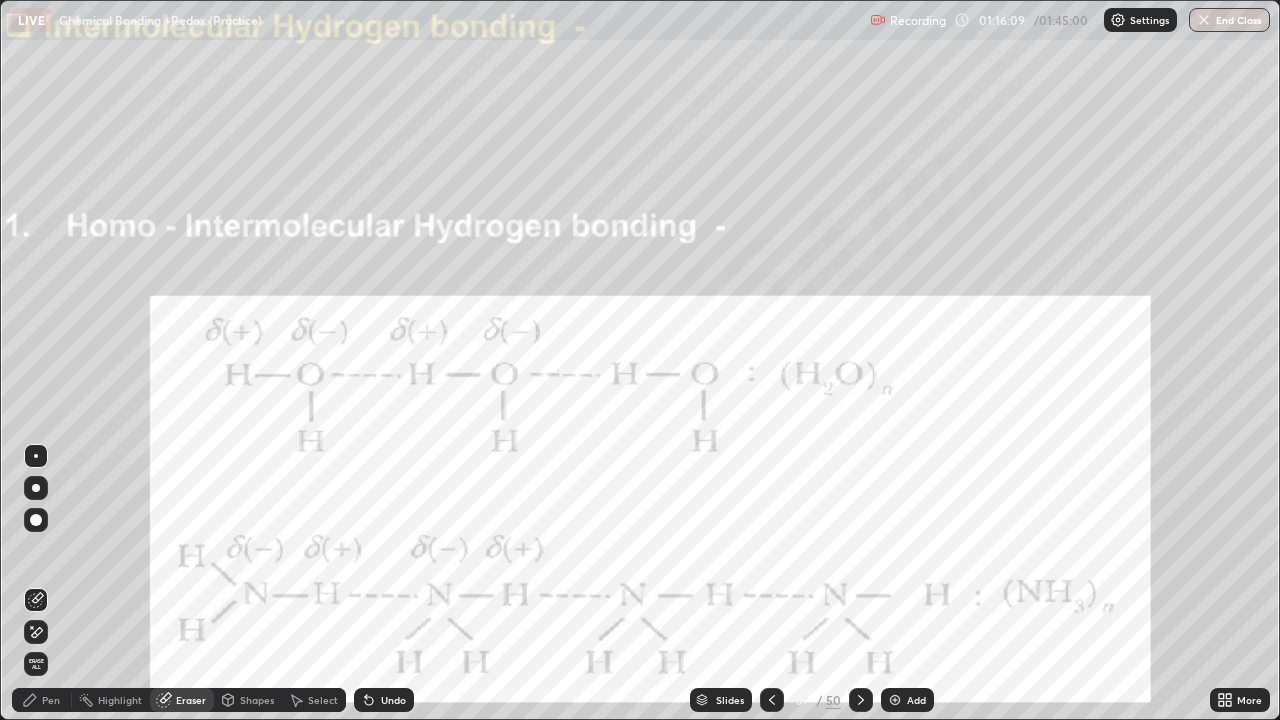 click on "Erase all" at bounding box center (36, 664) 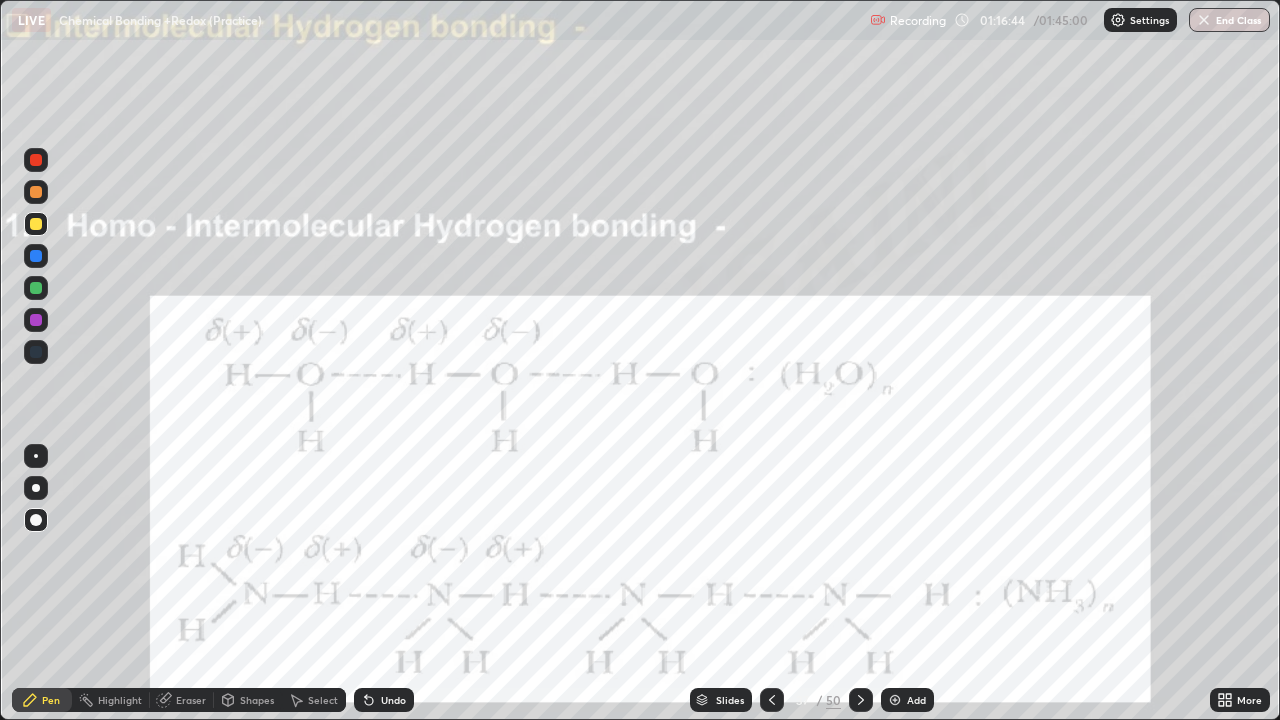 click at bounding box center (36, 320) 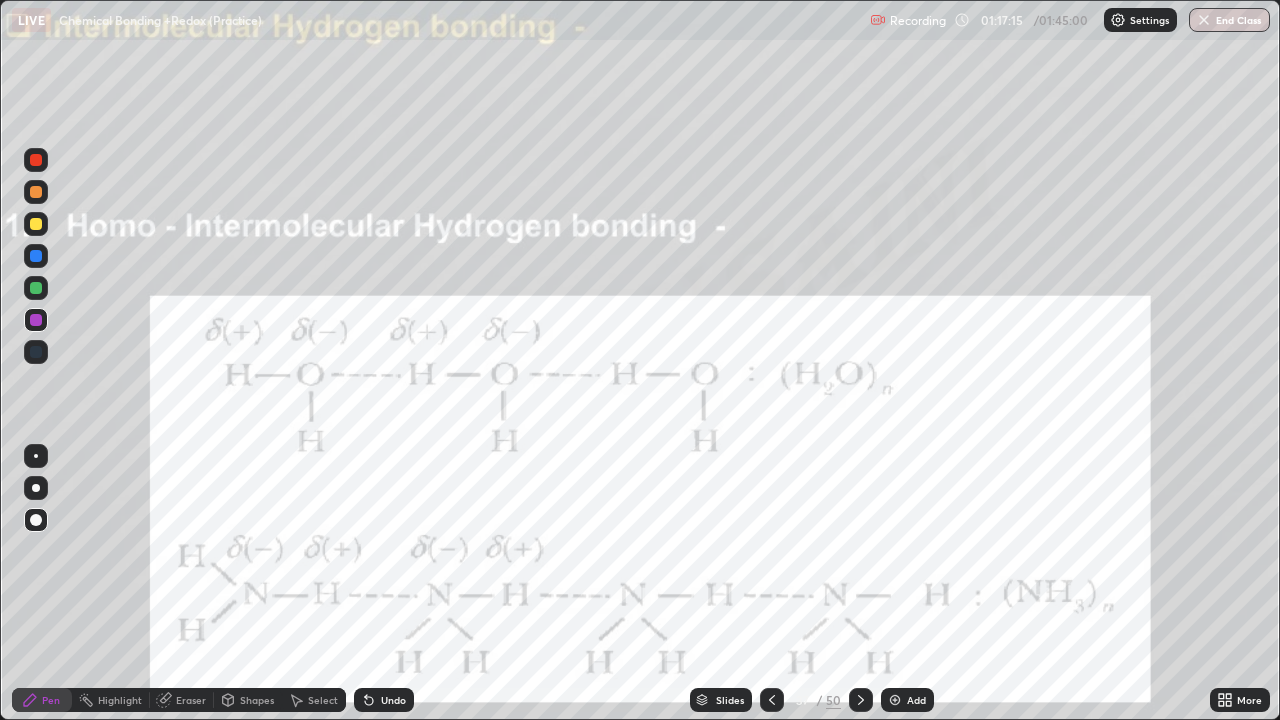 click 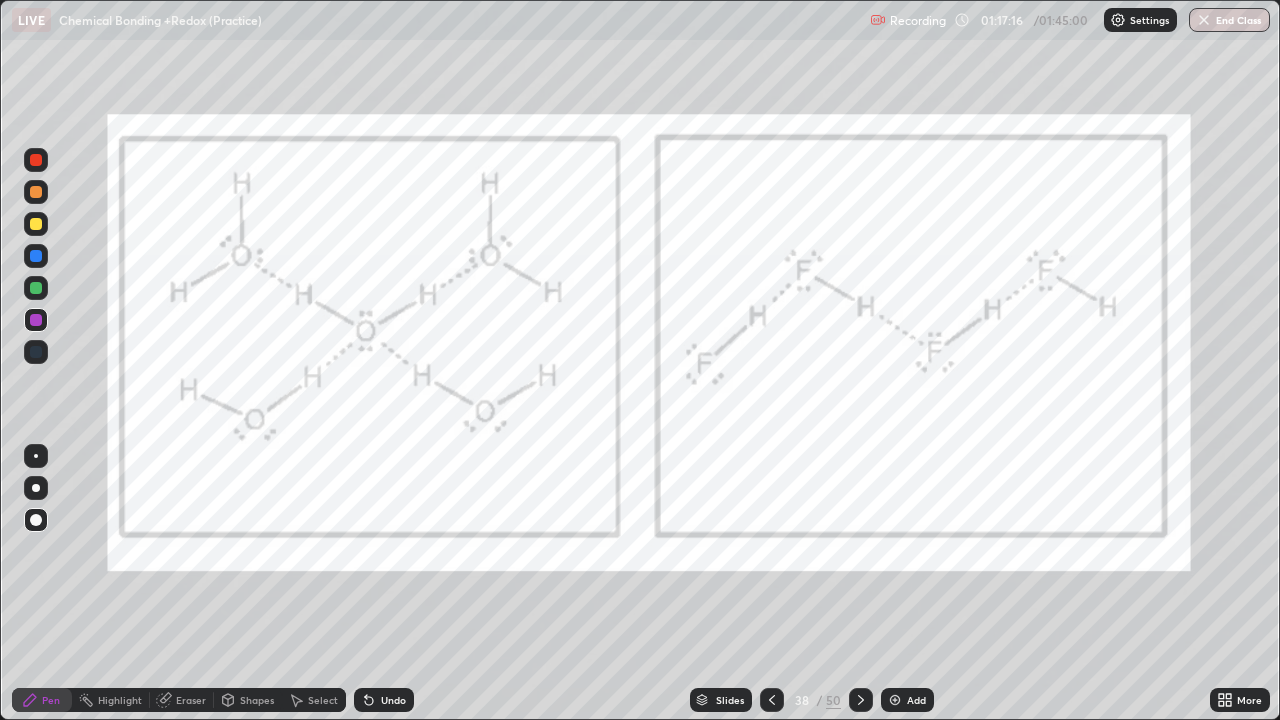 click 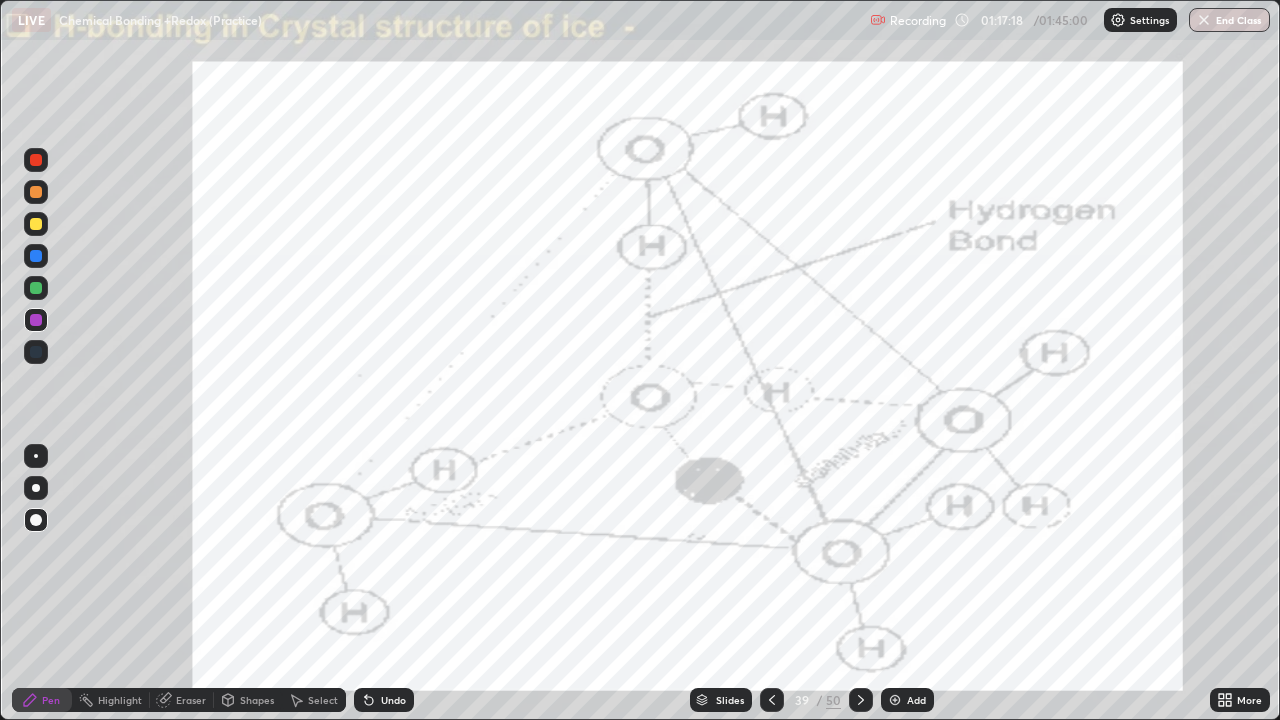 click at bounding box center (861, 700) 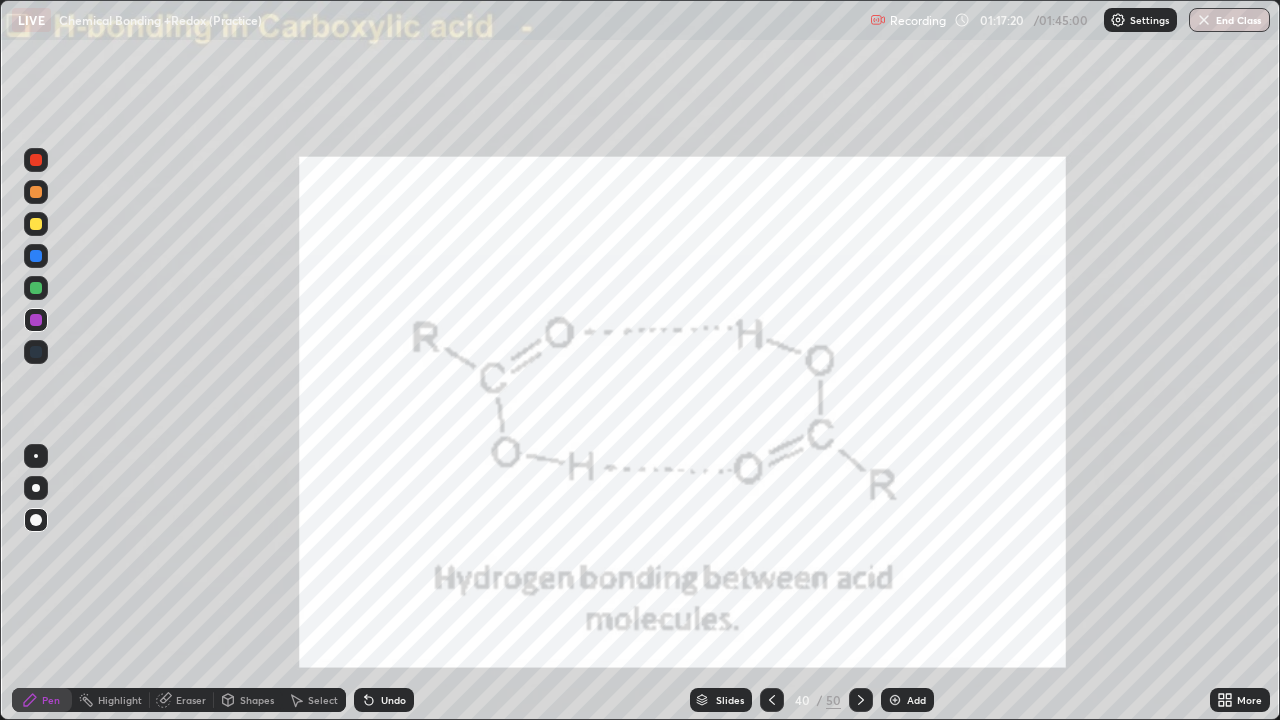 click 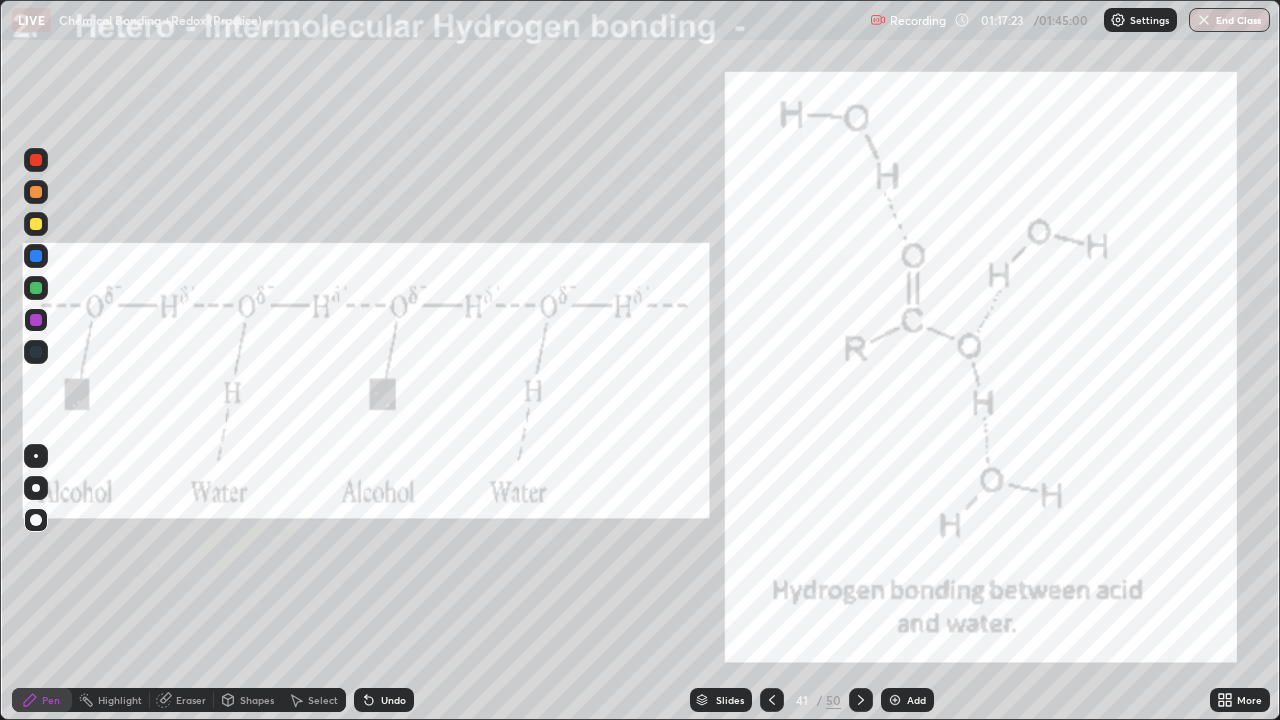 click at bounding box center [36, 224] 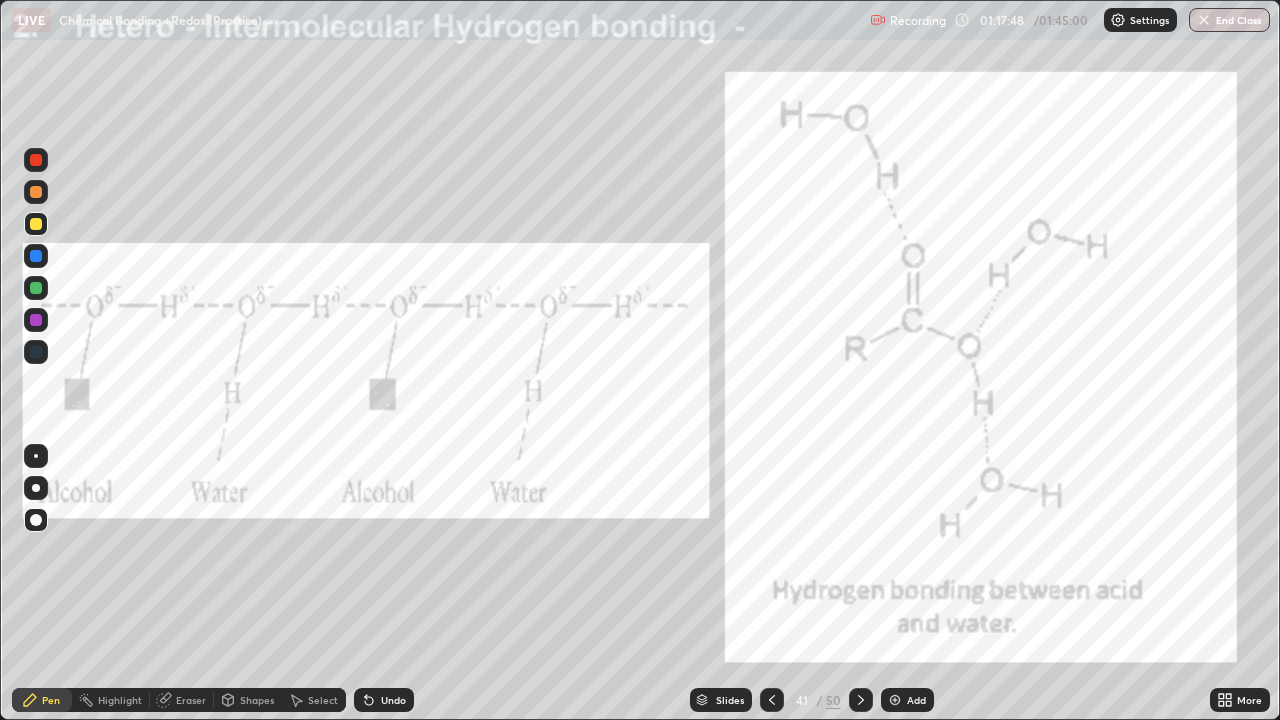 click on "Slides" at bounding box center (730, 700) 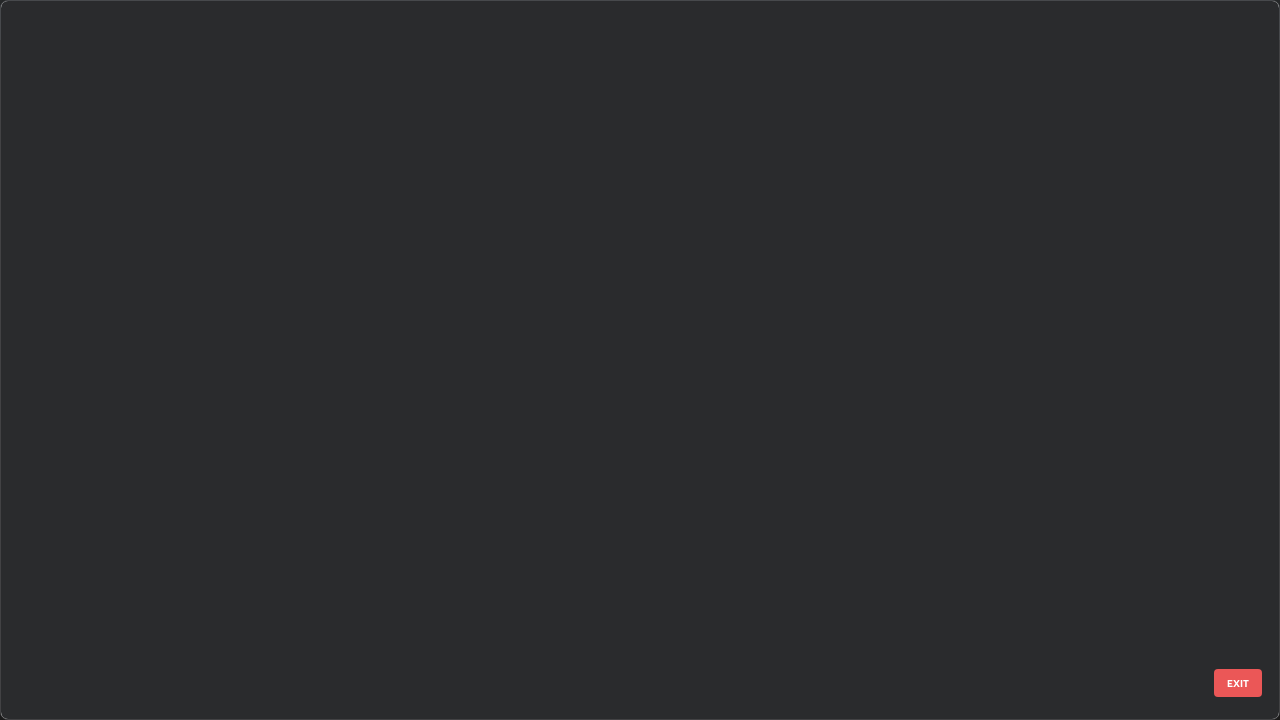 scroll, scrollTop: 2426, scrollLeft: 0, axis: vertical 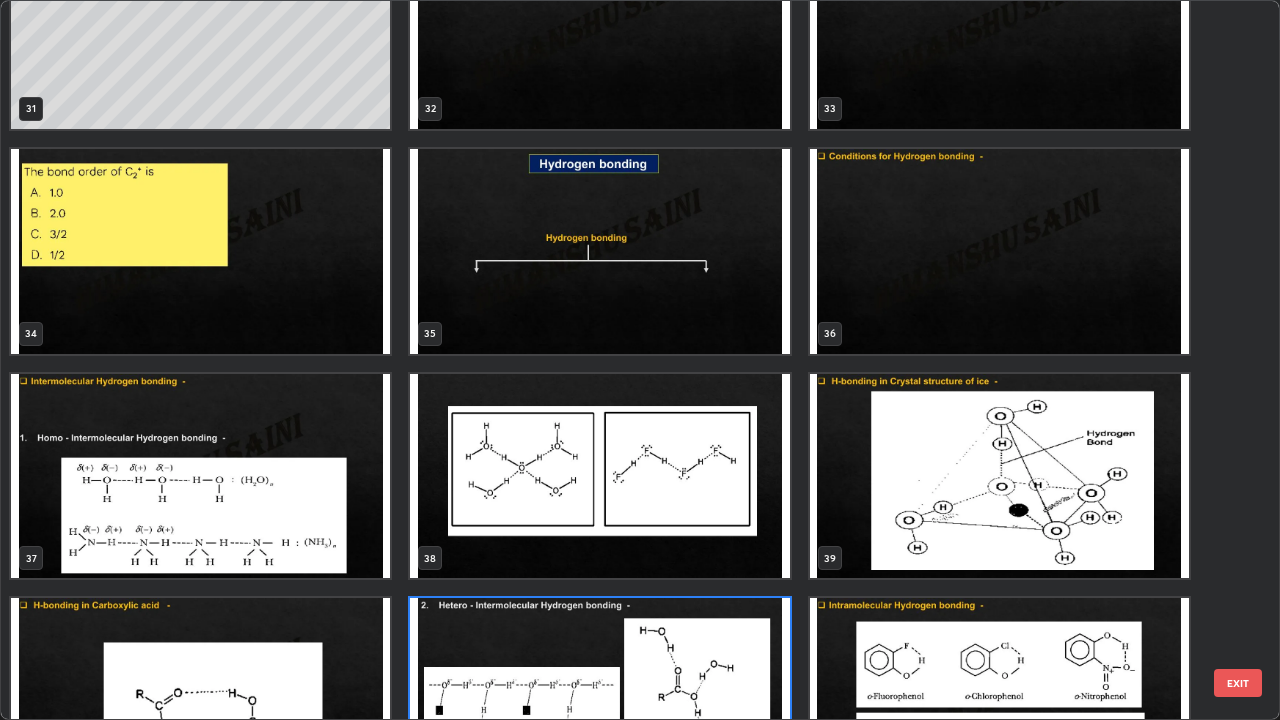 click at bounding box center [200, 476] 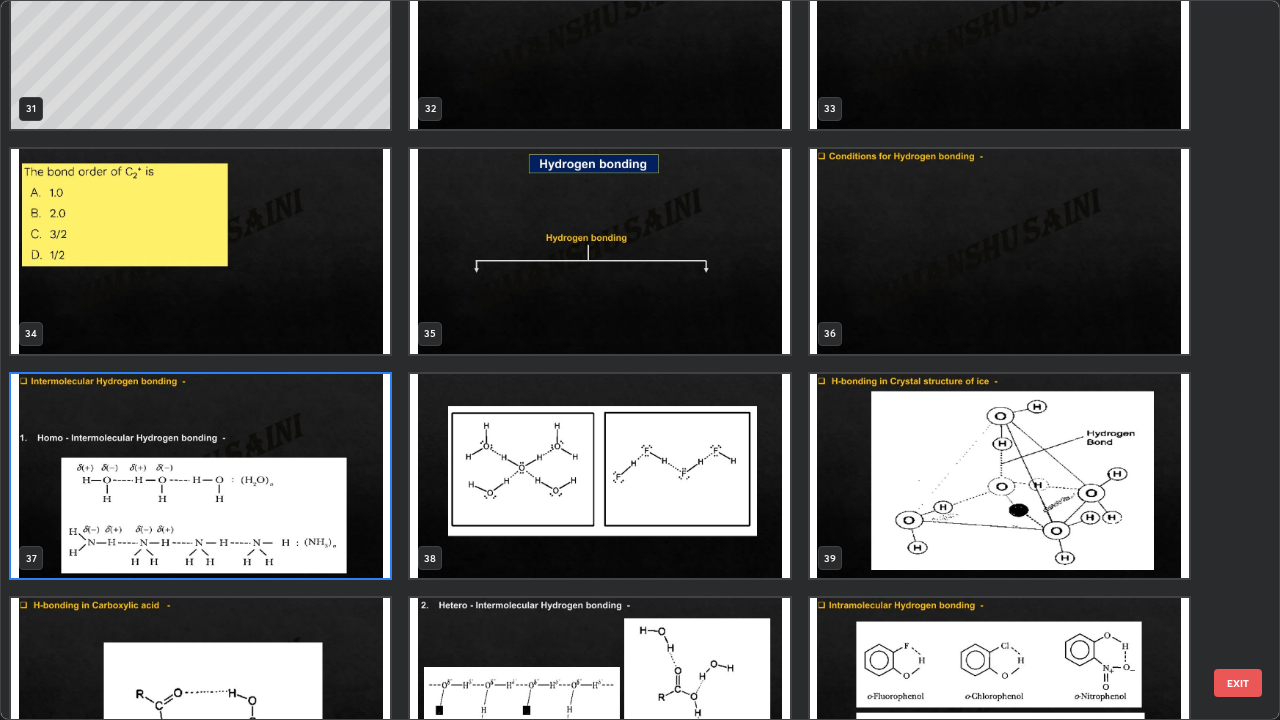 click at bounding box center [200, 476] 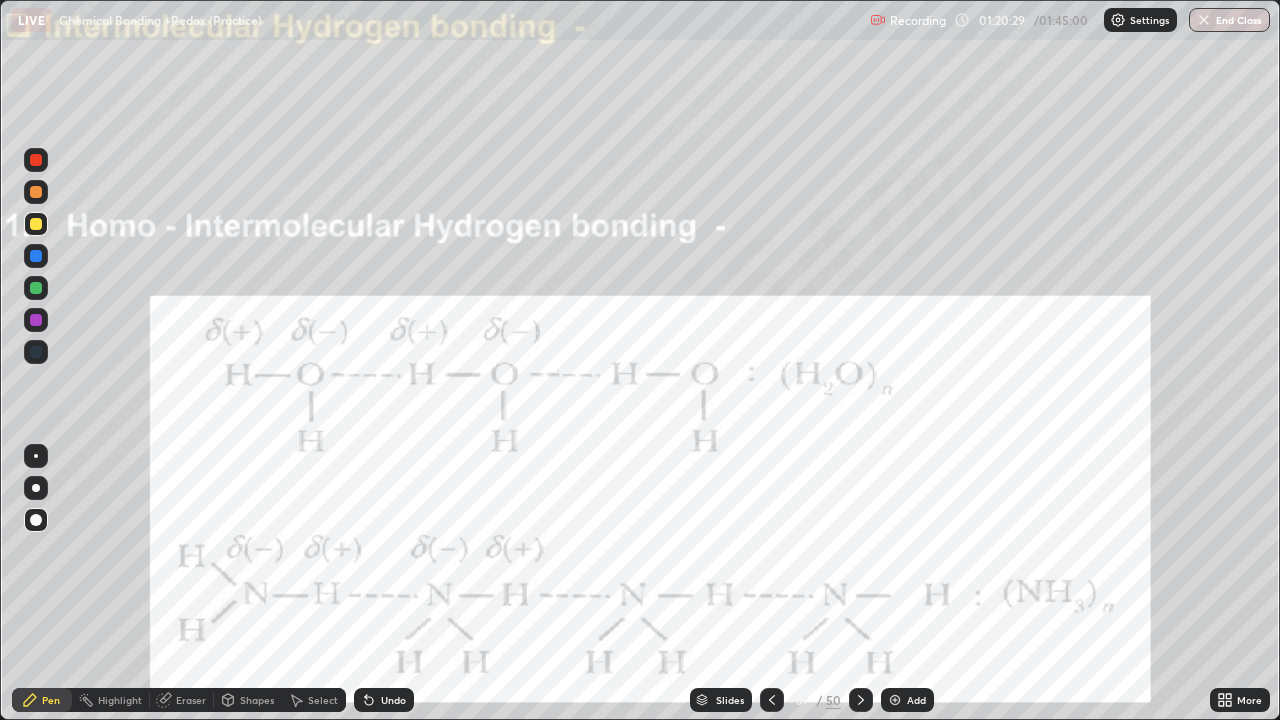 click 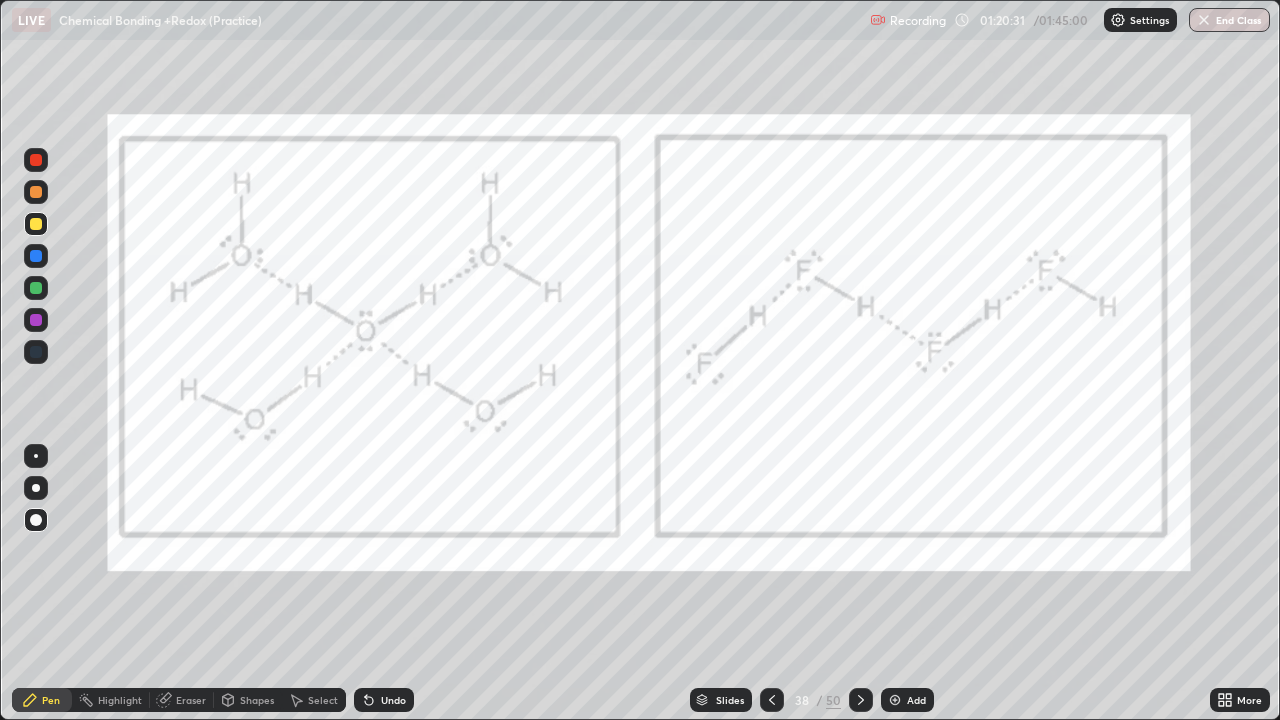 click 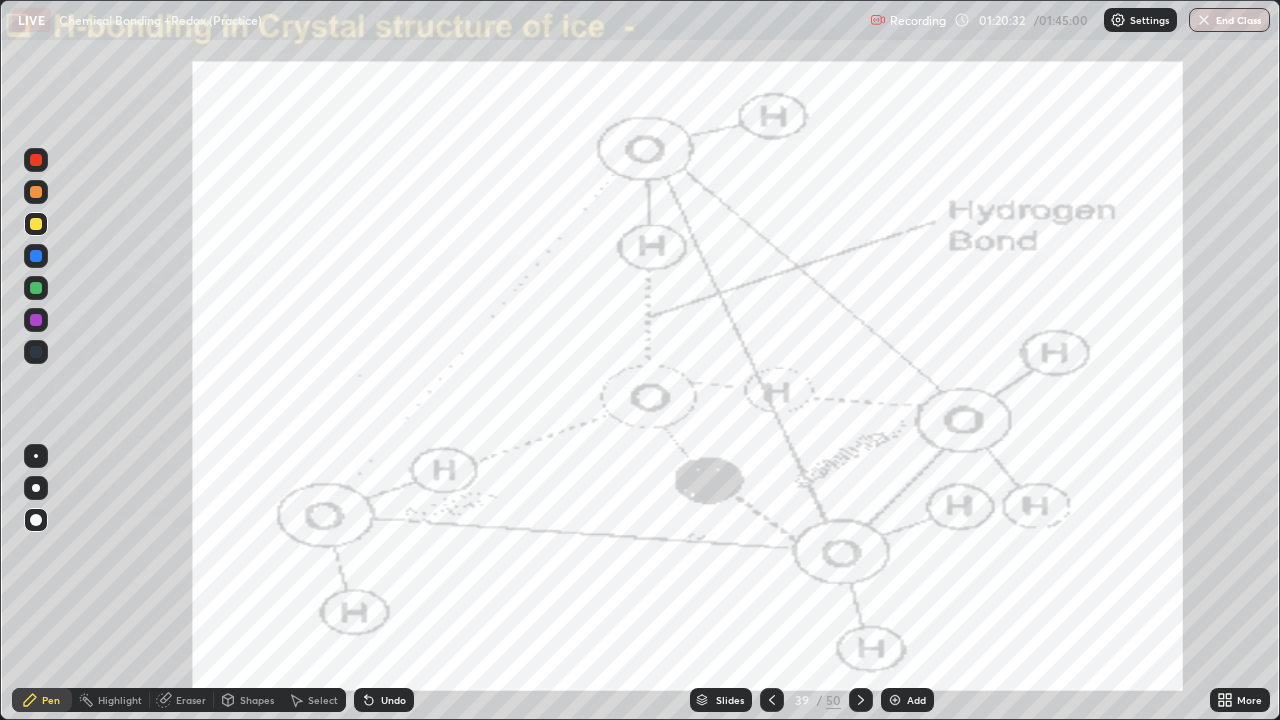 click 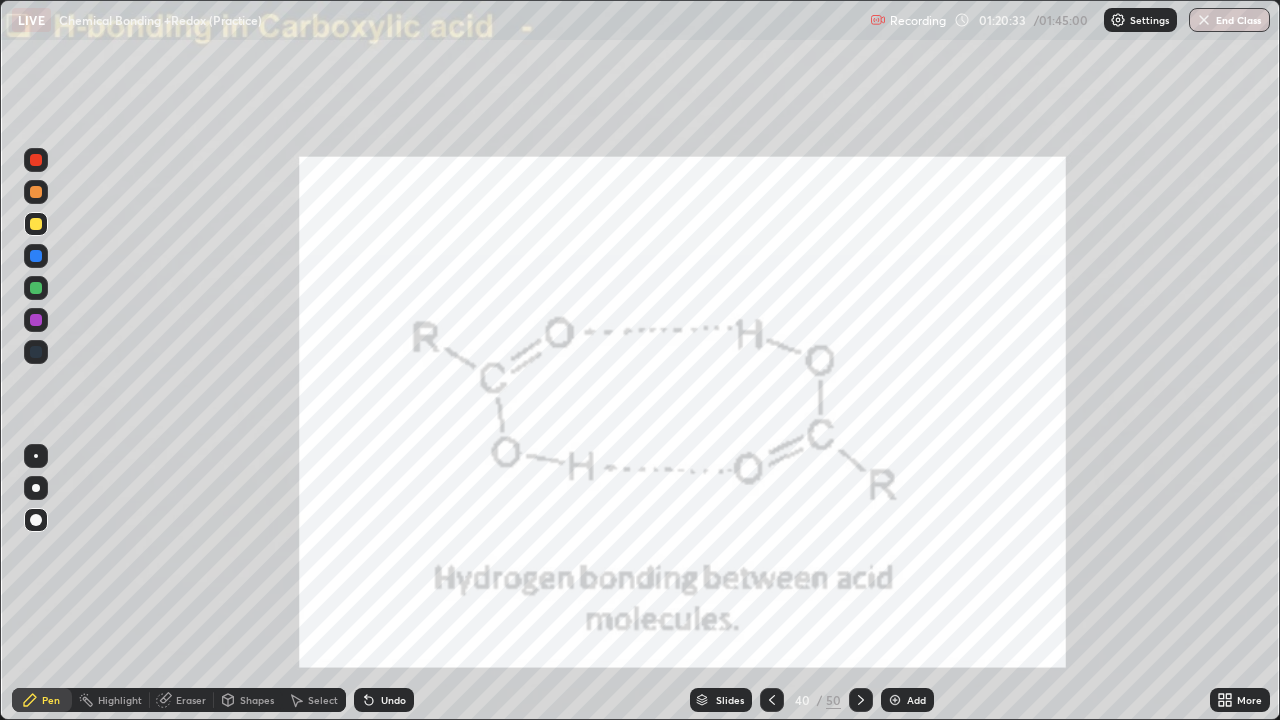 click at bounding box center (861, 700) 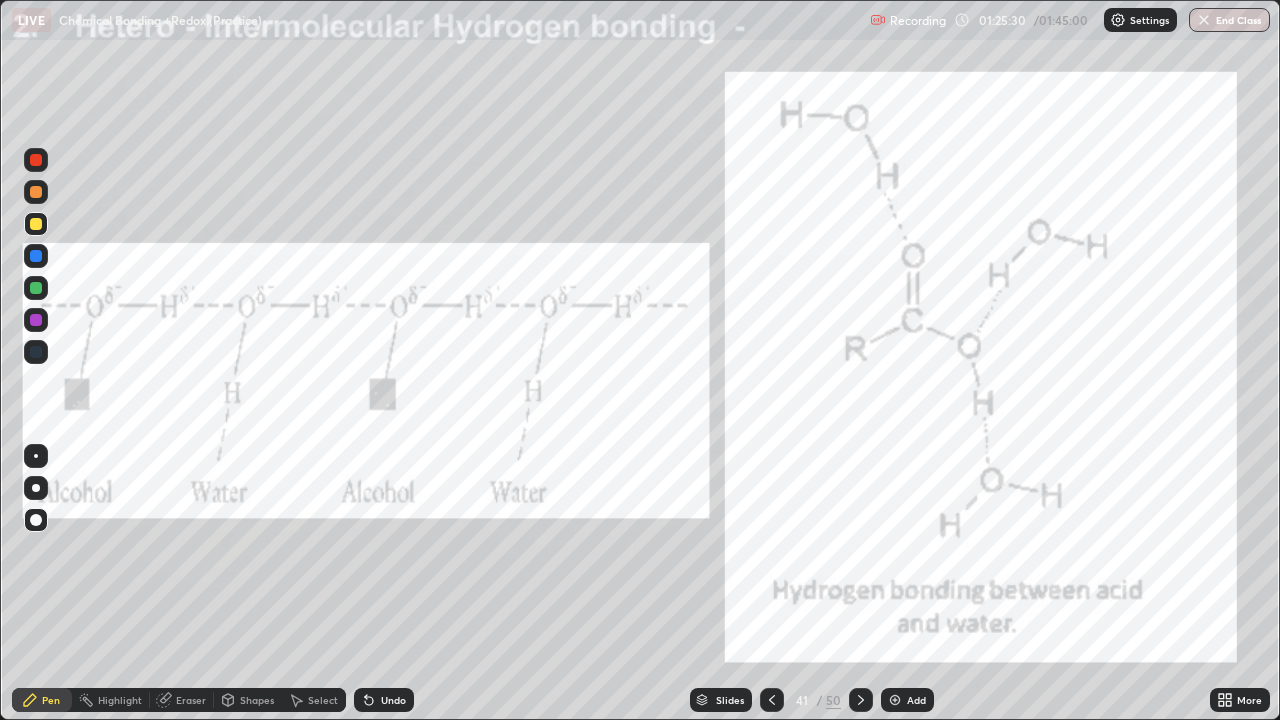 click on "Slides" at bounding box center (730, 700) 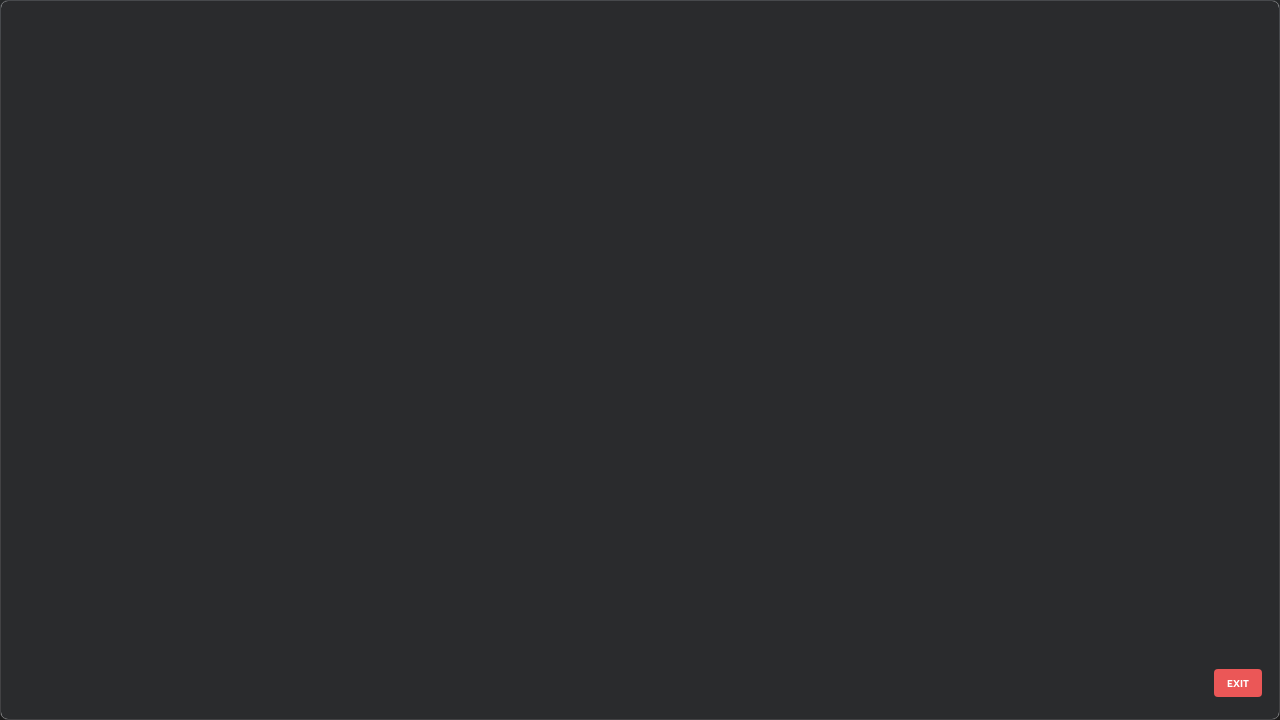 scroll, scrollTop: 2426, scrollLeft: 0, axis: vertical 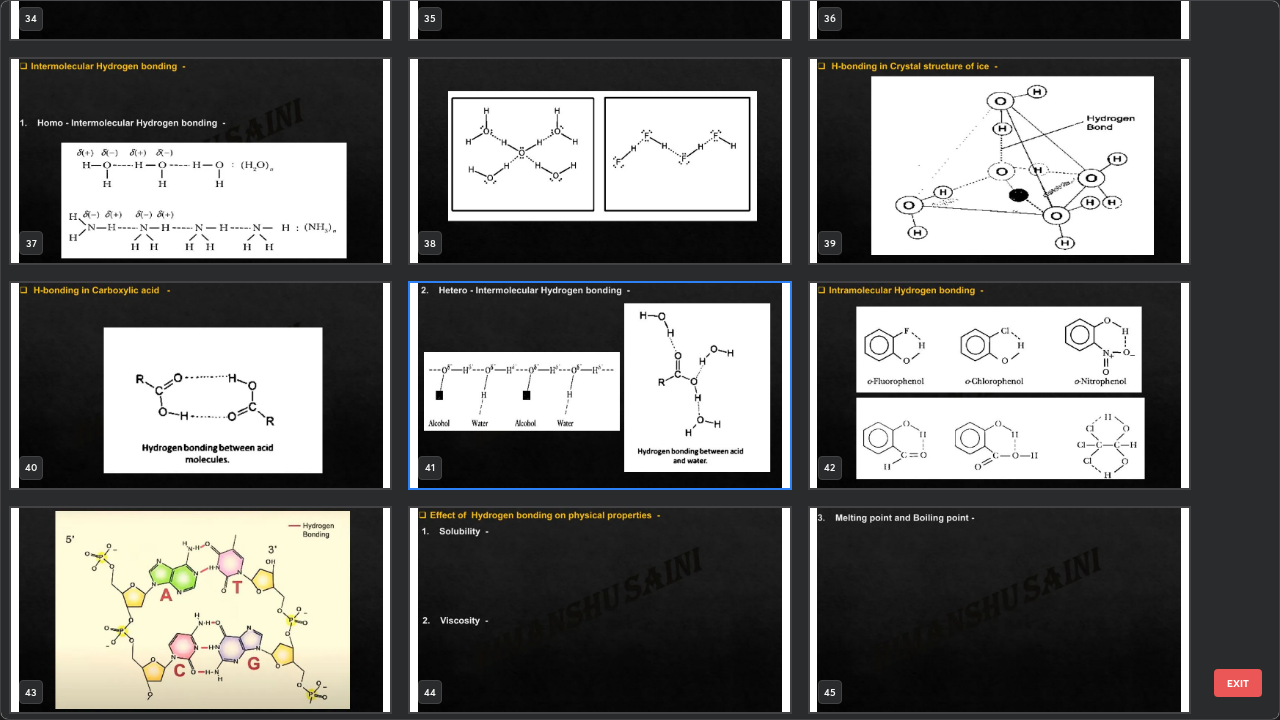 click at bounding box center (999, 385) 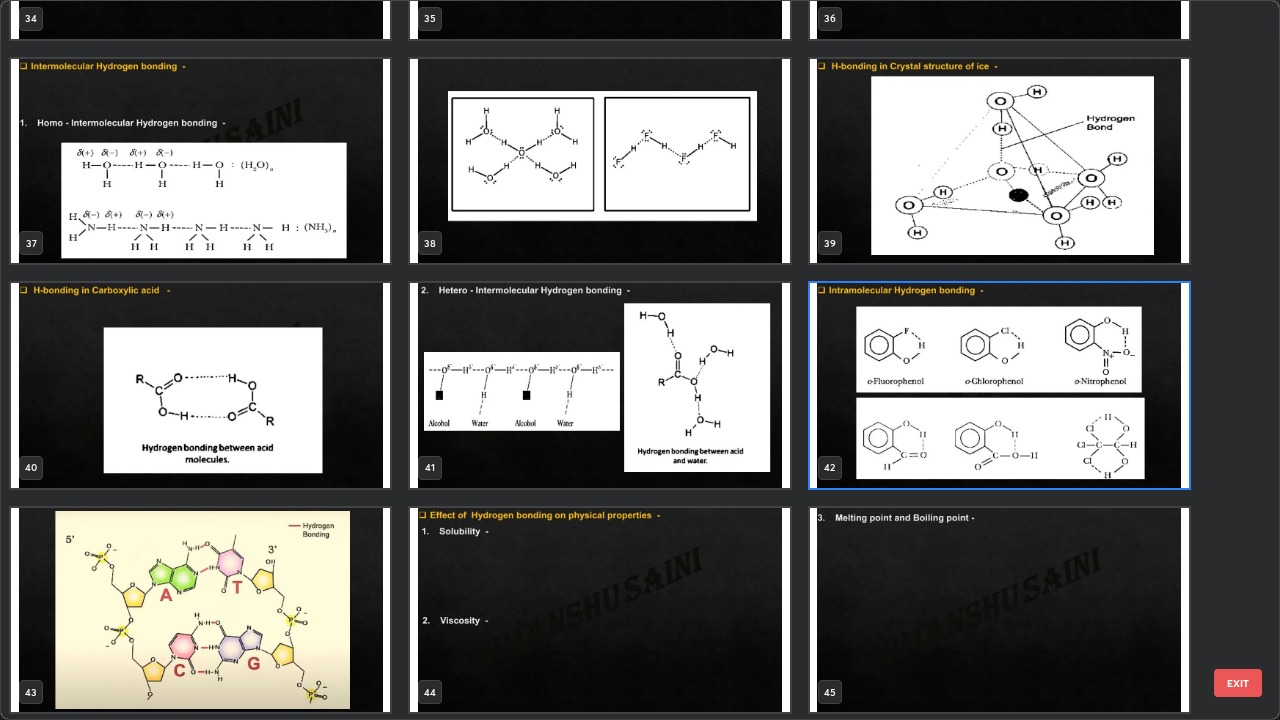 click at bounding box center (999, 385) 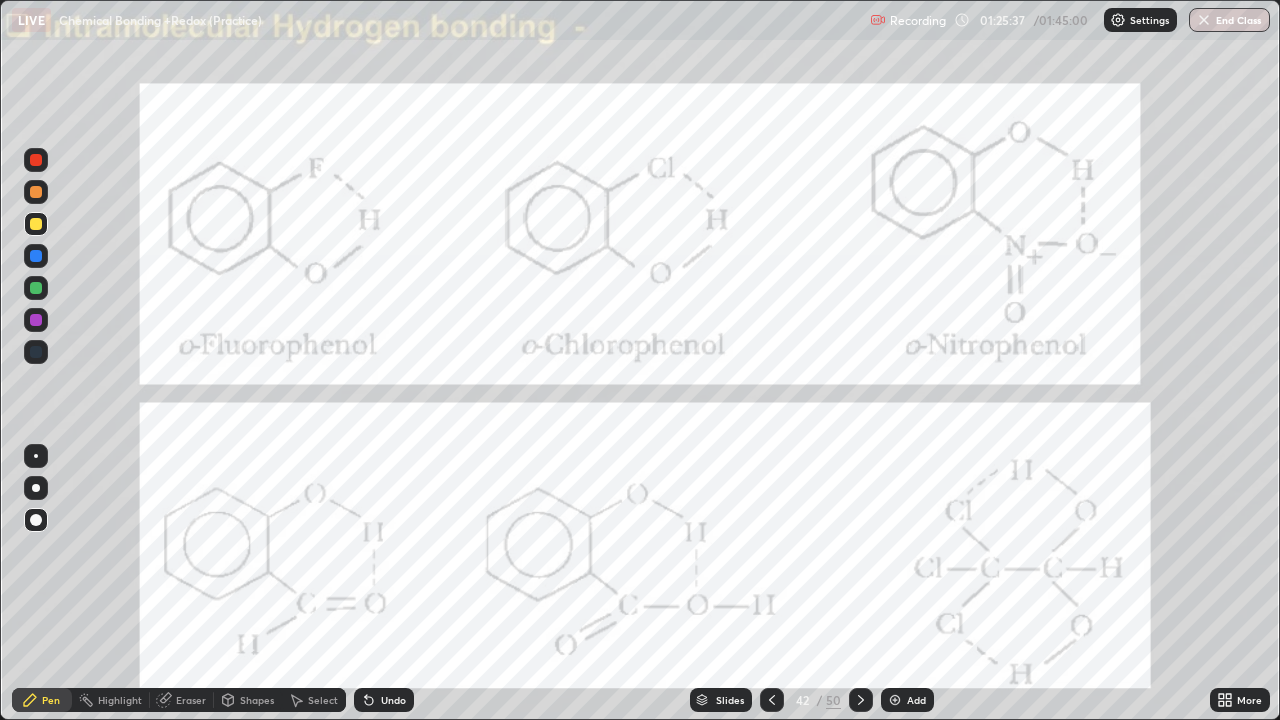 click on "Eraser" at bounding box center [191, 700] 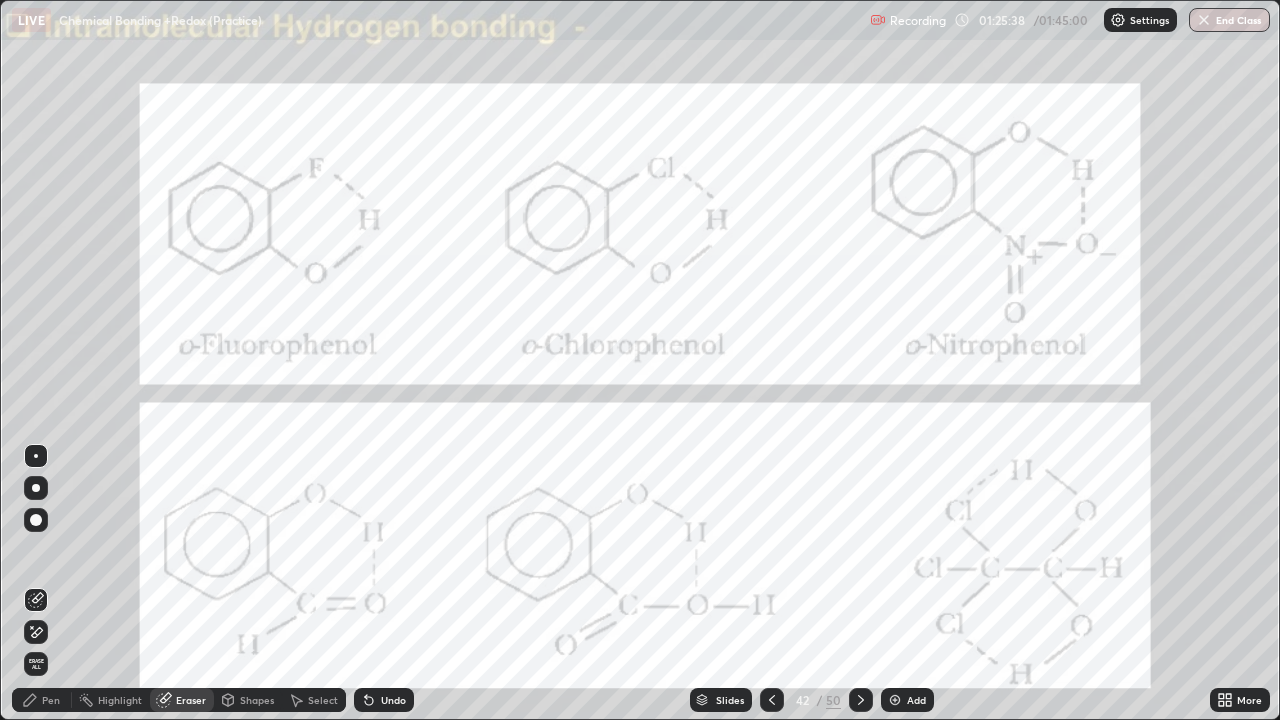 click on "Erase all" at bounding box center [36, 664] 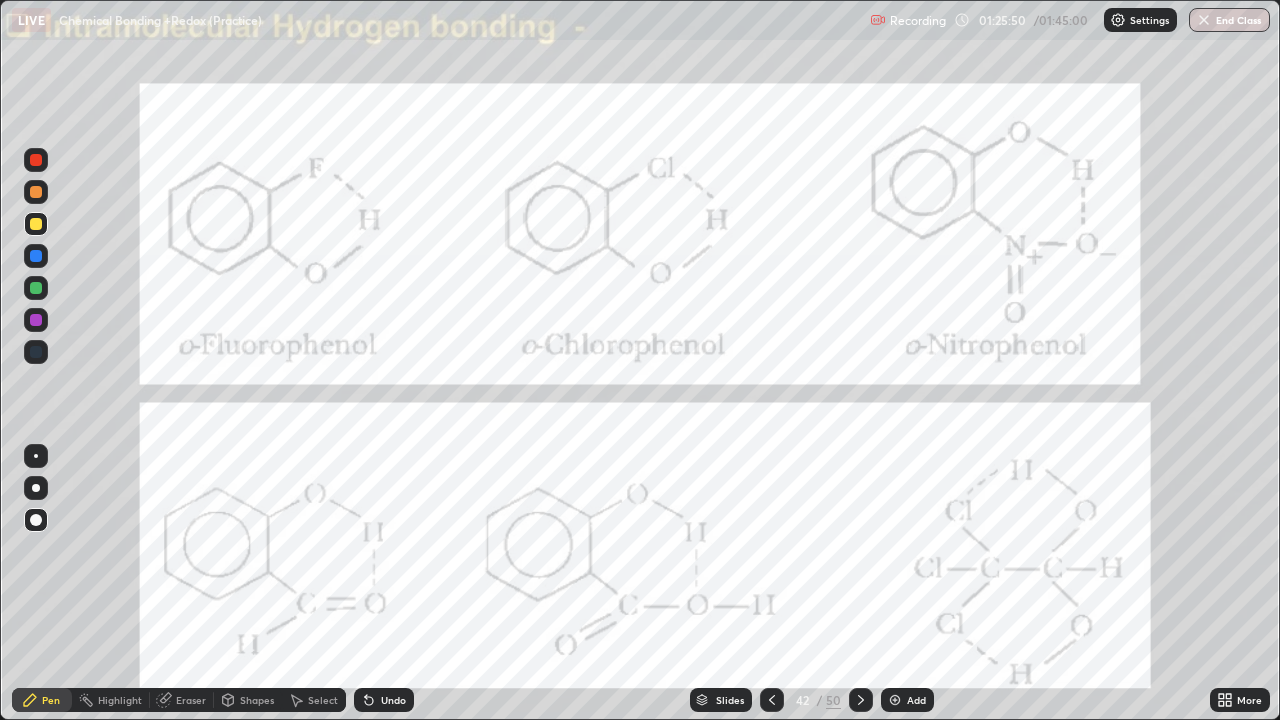click on "Undo" at bounding box center (393, 700) 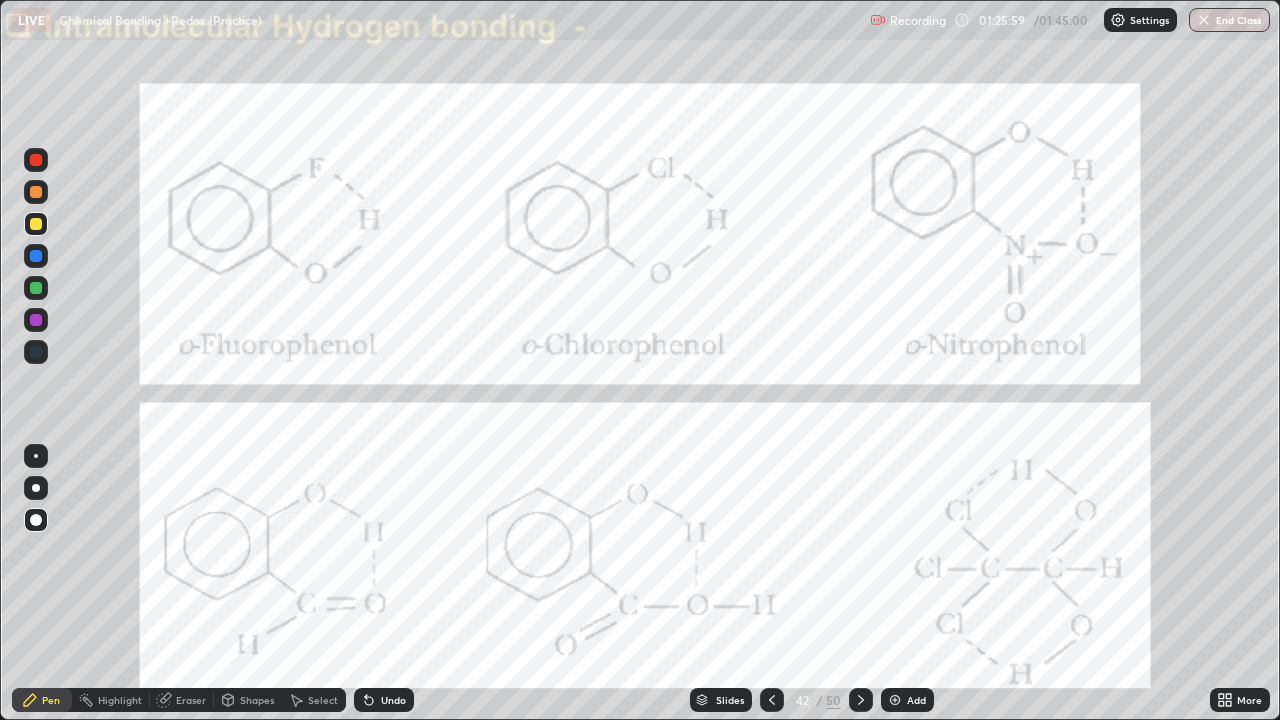 click on "Undo" at bounding box center [393, 700] 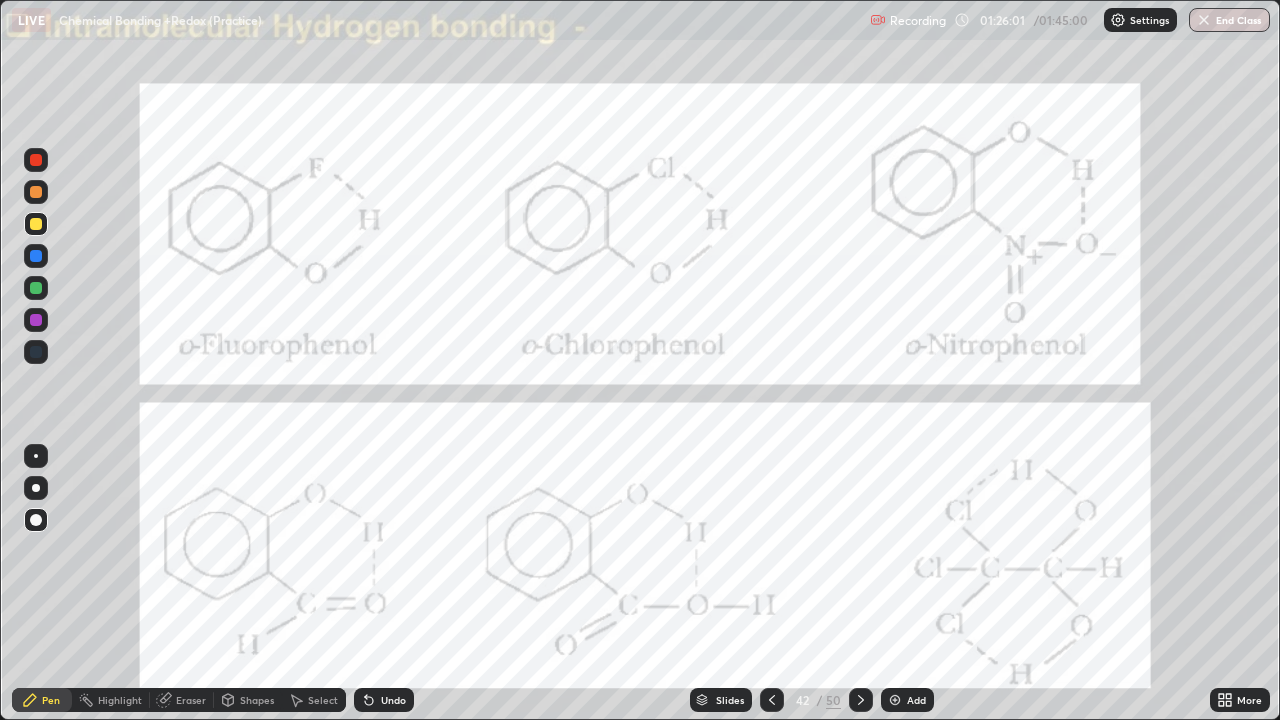 click on "Undo" at bounding box center (384, 700) 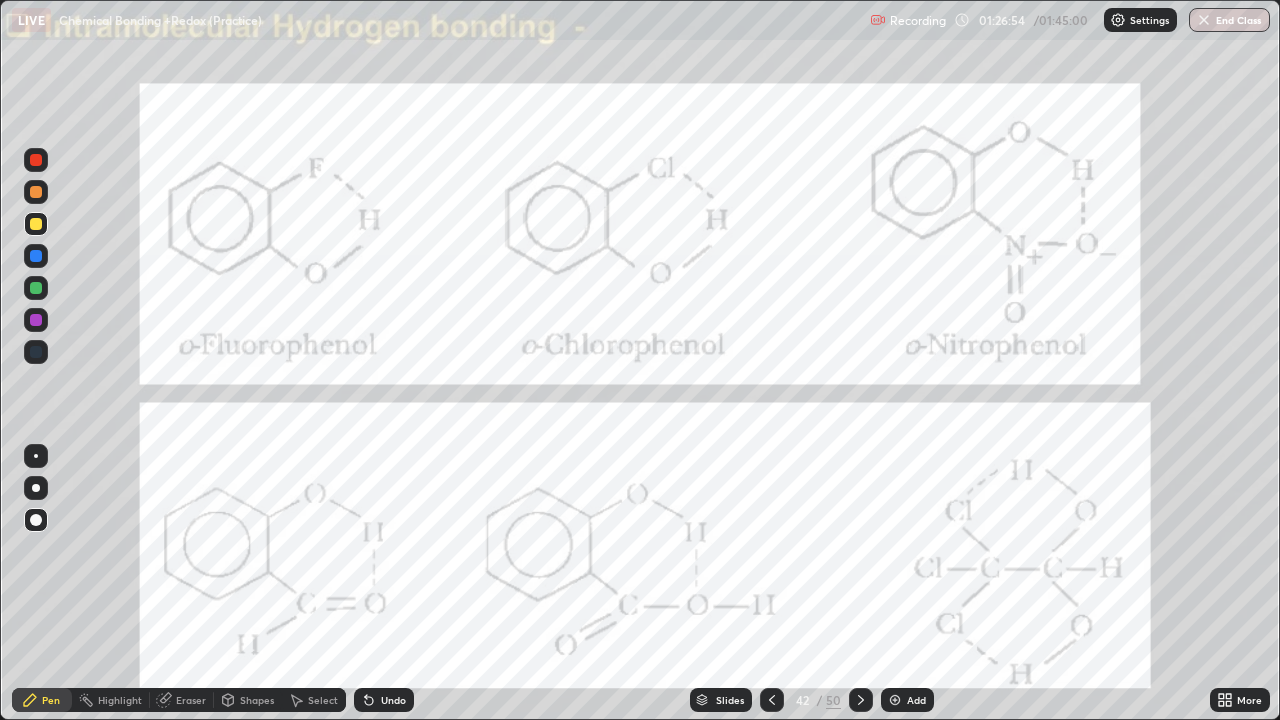 click on "Add" at bounding box center [907, 700] 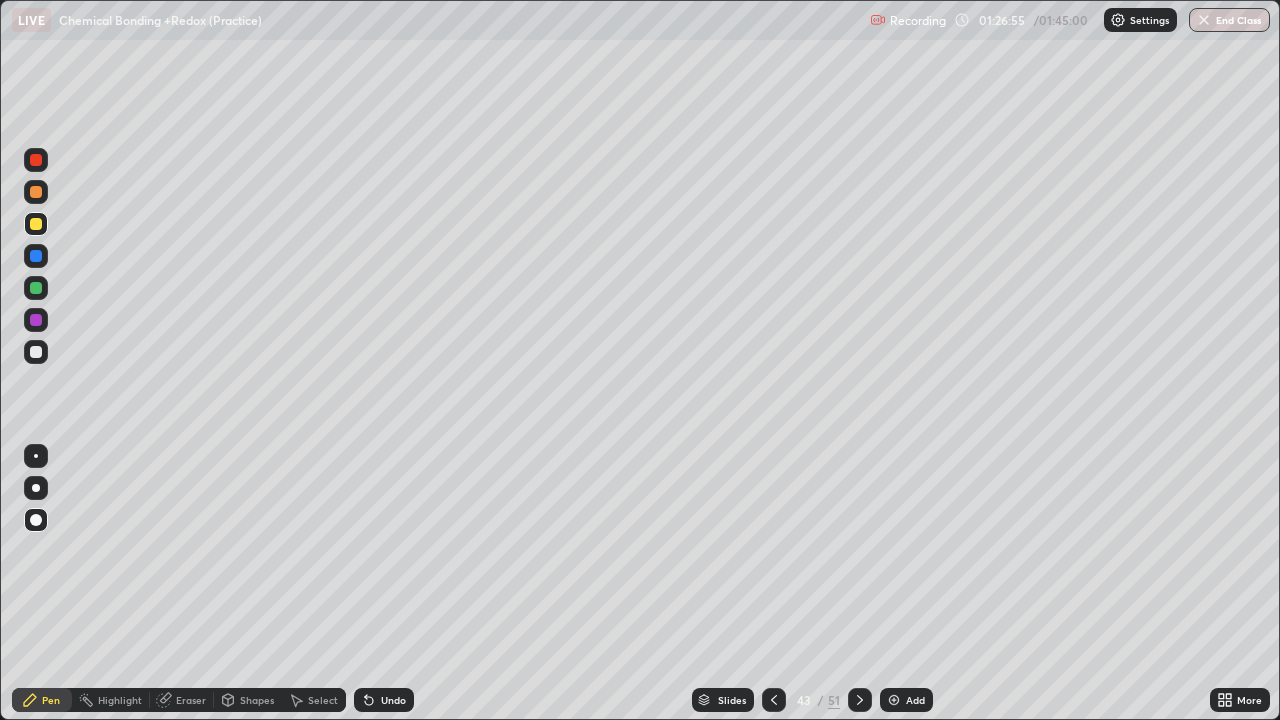 click at bounding box center [36, 256] 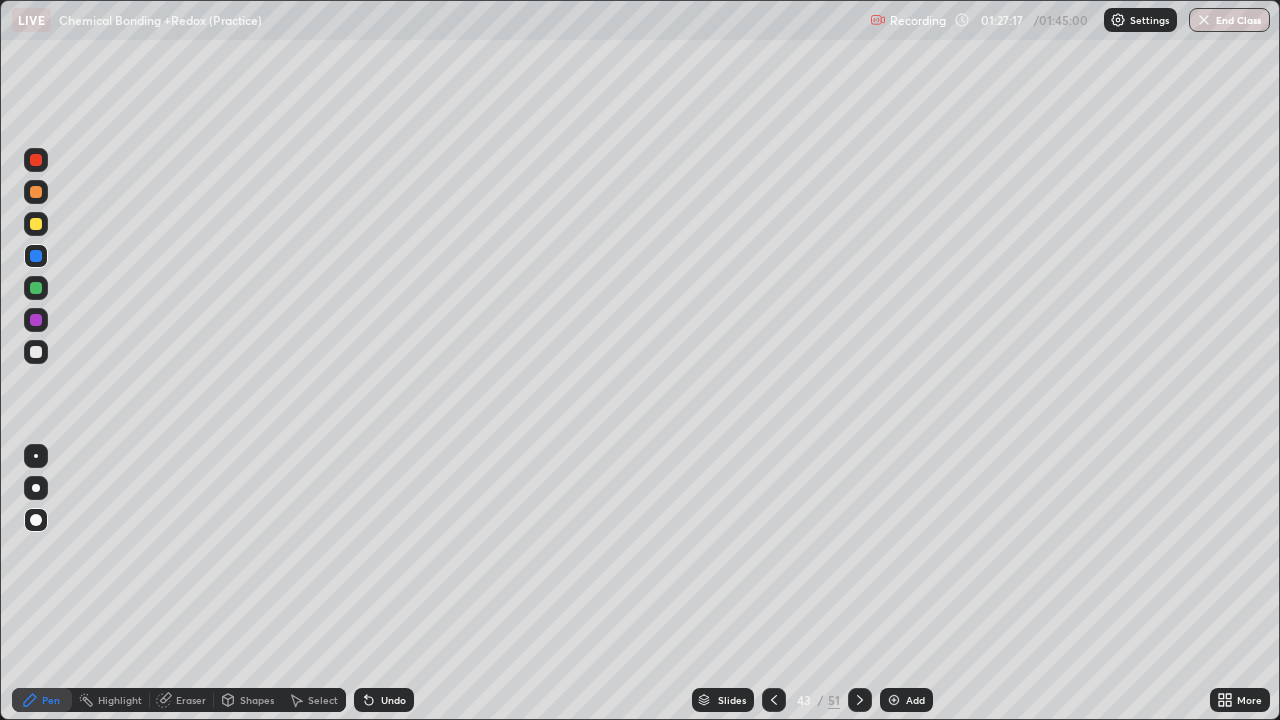 click at bounding box center [36, 224] 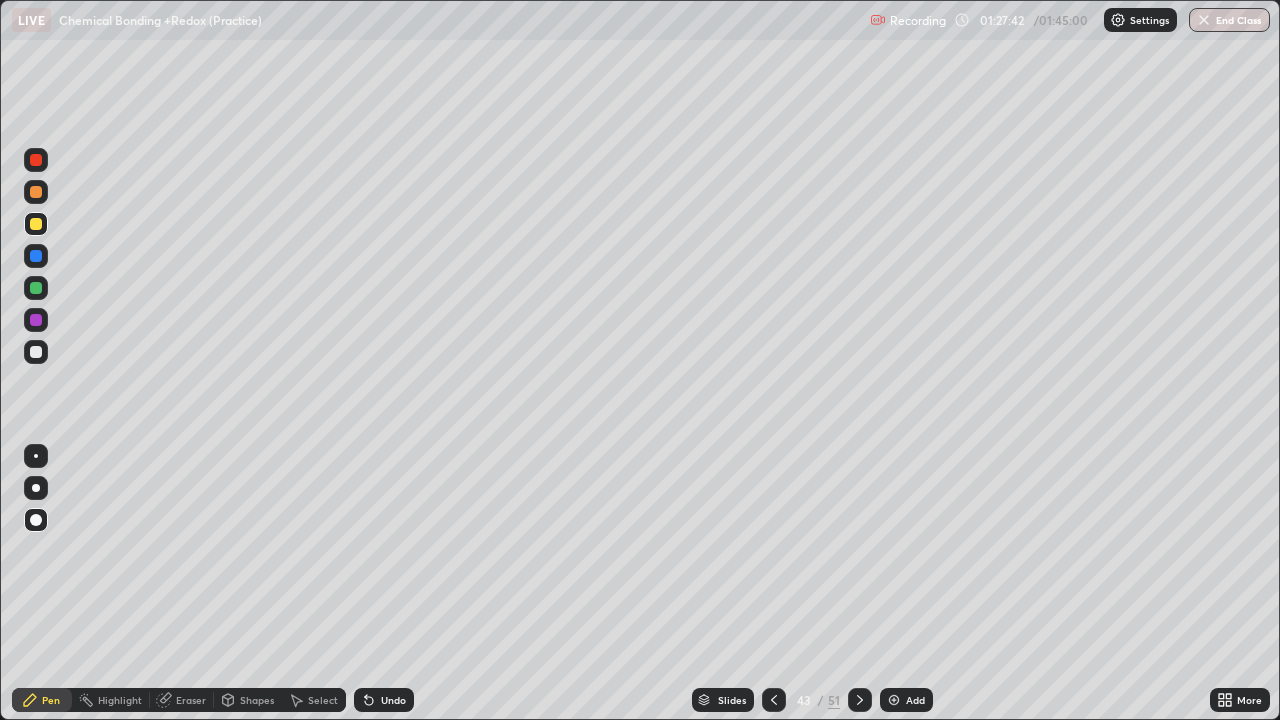 click on "Undo" at bounding box center (384, 700) 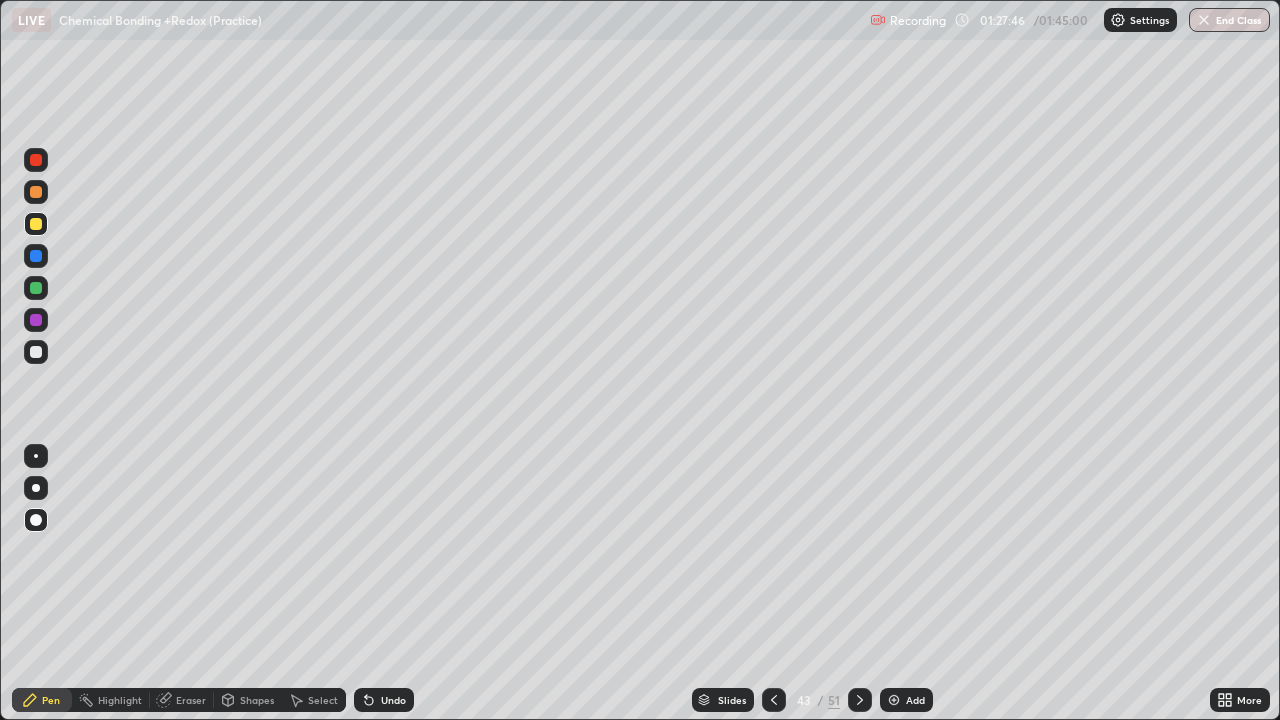click on "Undo" at bounding box center (393, 700) 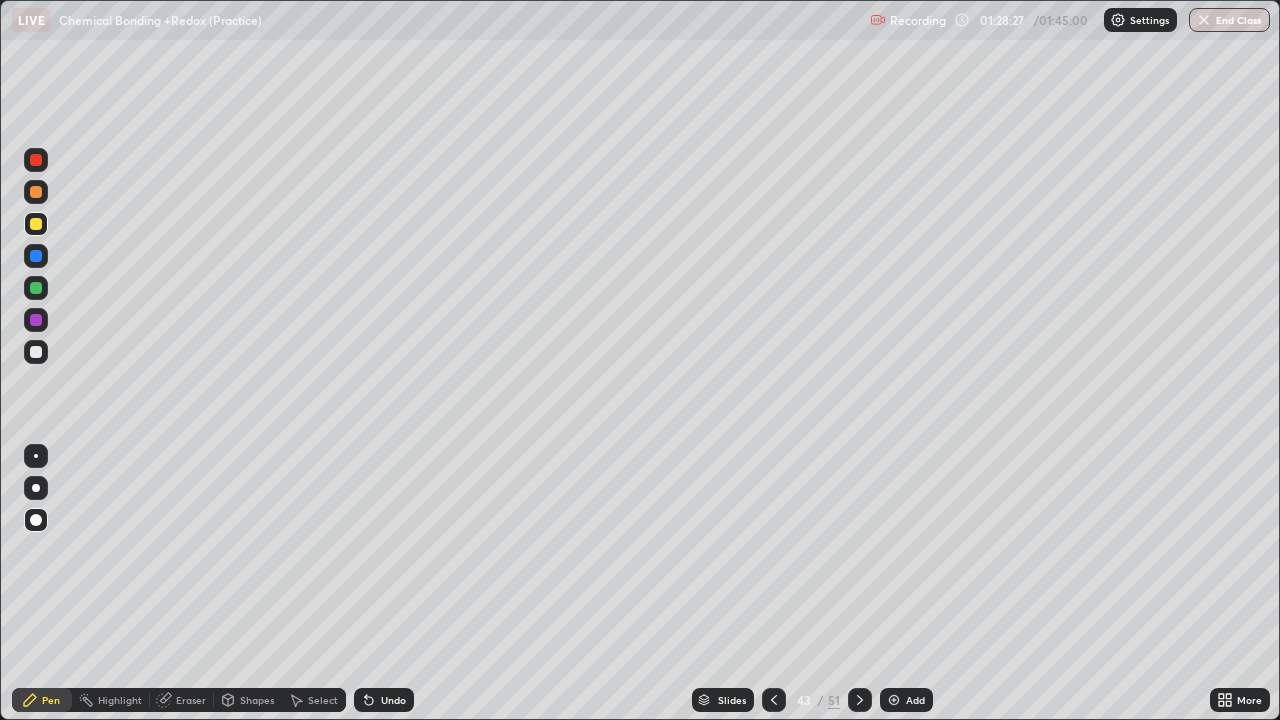 click at bounding box center (774, 700) 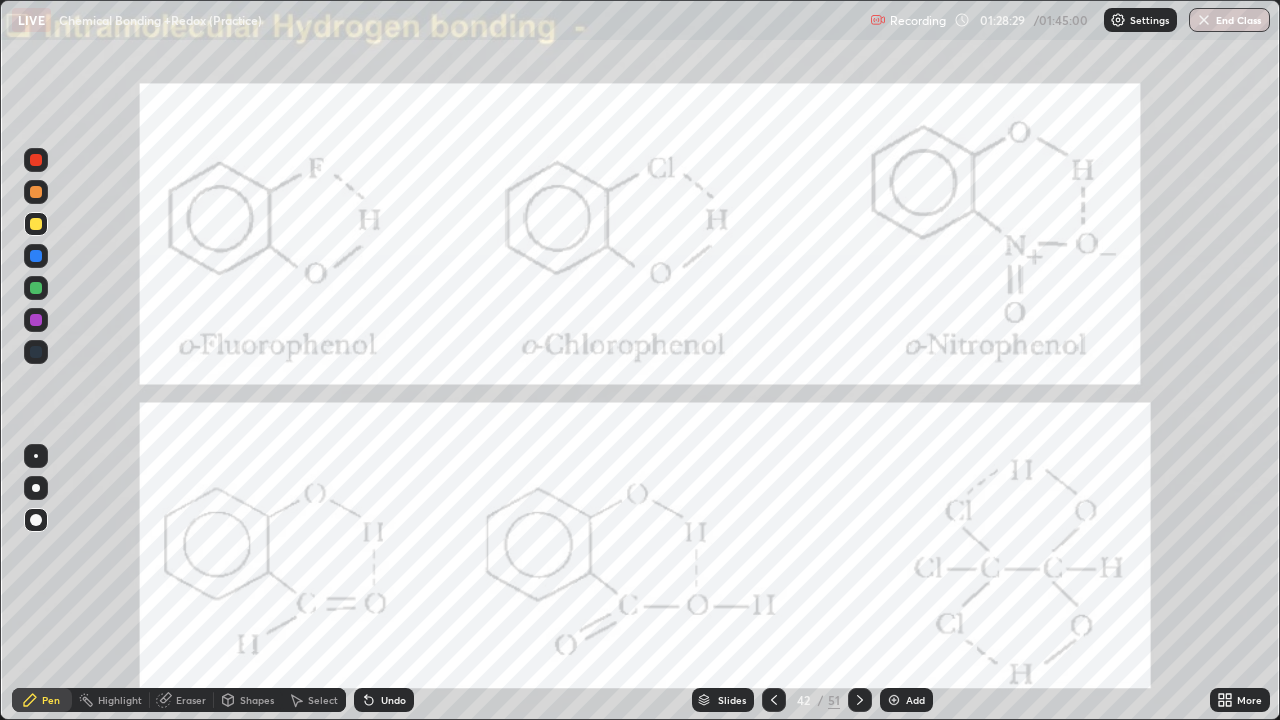 click 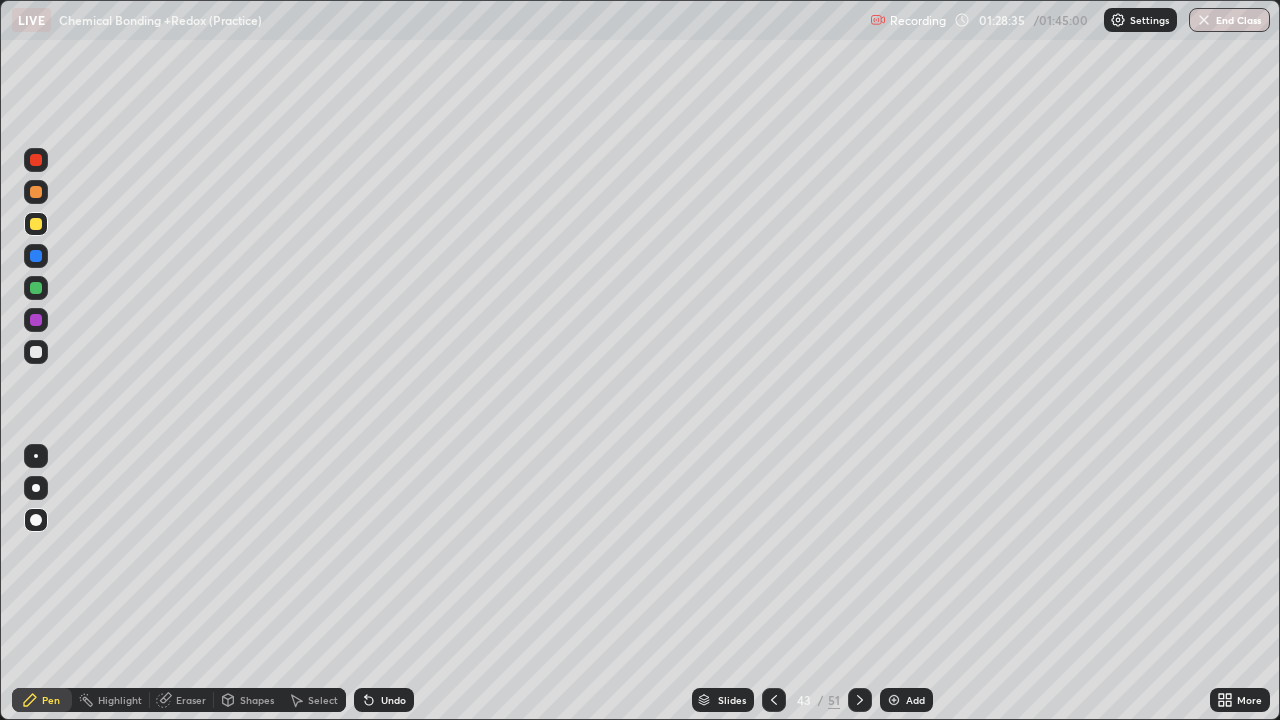 click 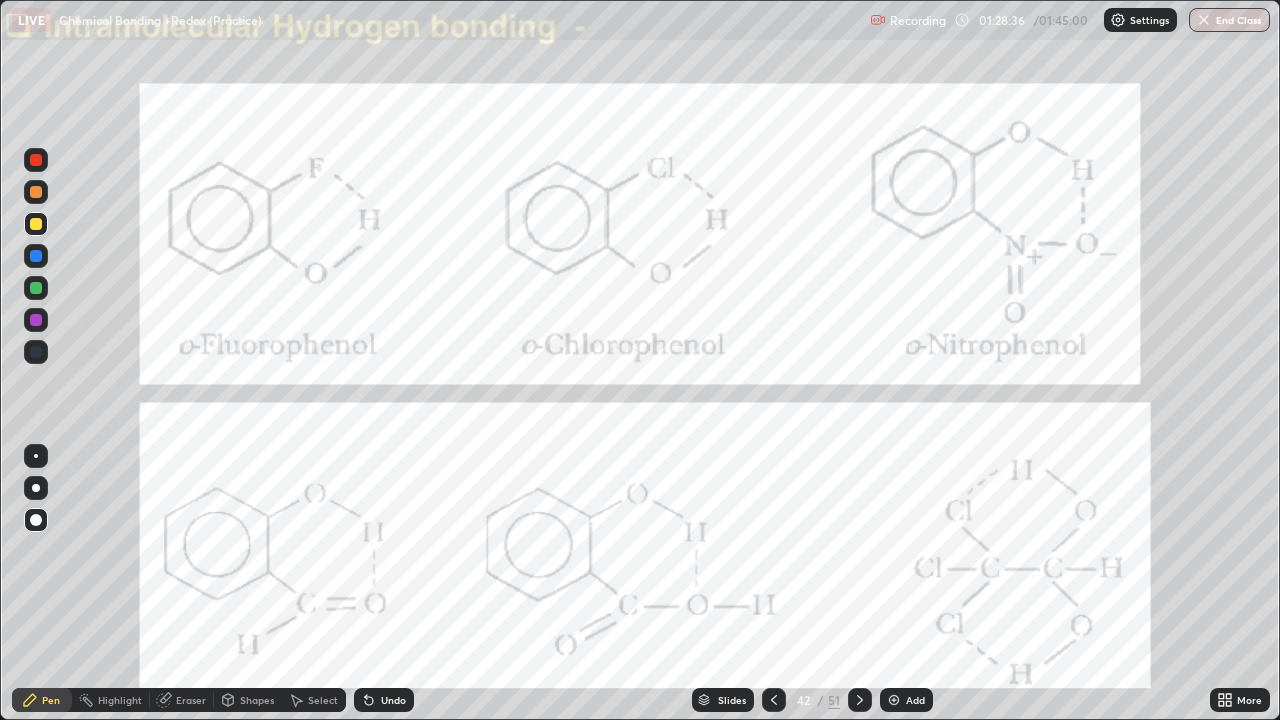click 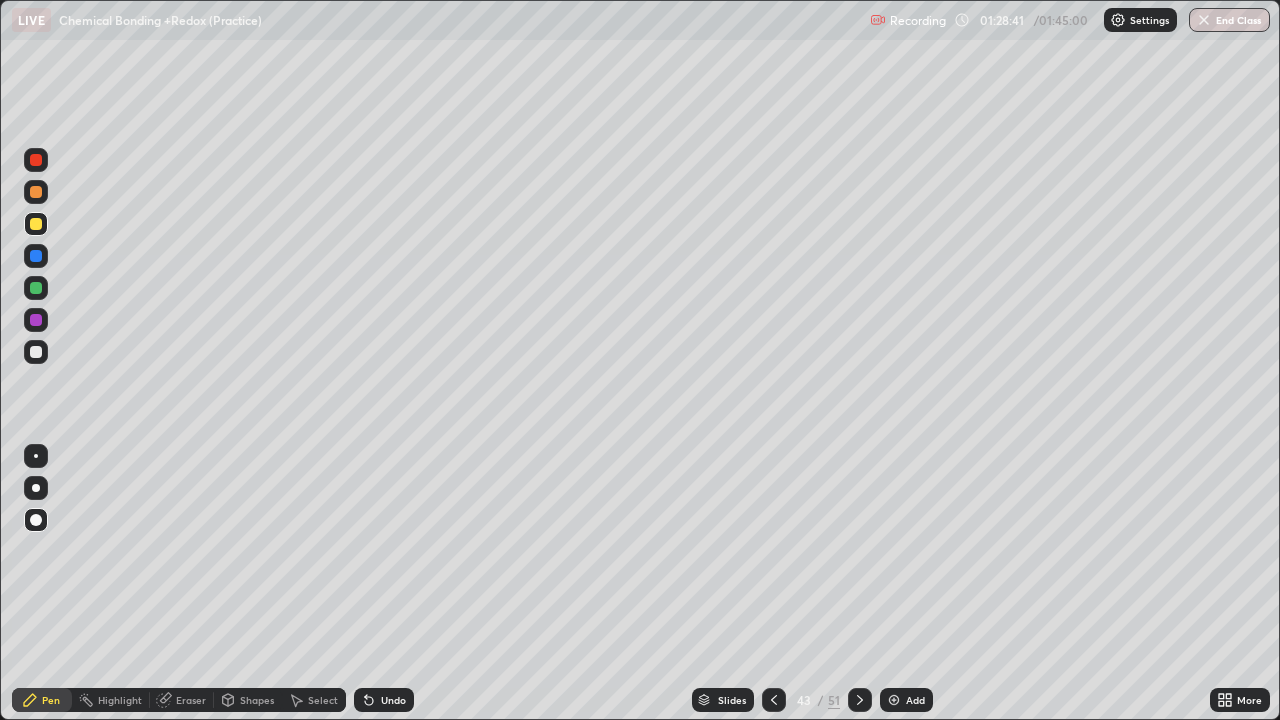 click 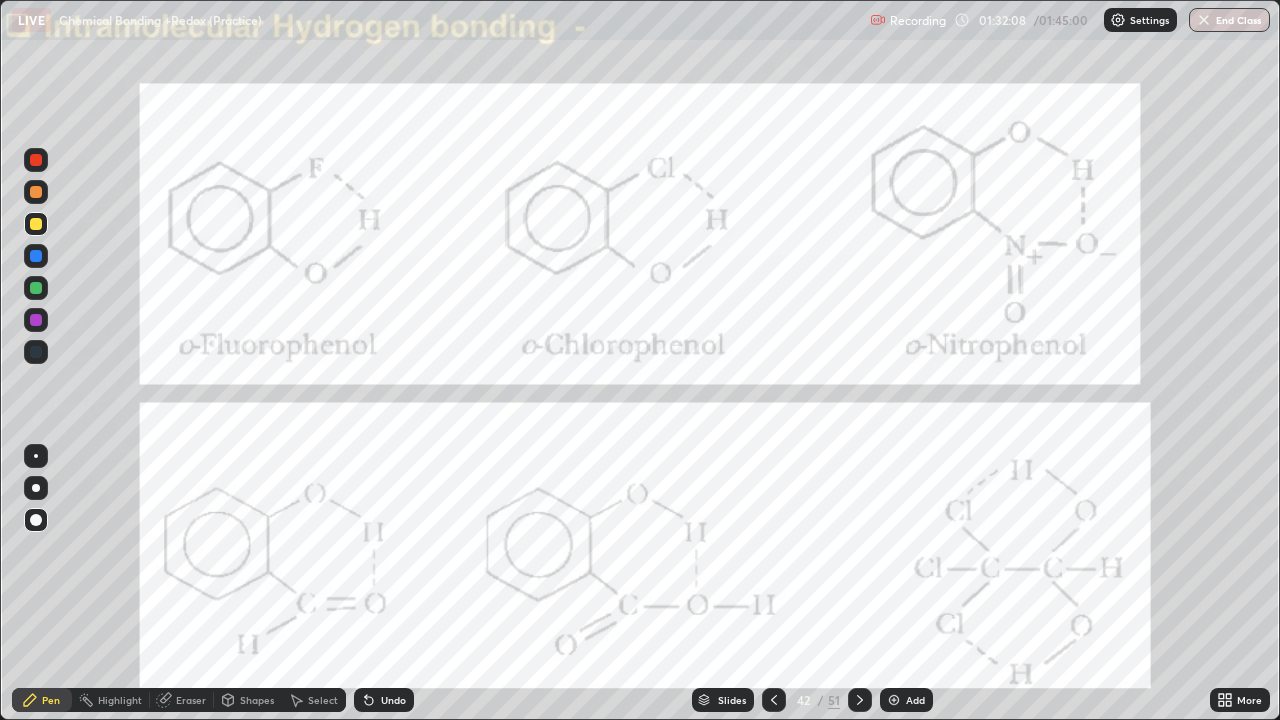 click on "Slides" at bounding box center [732, 700] 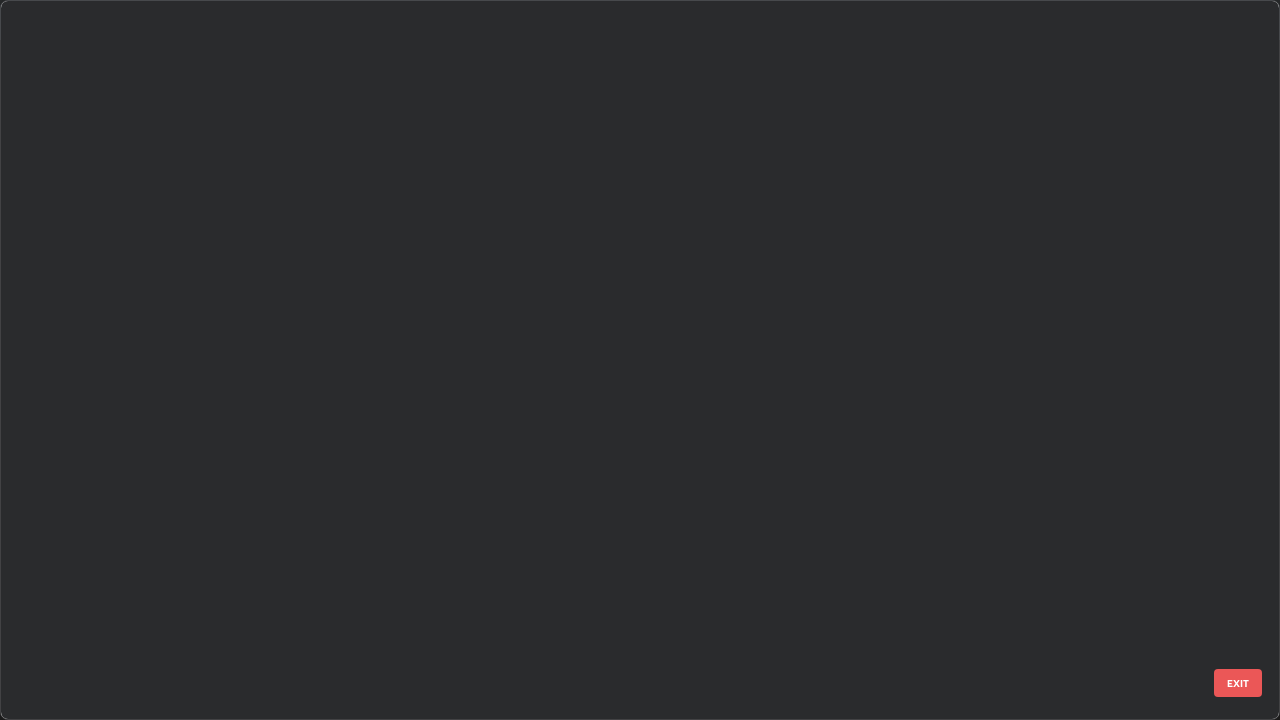 scroll, scrollTop: 2426, scrollLeft: 0, axis: vertical 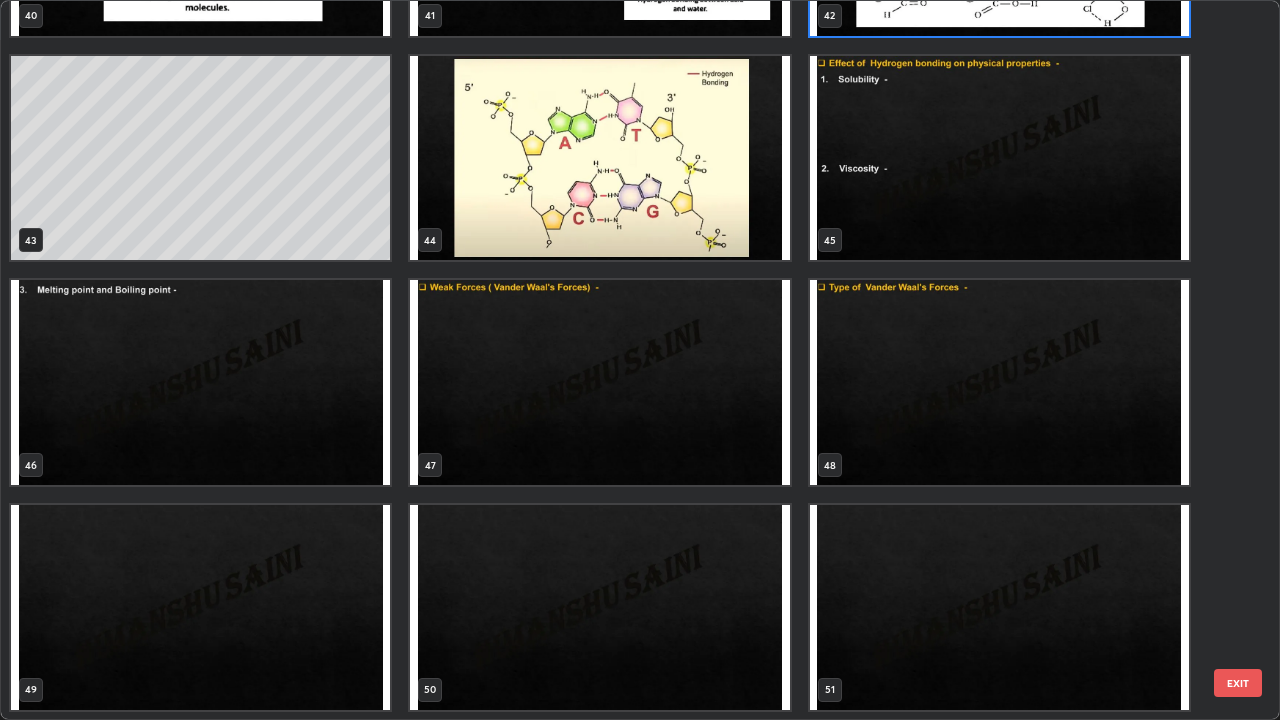 click at bounding box center (599, 607) 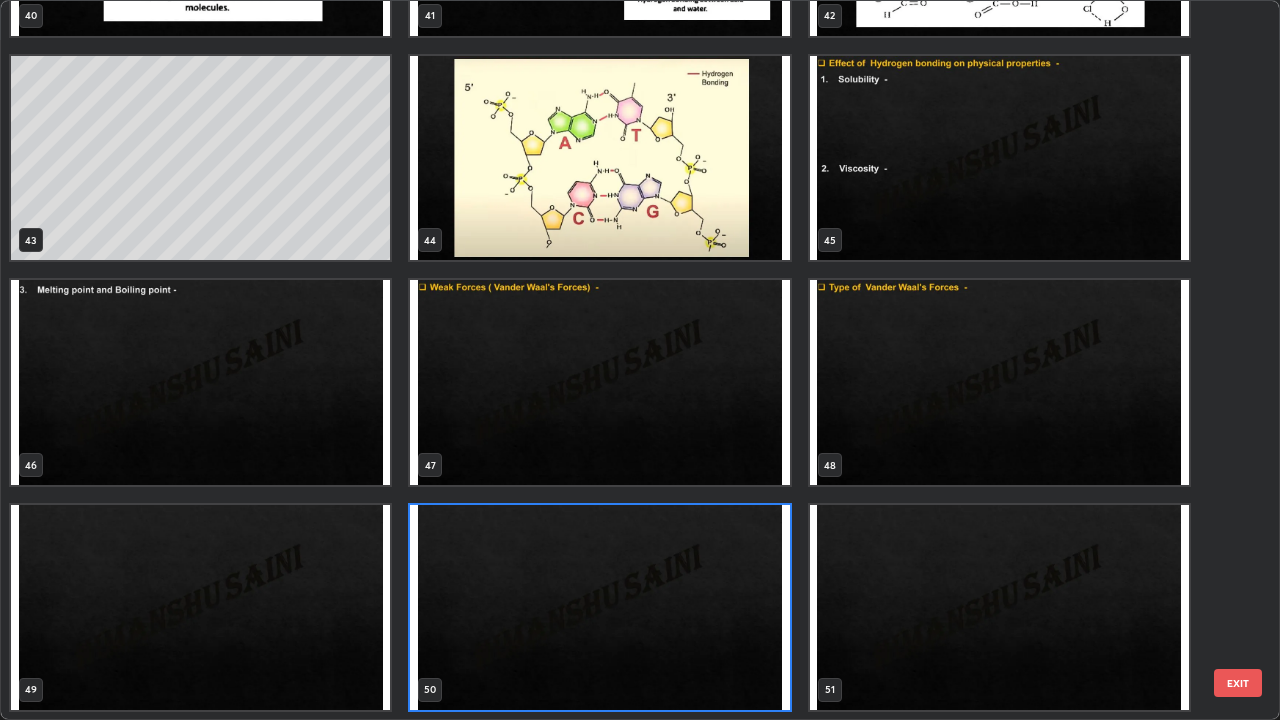 click at bounding box center [599, 607] 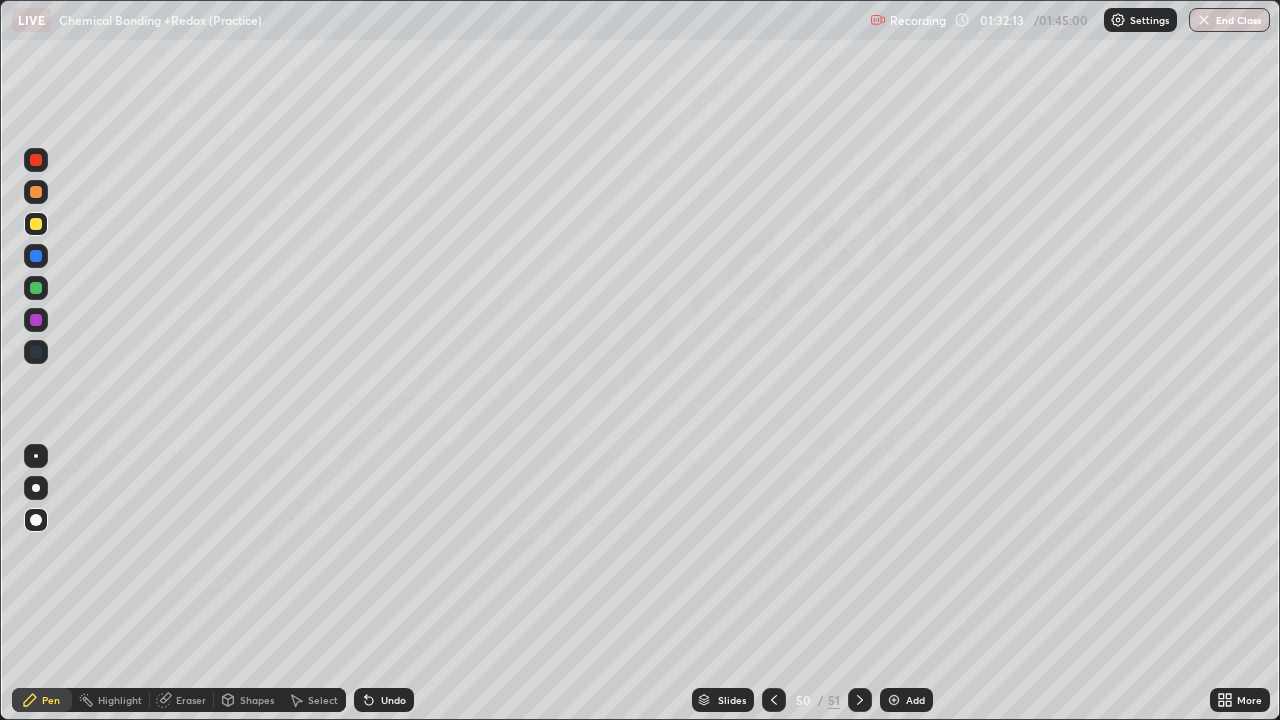 click on "Pen" at bounding box center (51, 700) 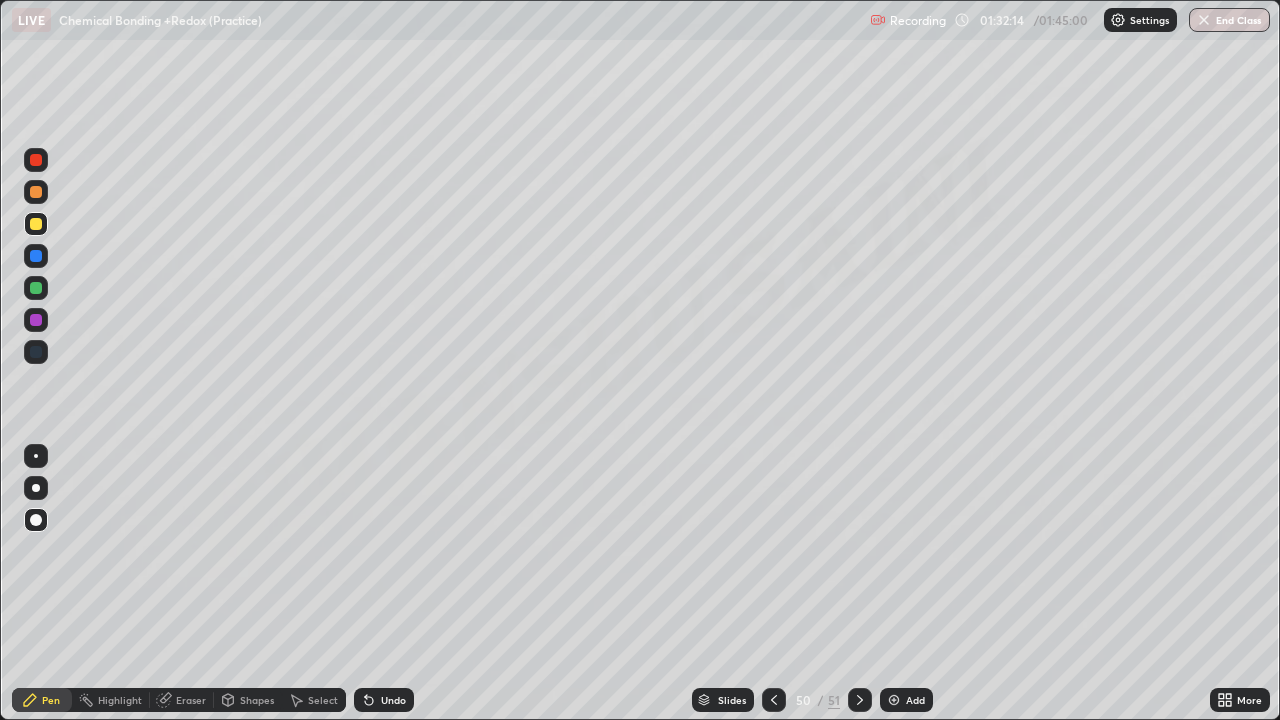 click at bounding box center [36, 192] 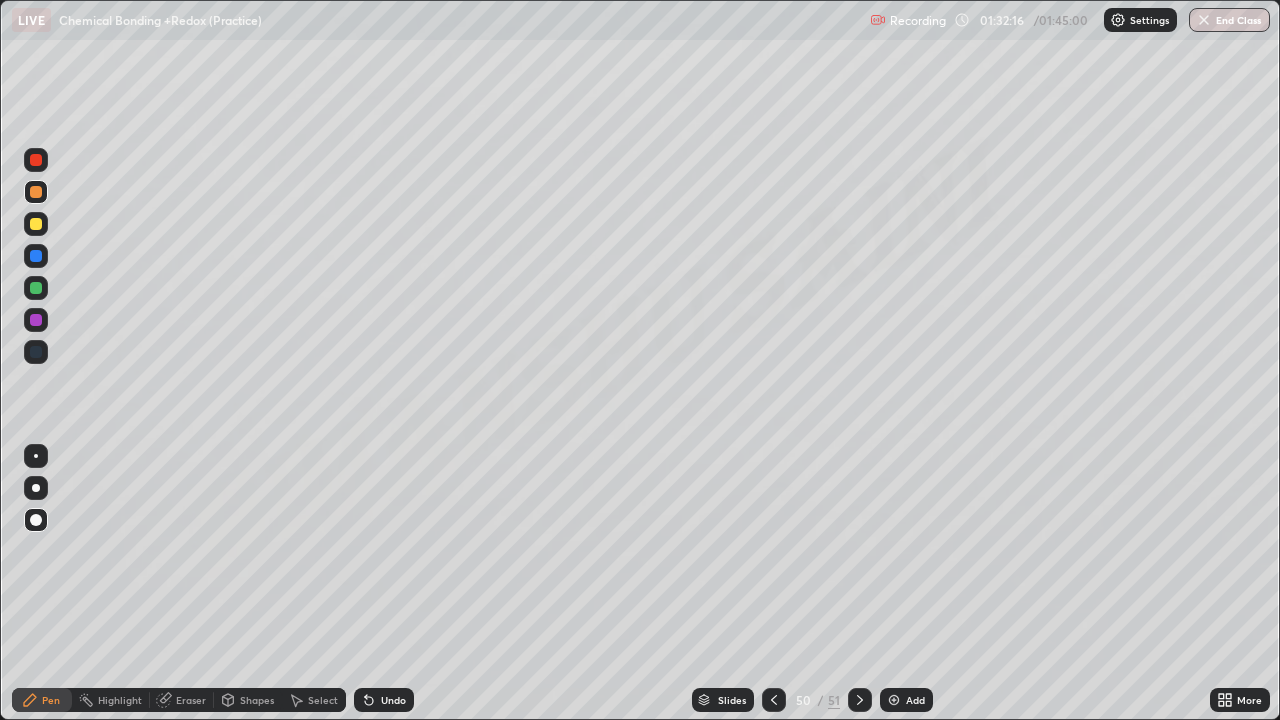 click on "Pen" at bounding box center (51, 700) 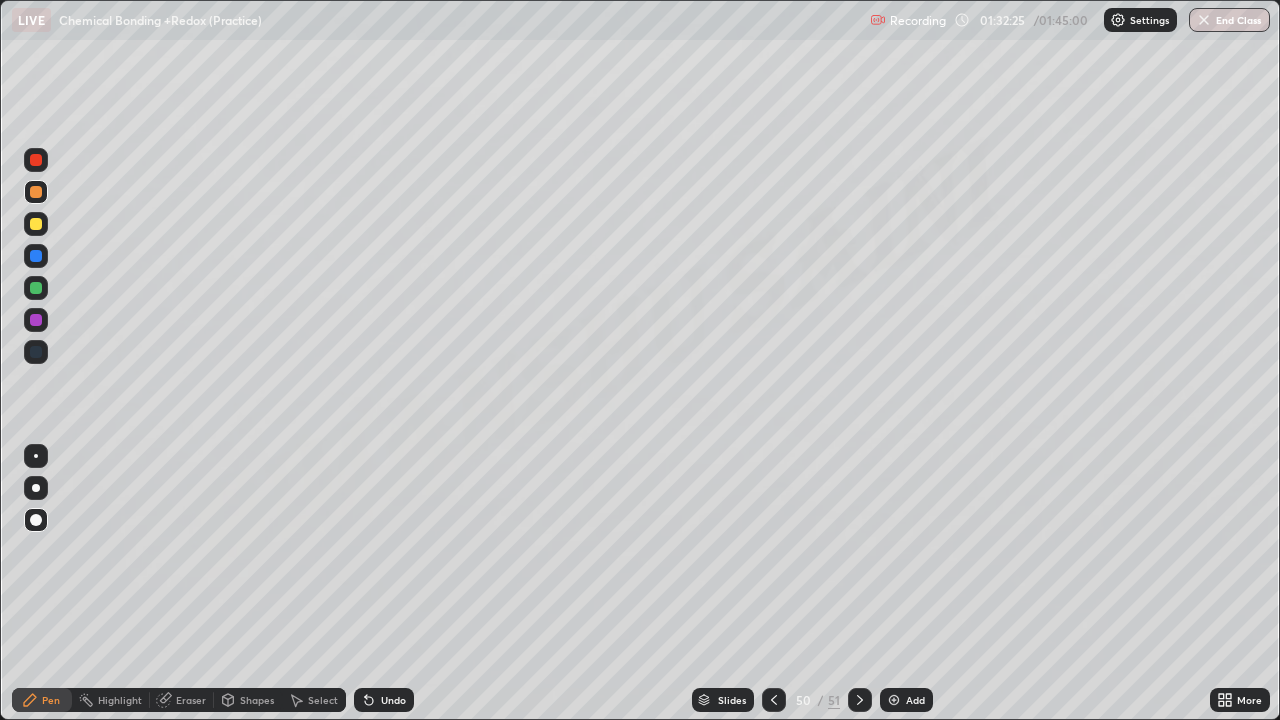 click at bounding box center (36, 224) 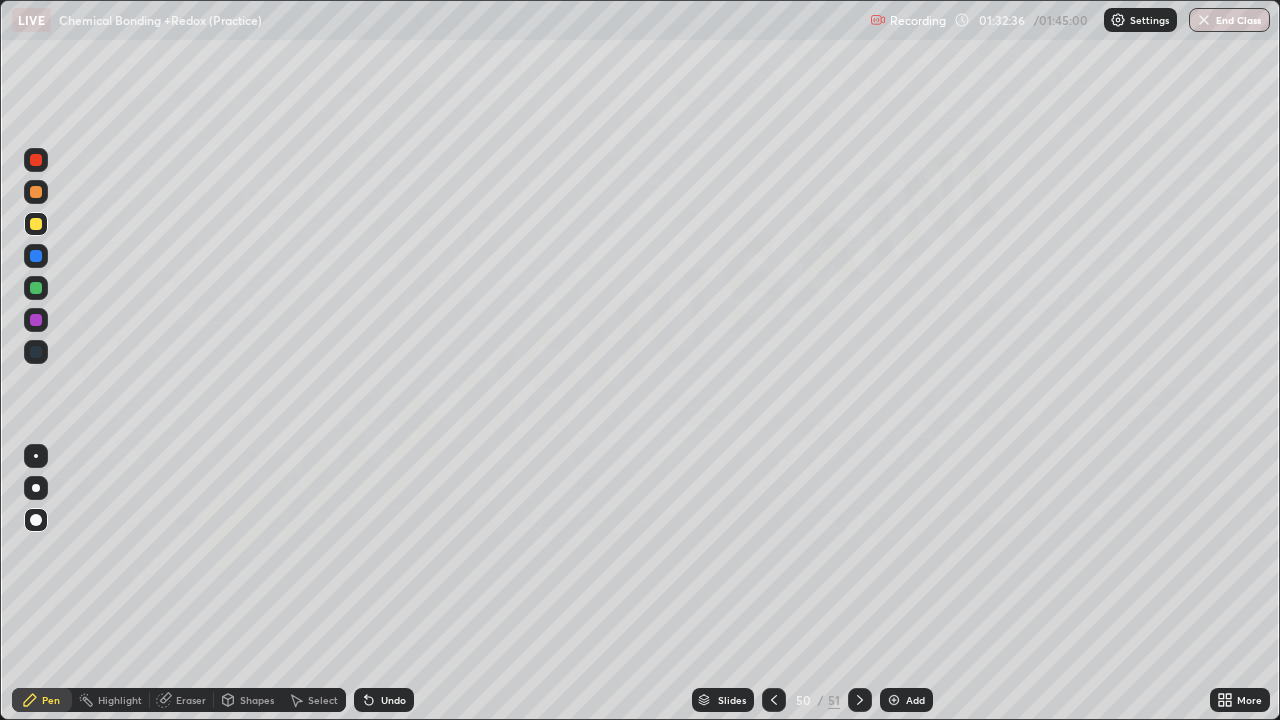 click on "Undo" at bounding box center [393, 700] 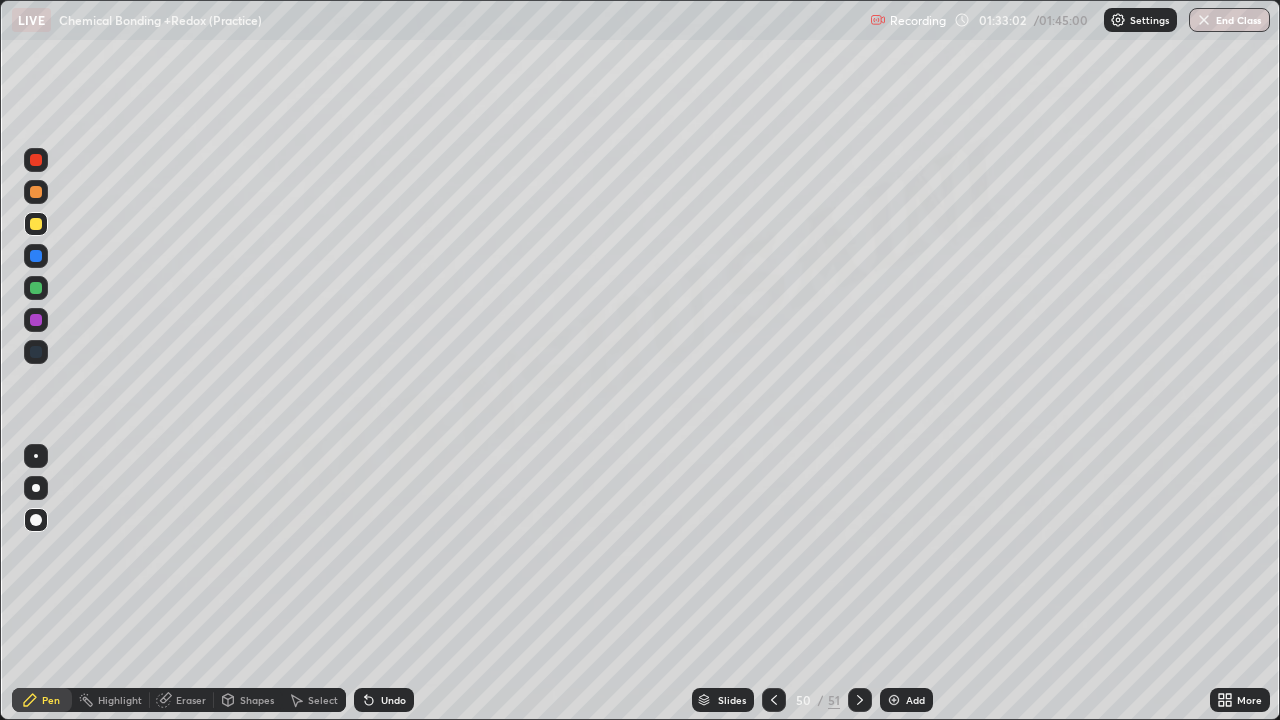 click on "Undo" at bounding box center [393, 700] 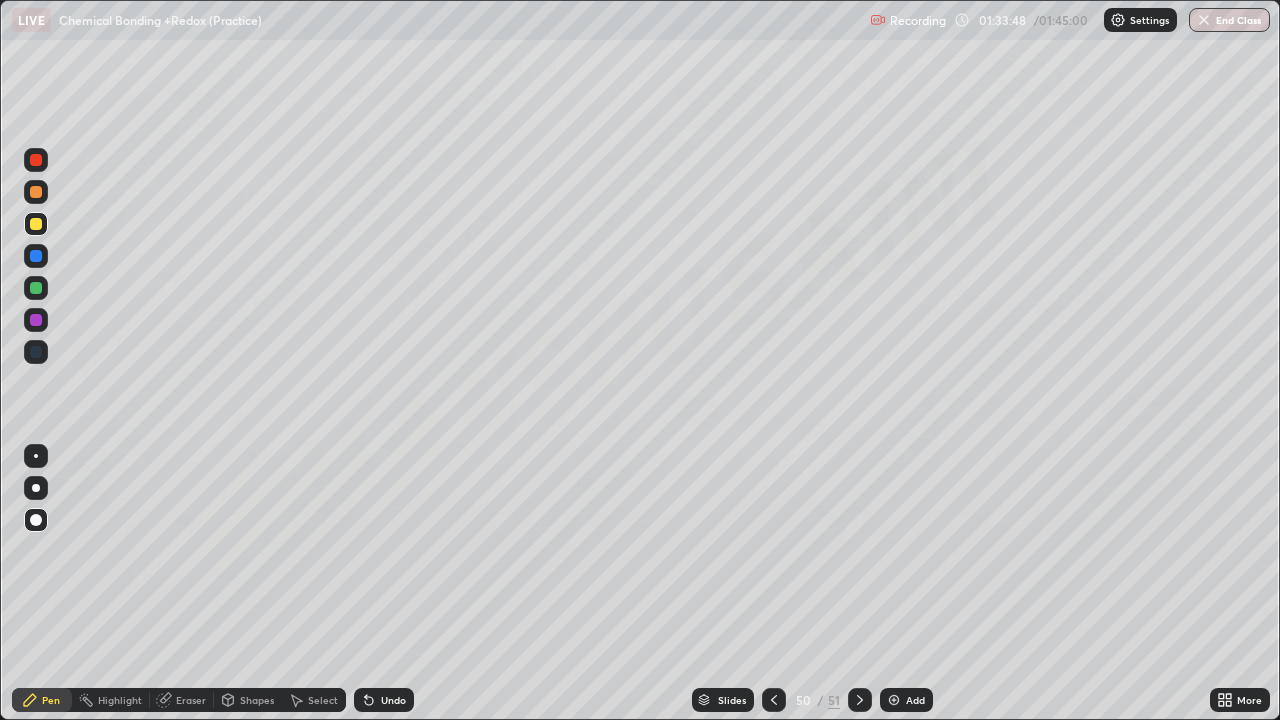 click on "Undo" at bounding box center [384, 700] 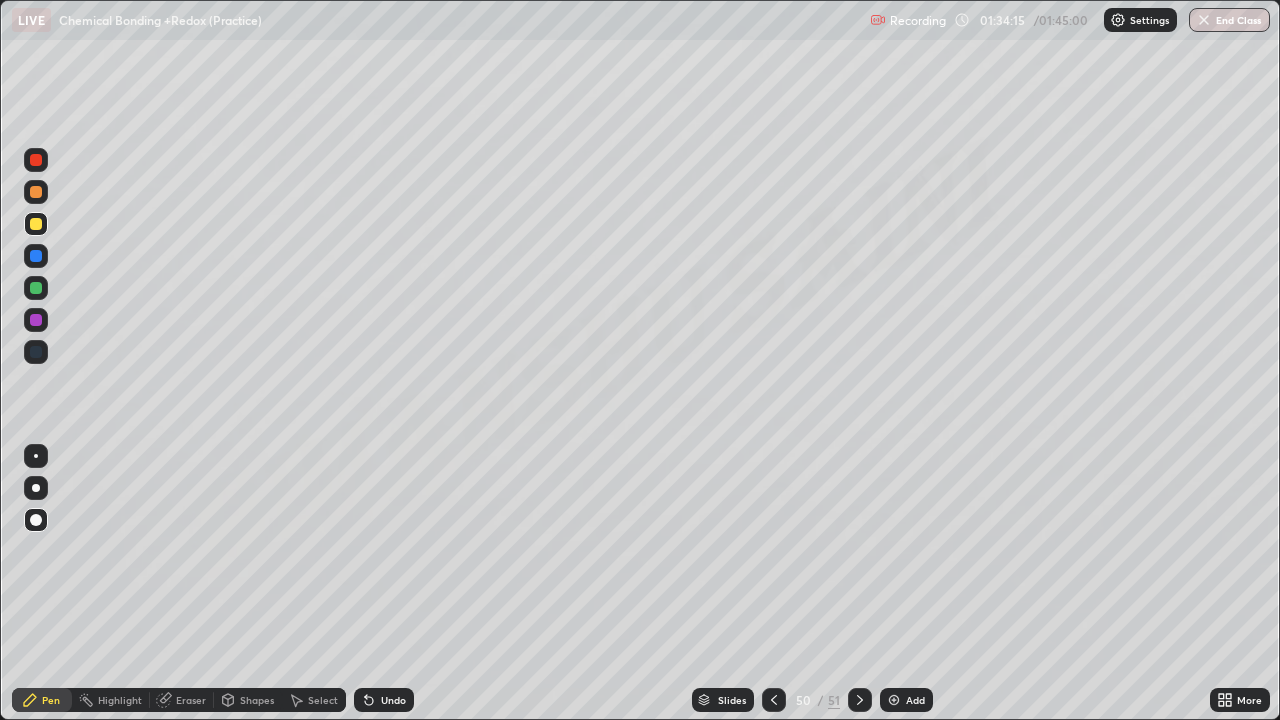 click at bounding box center [894, 700] 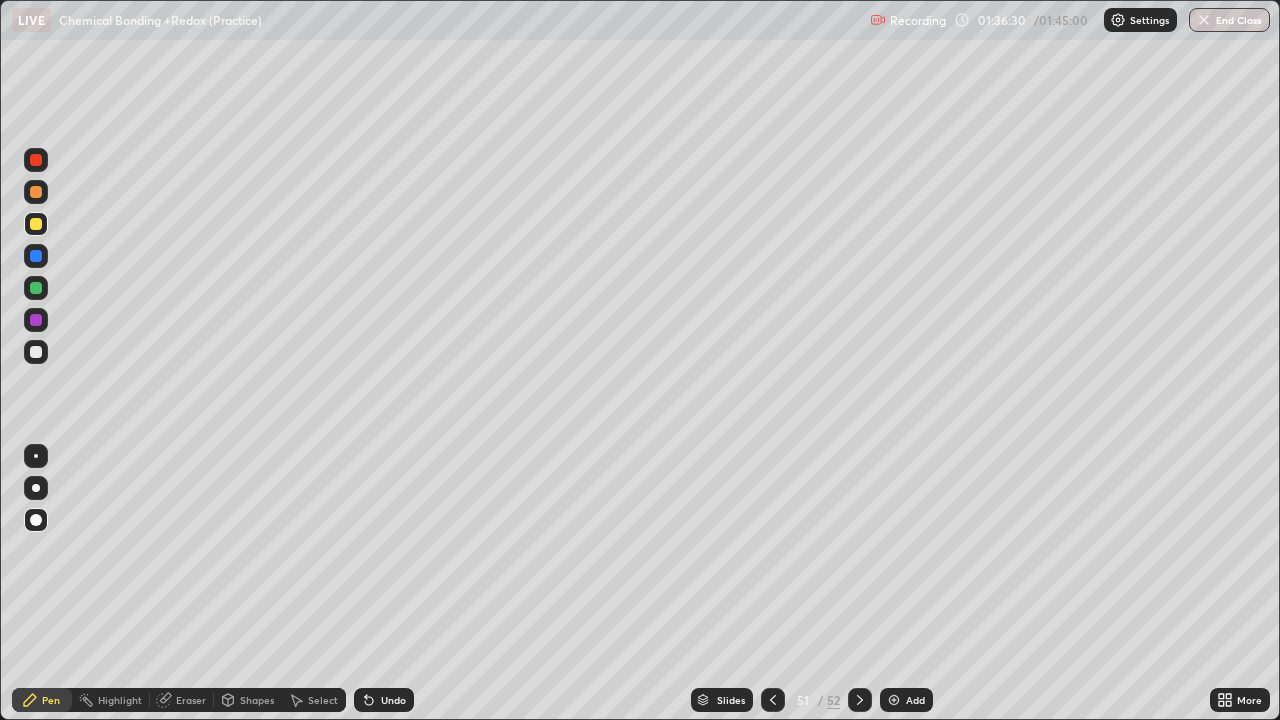 click at bounding box center (36, 256) 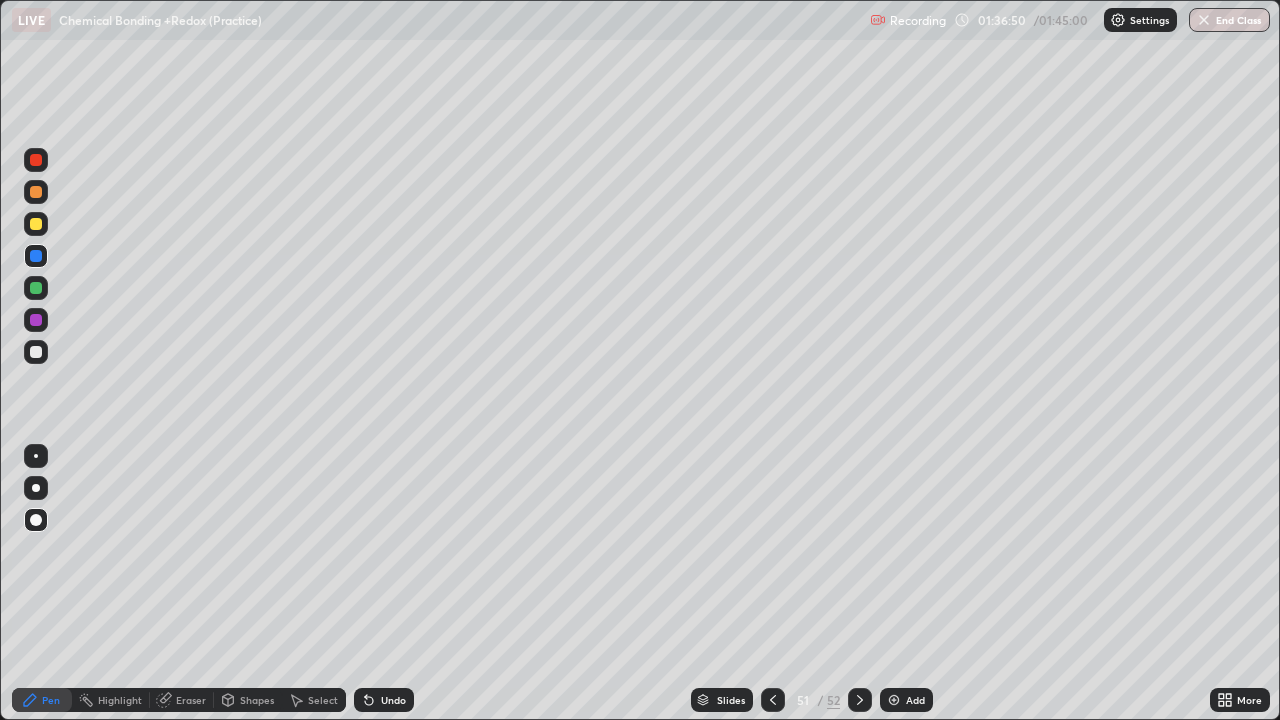 click at bounding box center (36, 224) 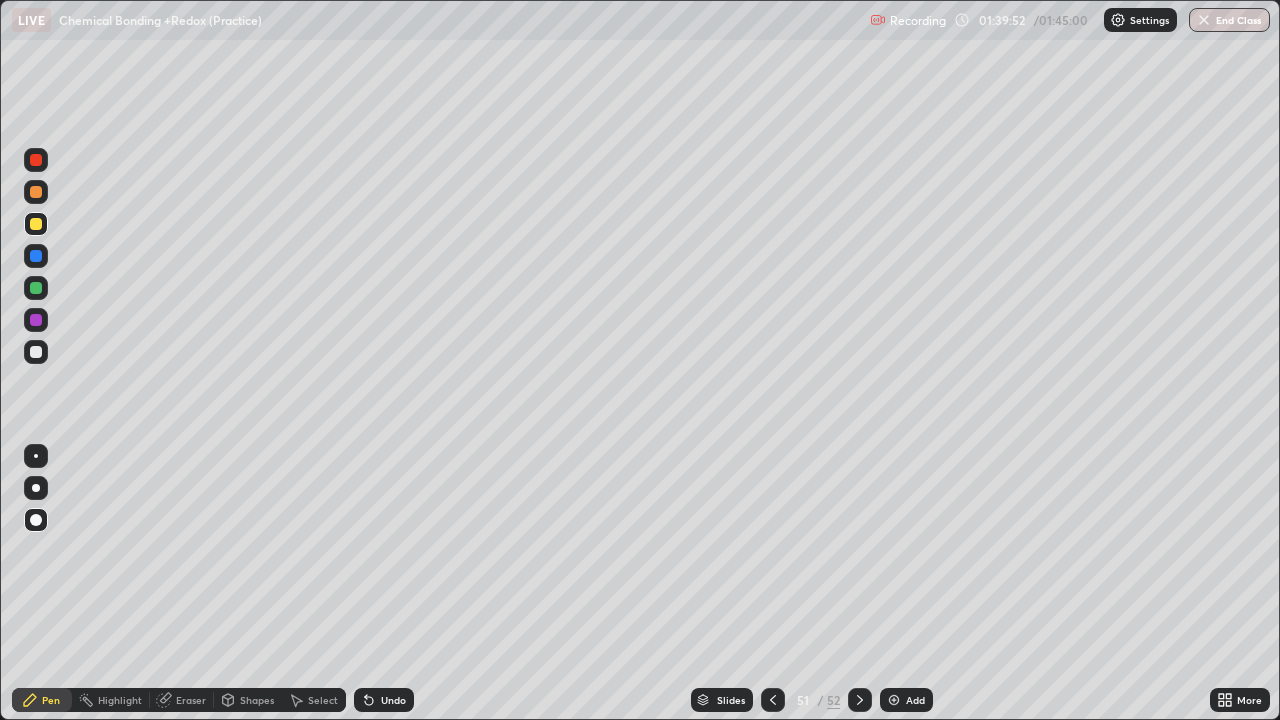 click on "Add" at bounding box center [906, 700] 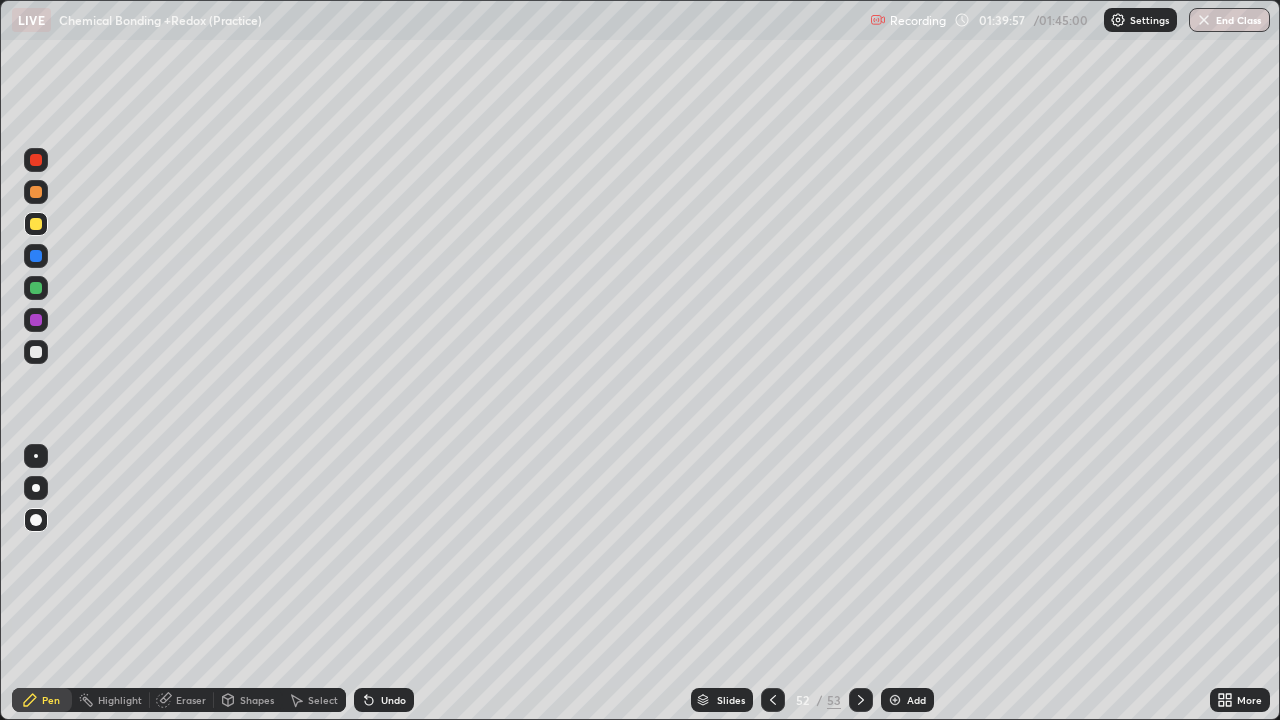 click on "Undo" at bounding box center (384, 700) 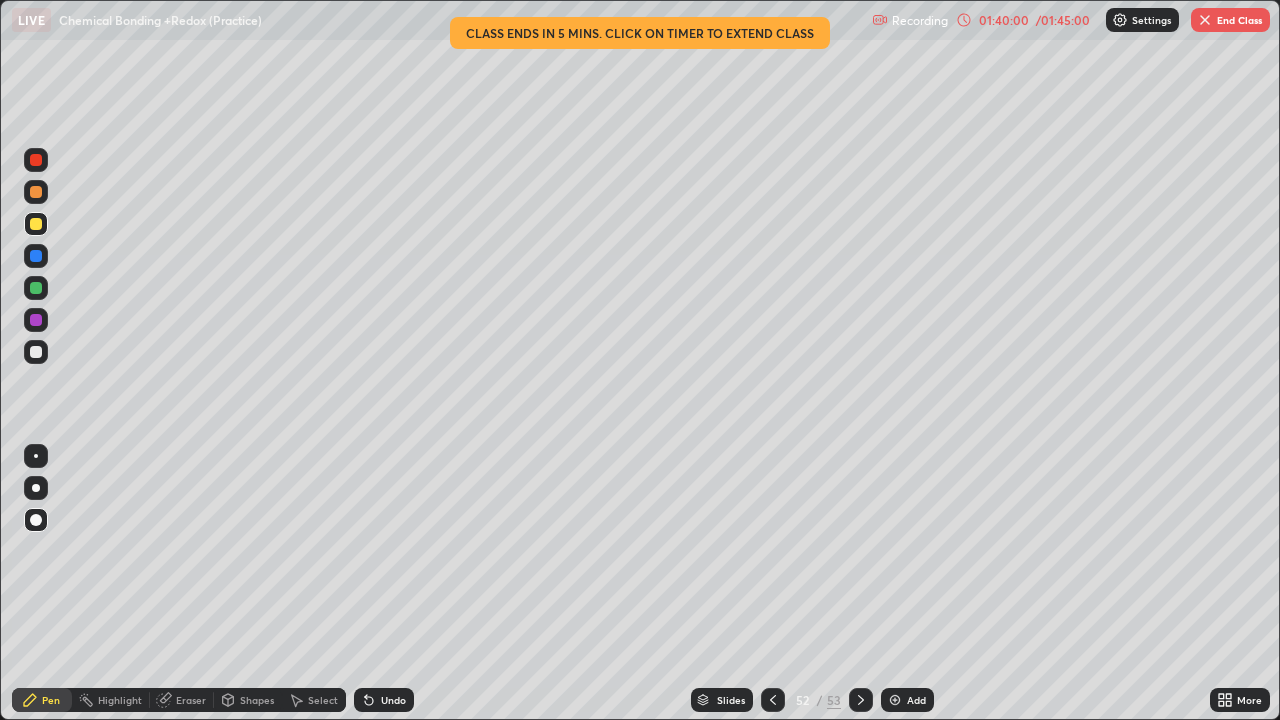 click at bounding box center [36, 352] 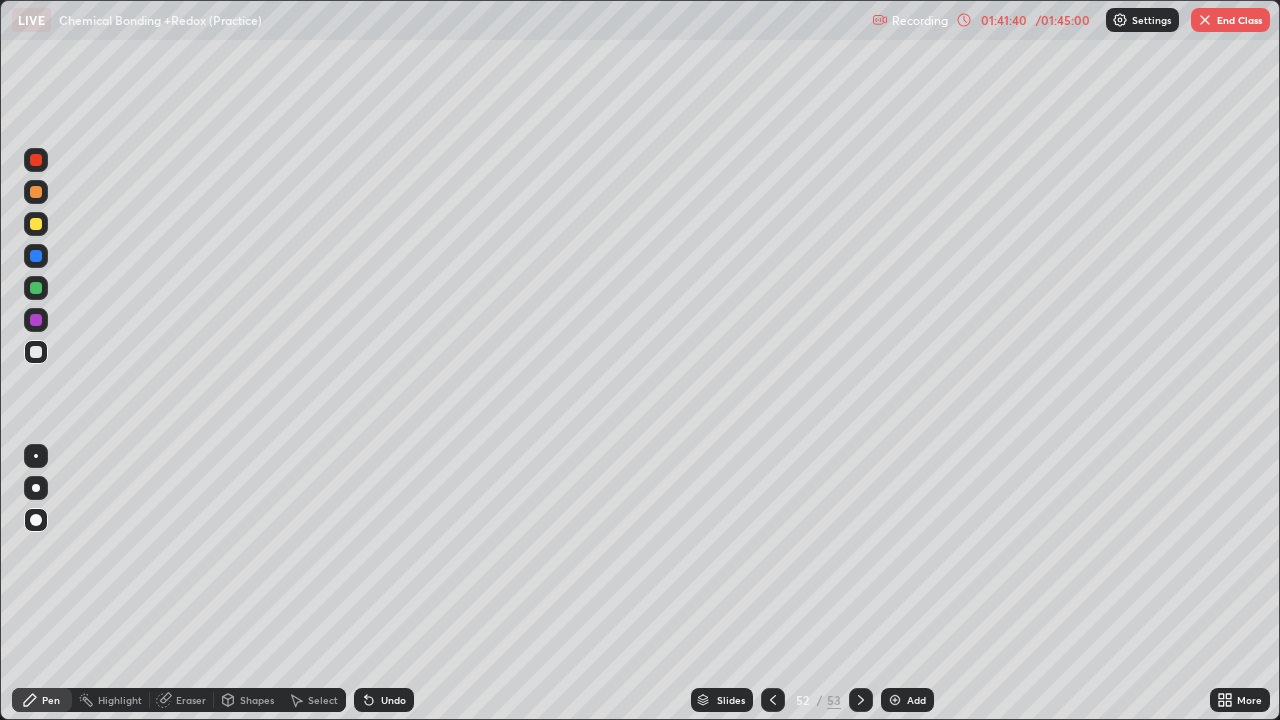 click at bounding box center (36, 224) 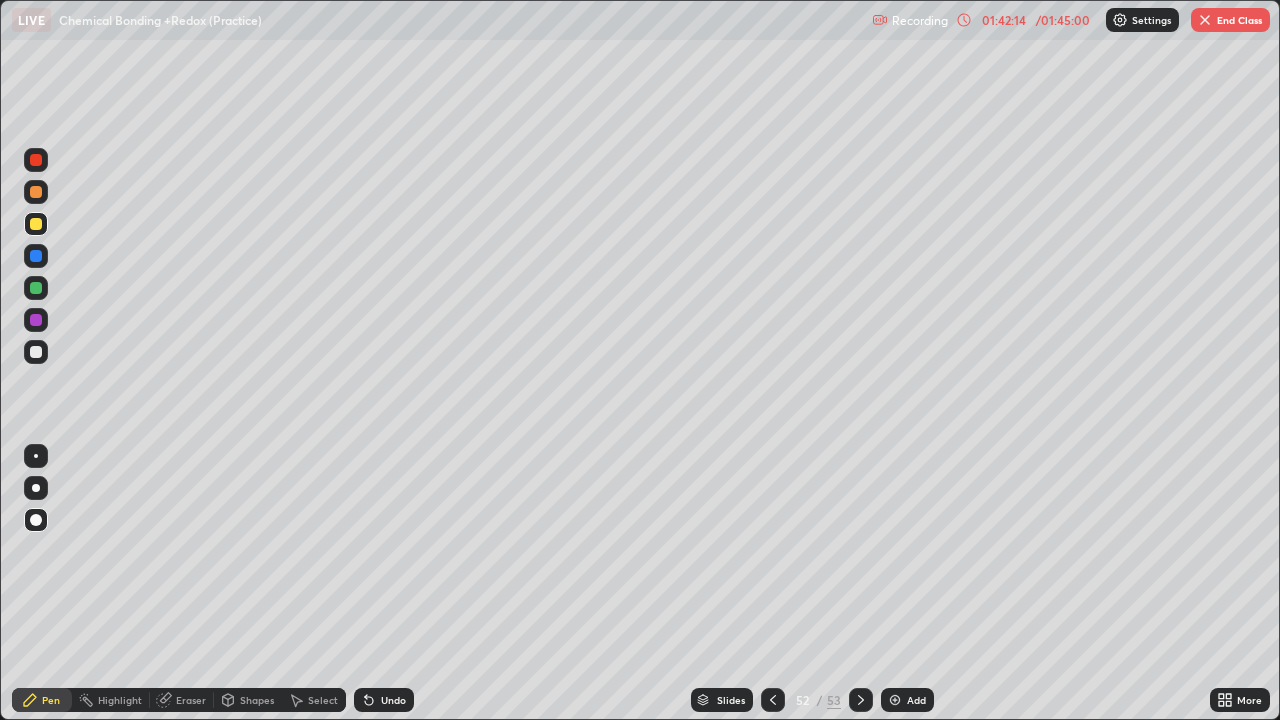 click 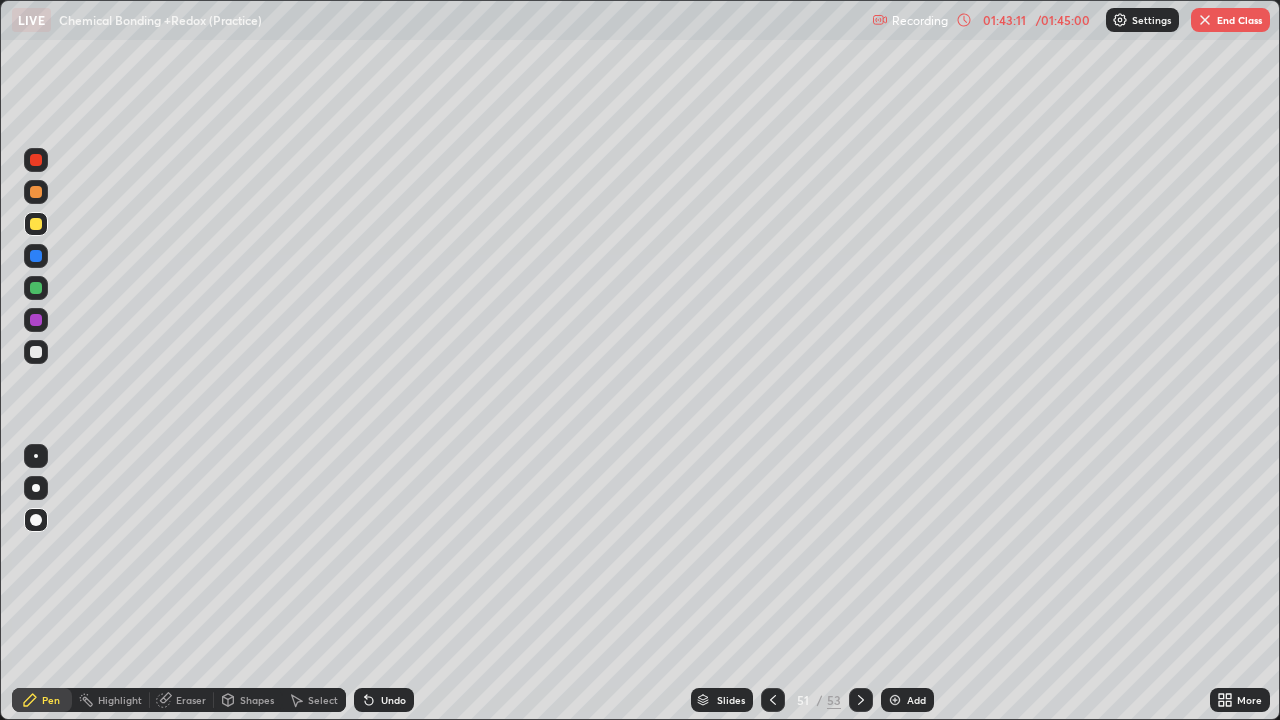 click on "Add" at bounding box center (916, 700) 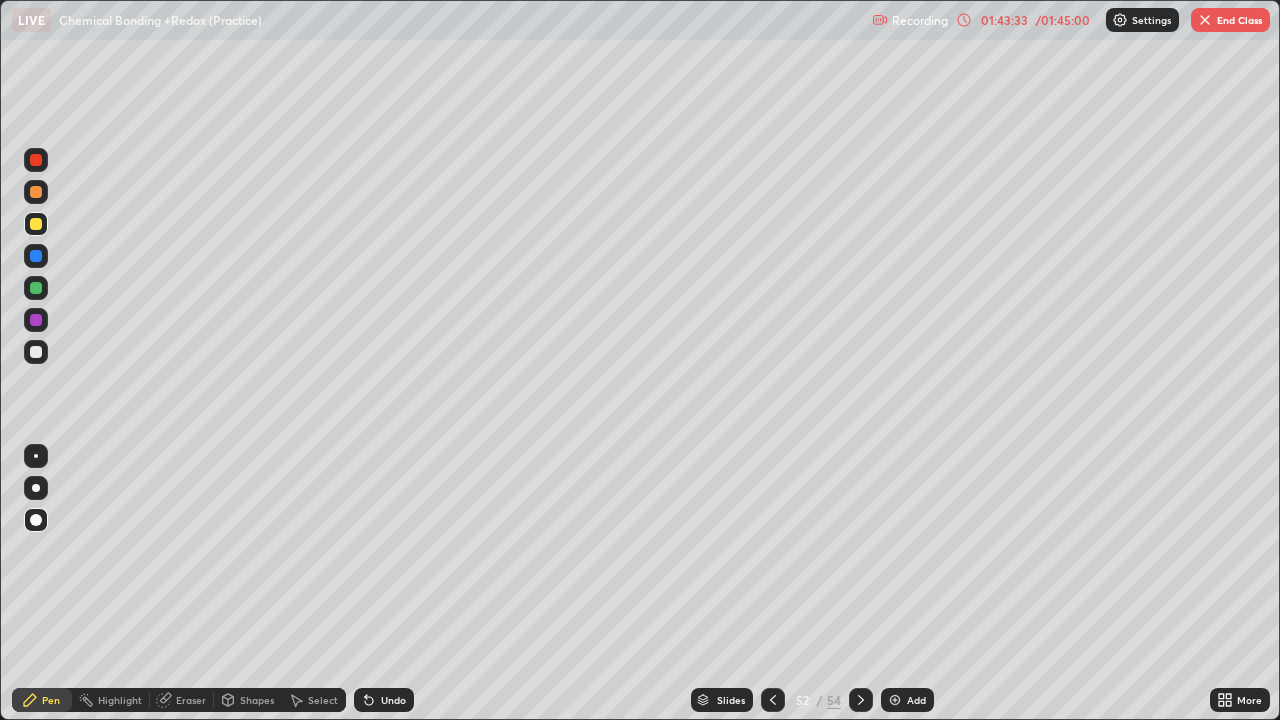 click at bounding box center [36, 352] 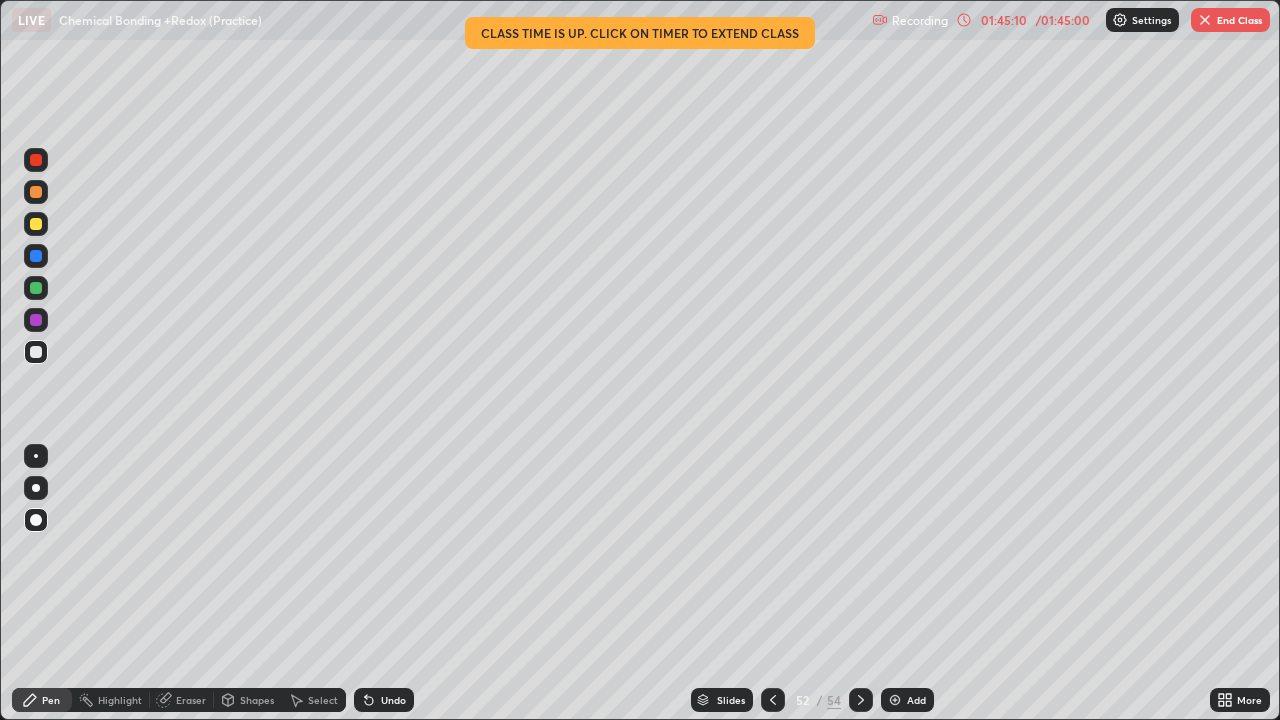 click 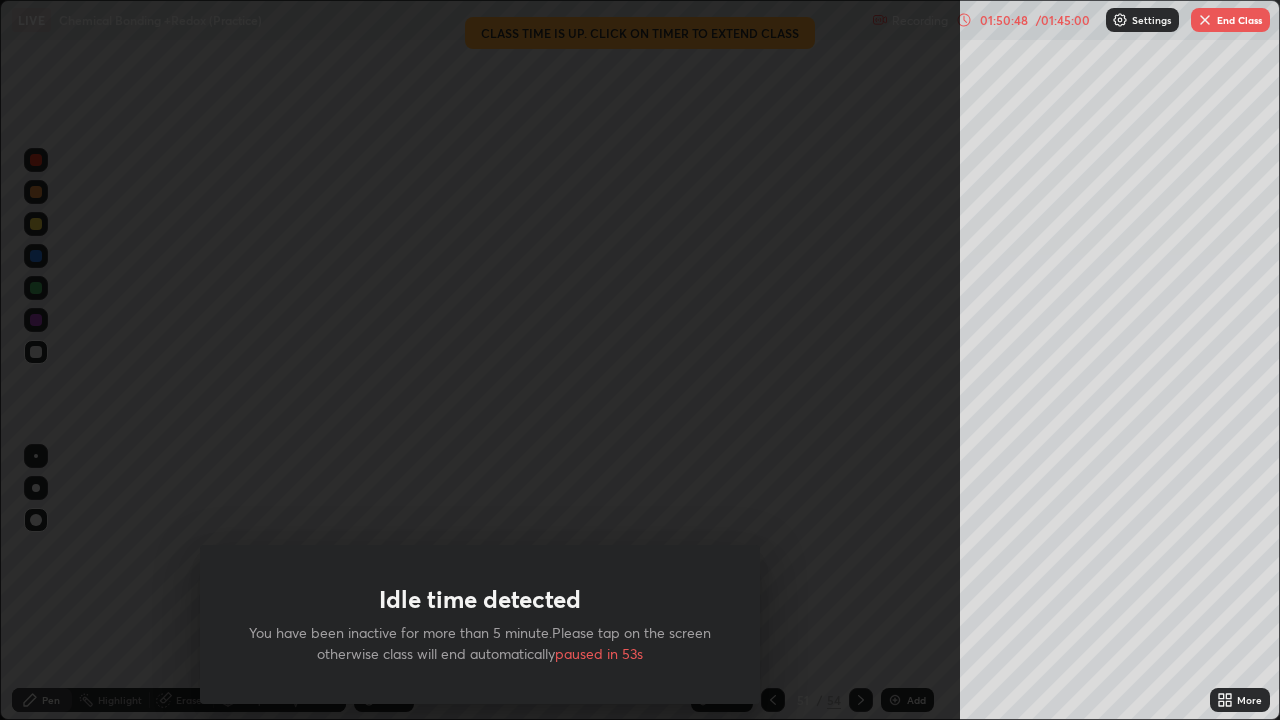 click on "End Class" at bounding box center (1230, 20) 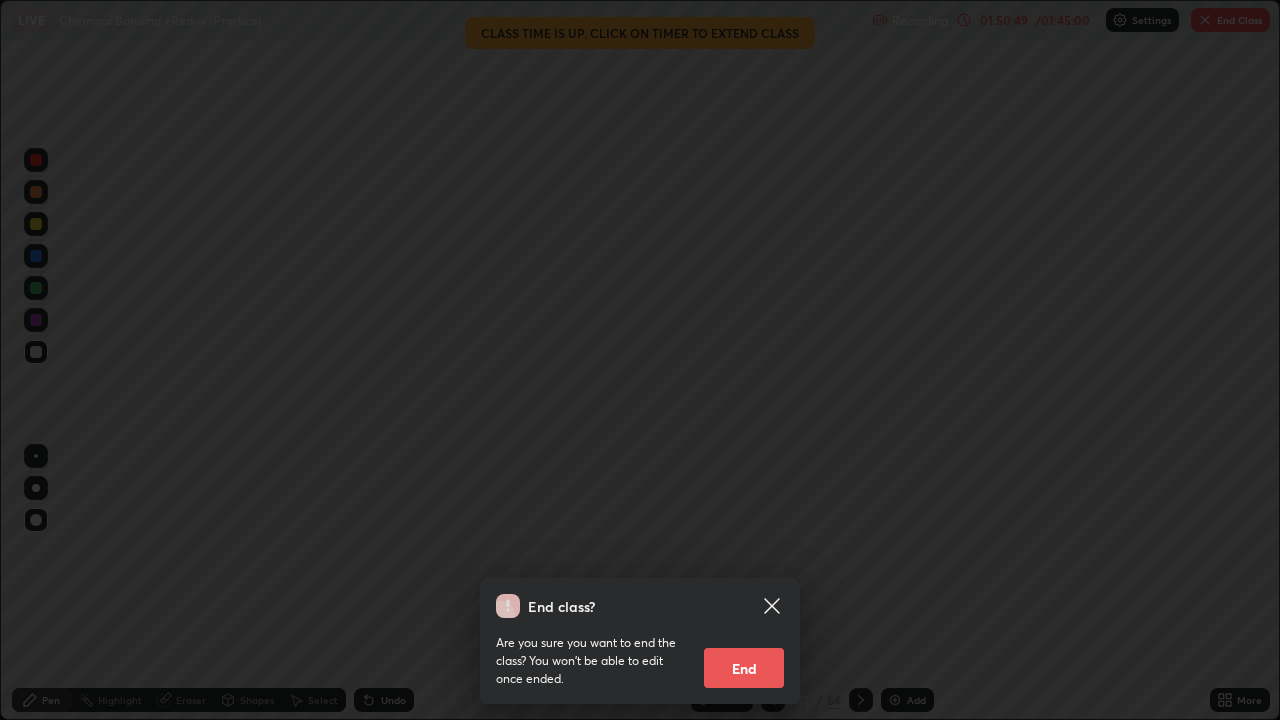 click on "End" at bounding box center [744, 668] 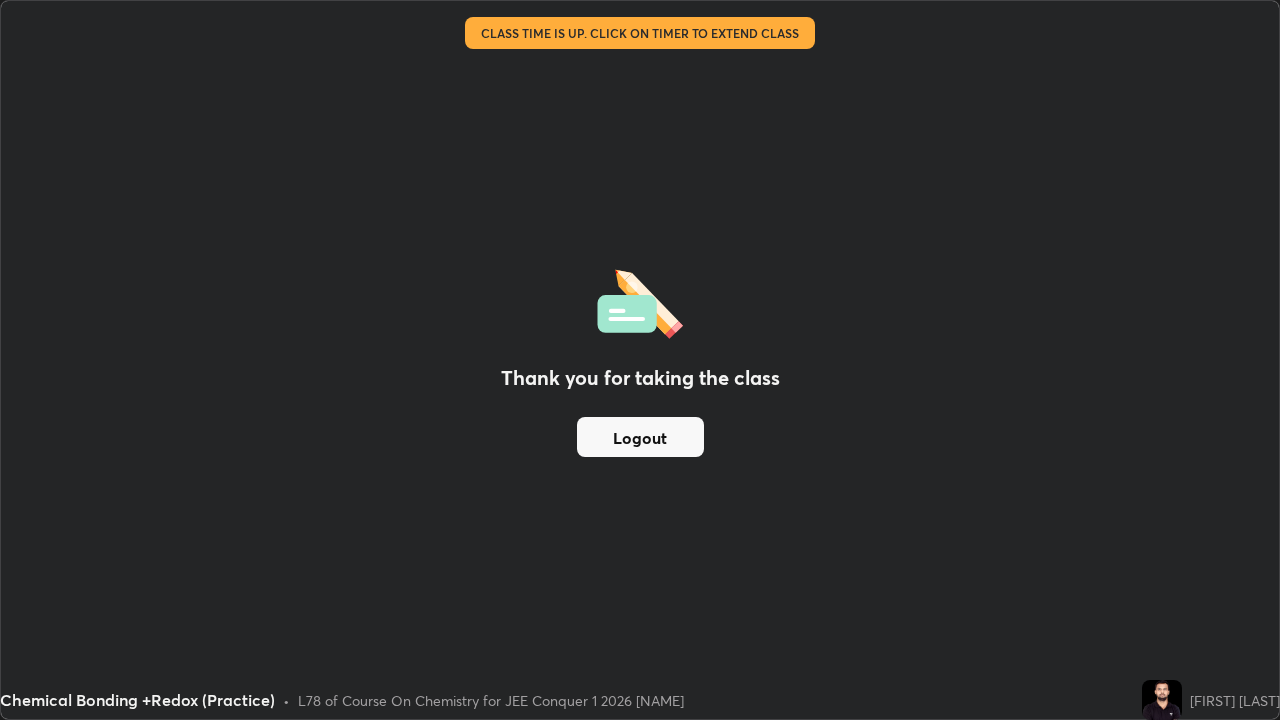 click on "Logout" at bounding box center [640, 437] 